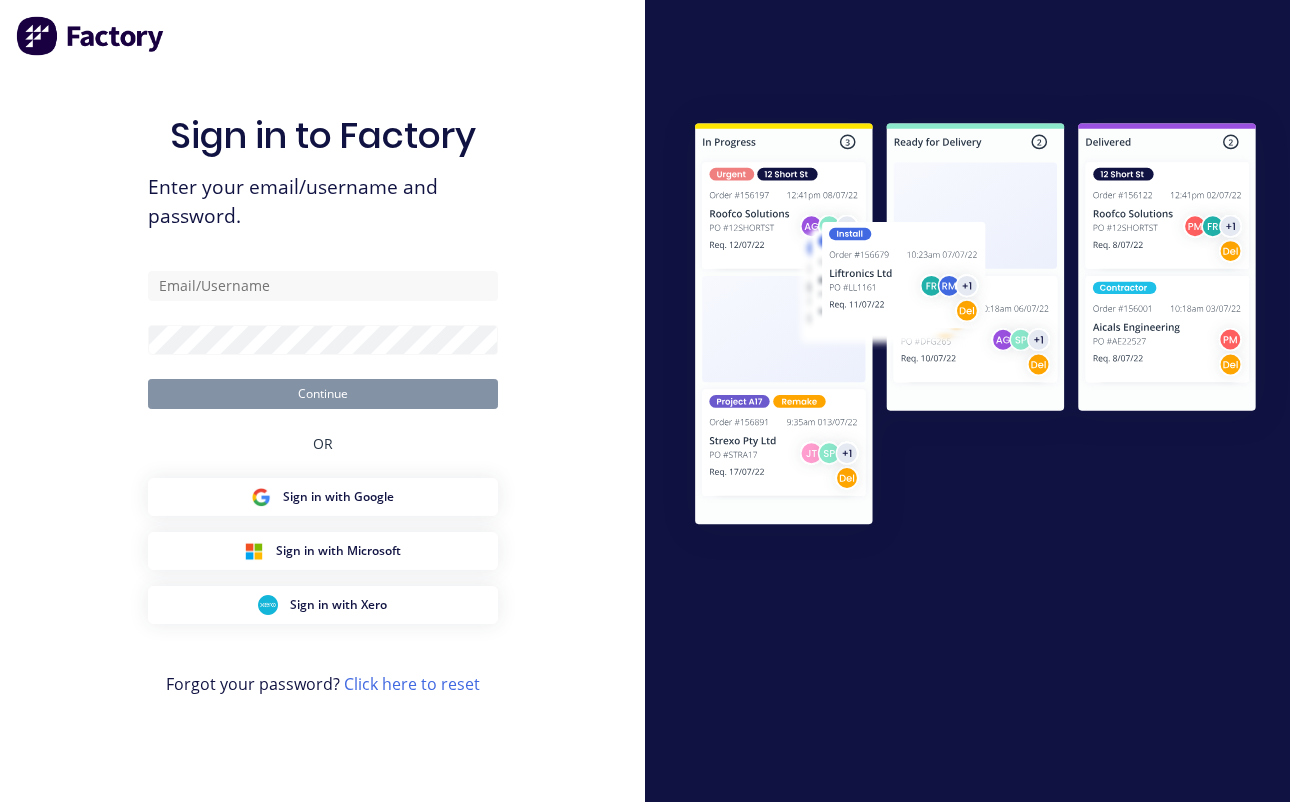 scroll, scrollTop: 0, scrollLeft: 0, axis: both 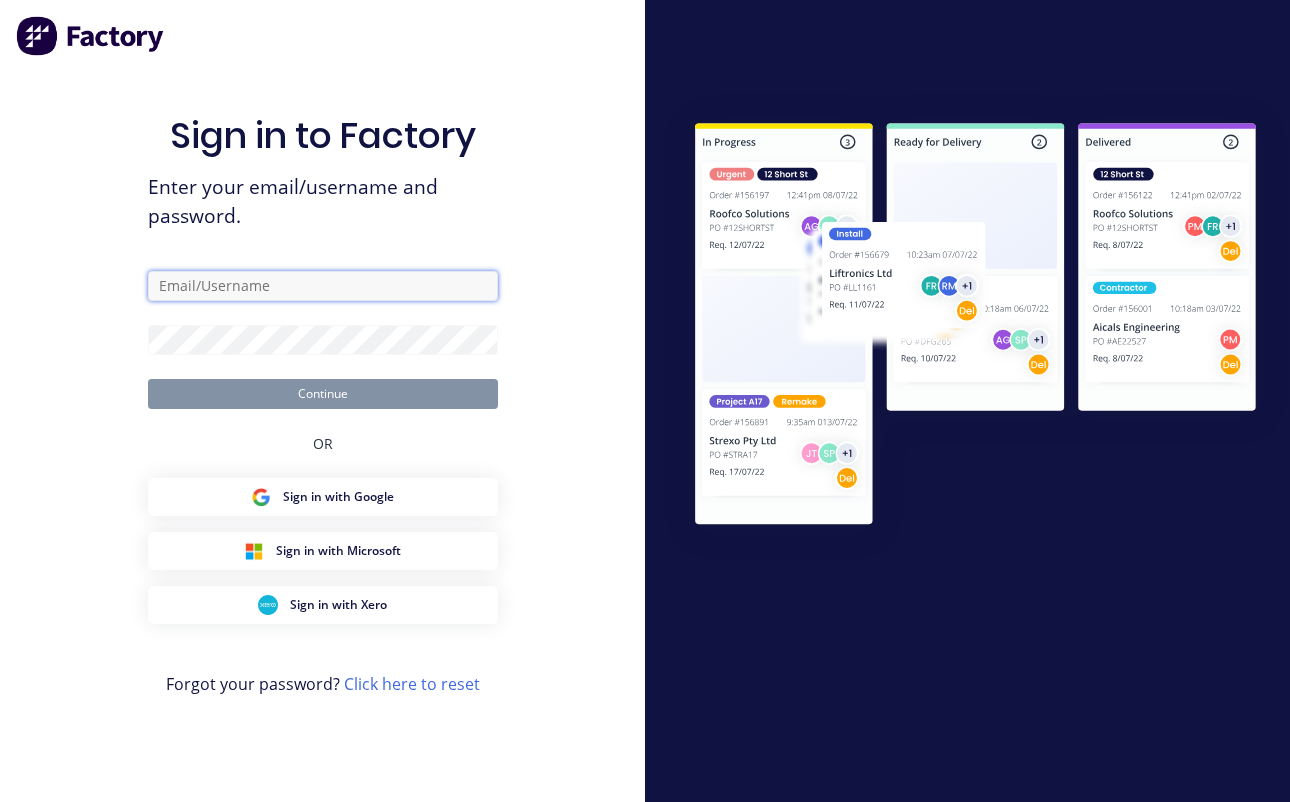 type on "[EMAIL]" 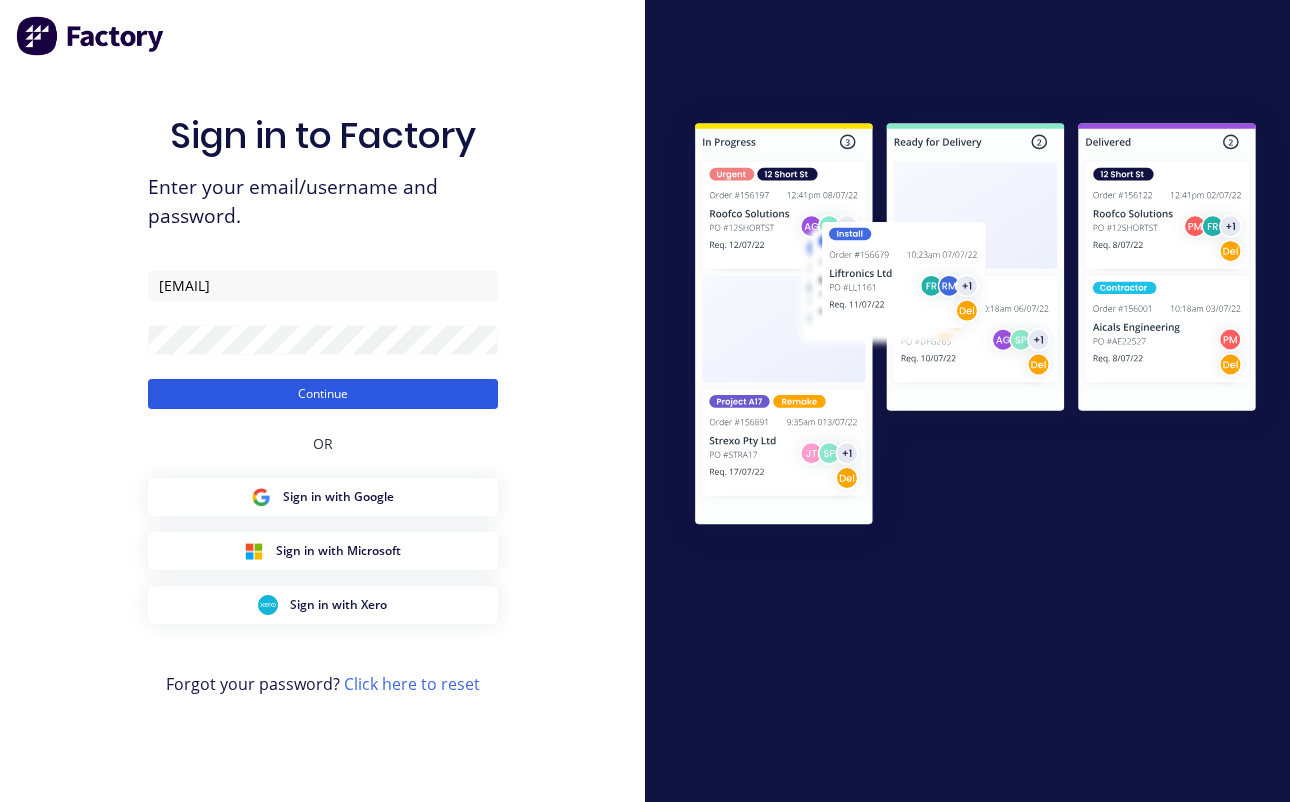 click on "Continue" at bounding box center [323, 394] 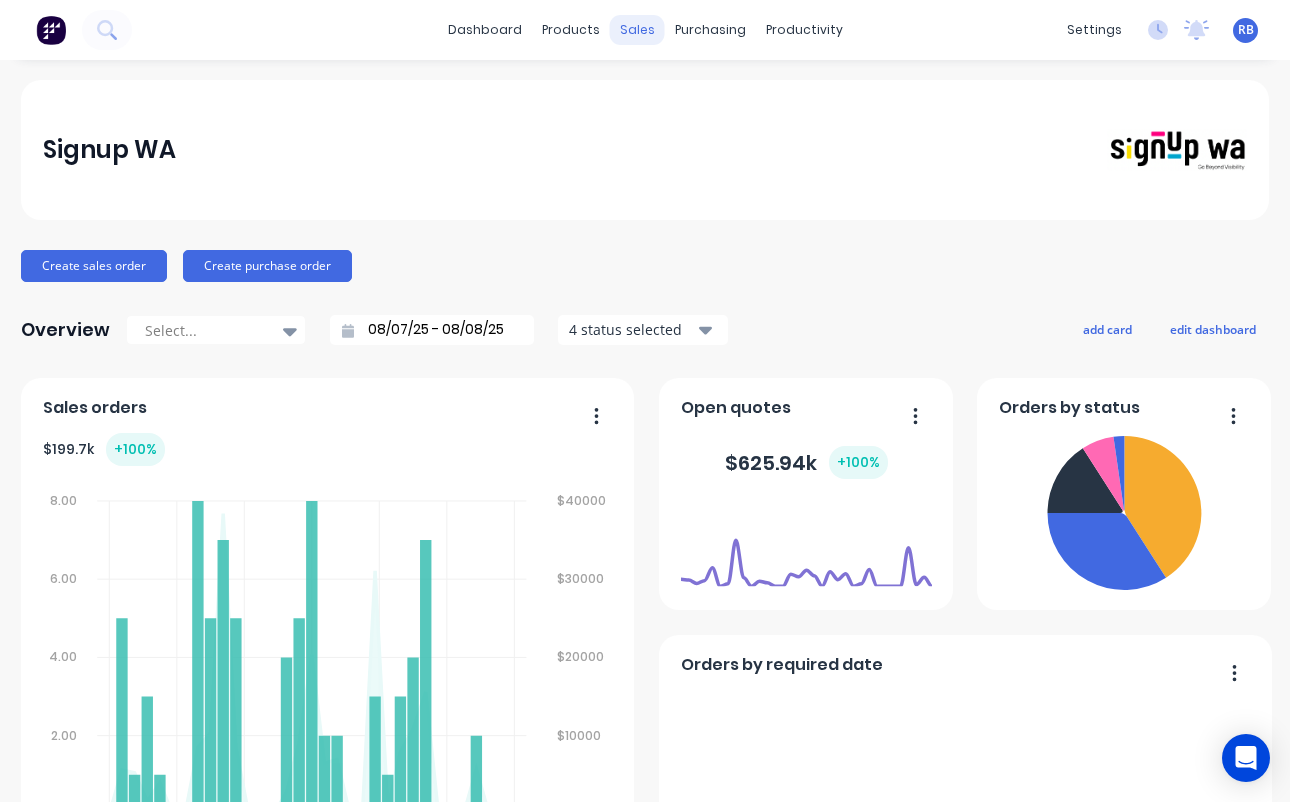 click on "sales" at bounding box center [637, 30] 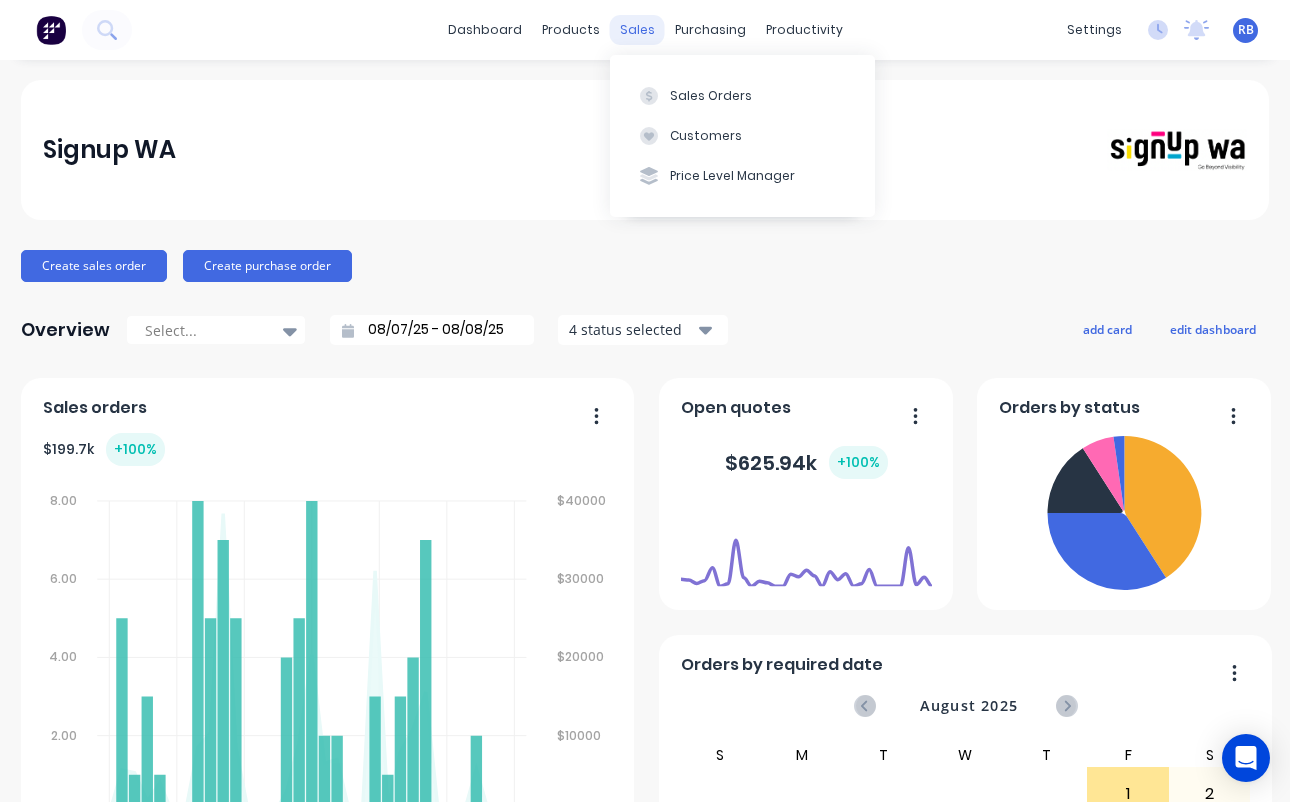 click on "sales" at bounding box center [637, 30] 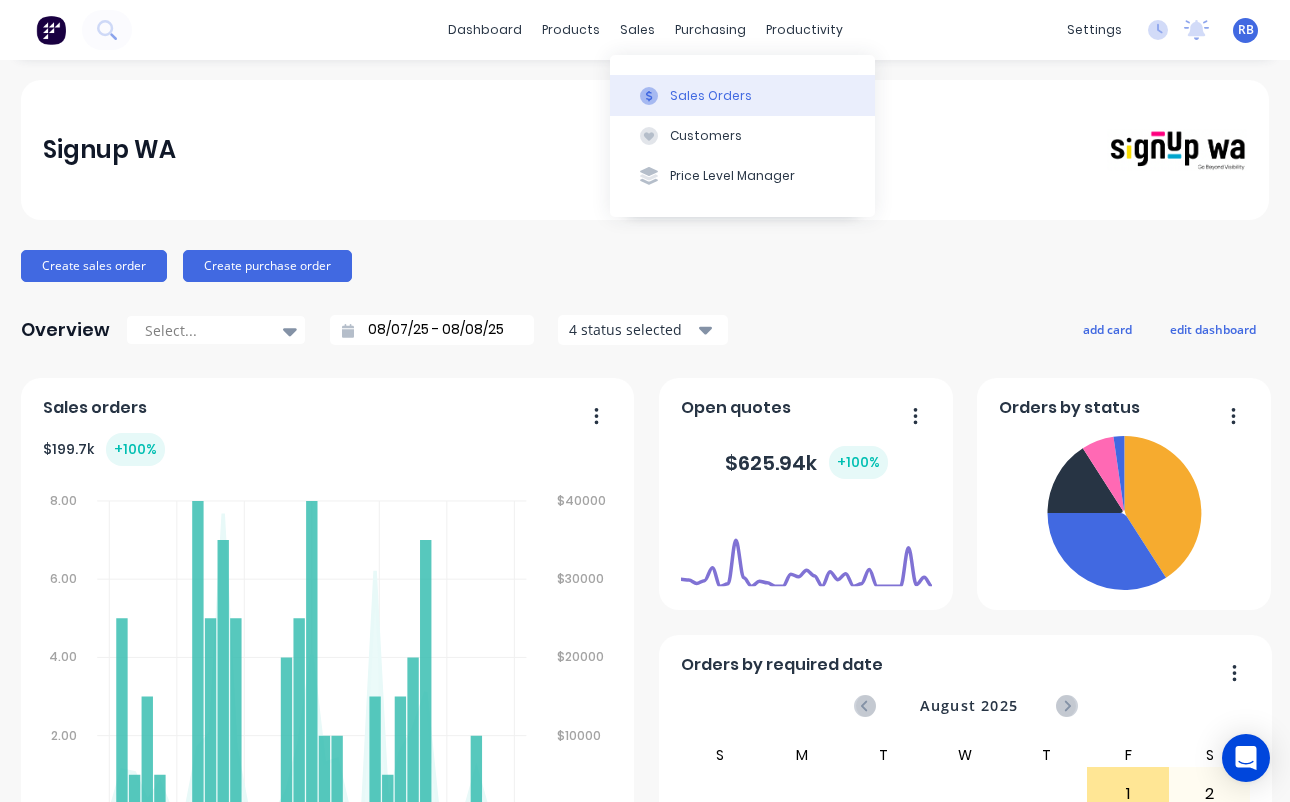 click on "Sales Orders" at bounding box center [711, 96] 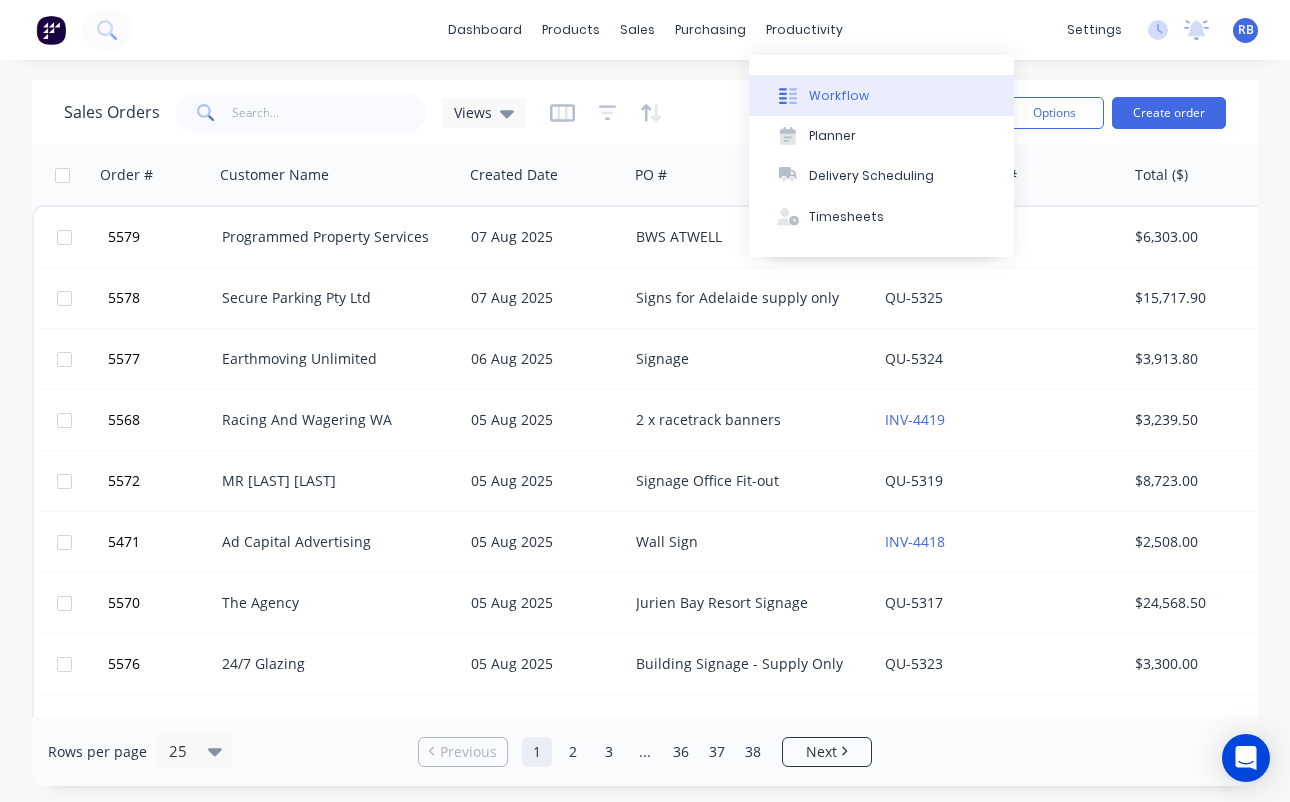 click on "Workflow" at bounding box center (839, 96) 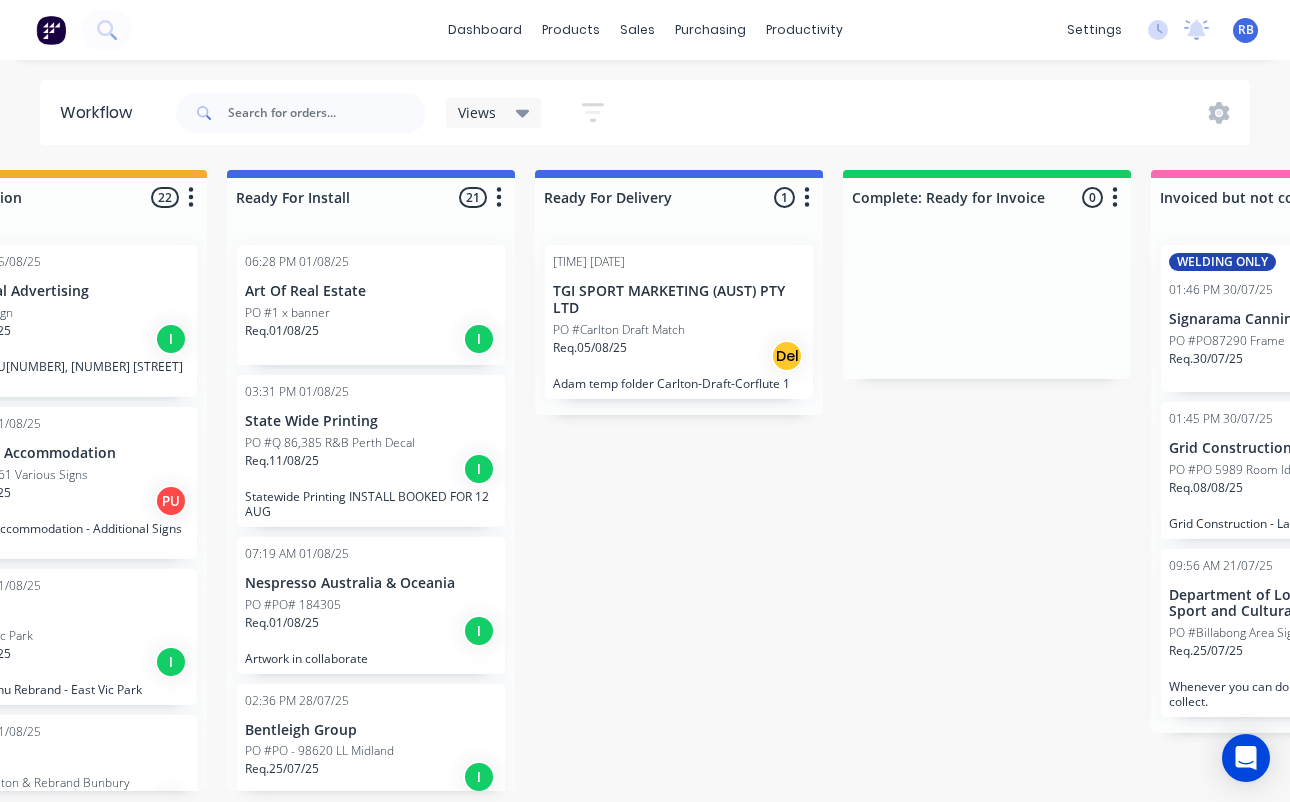 scroll, scrollTop: 0, scrollLeft: 426, axis: horizontal 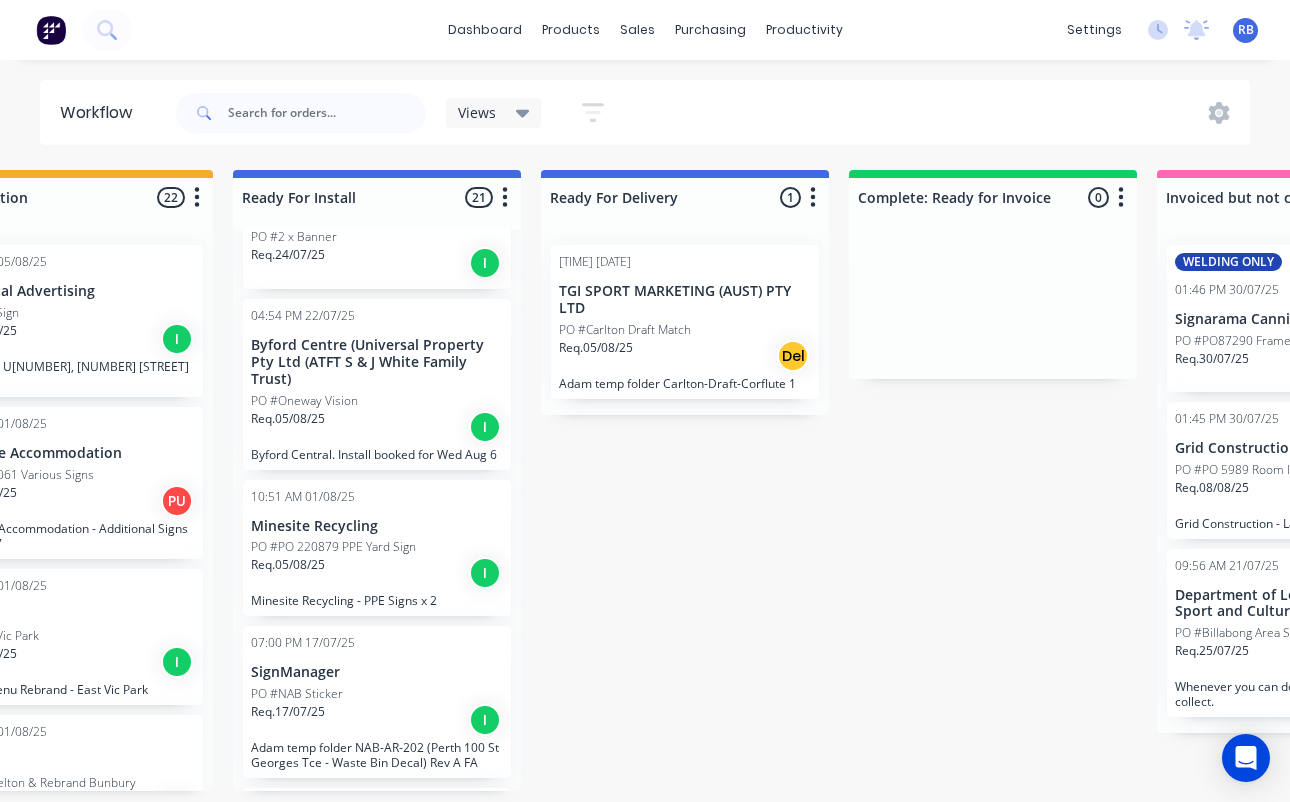 click on "PO #PO 220879
PPE Yard Sign" at bounding box center (333, 547) 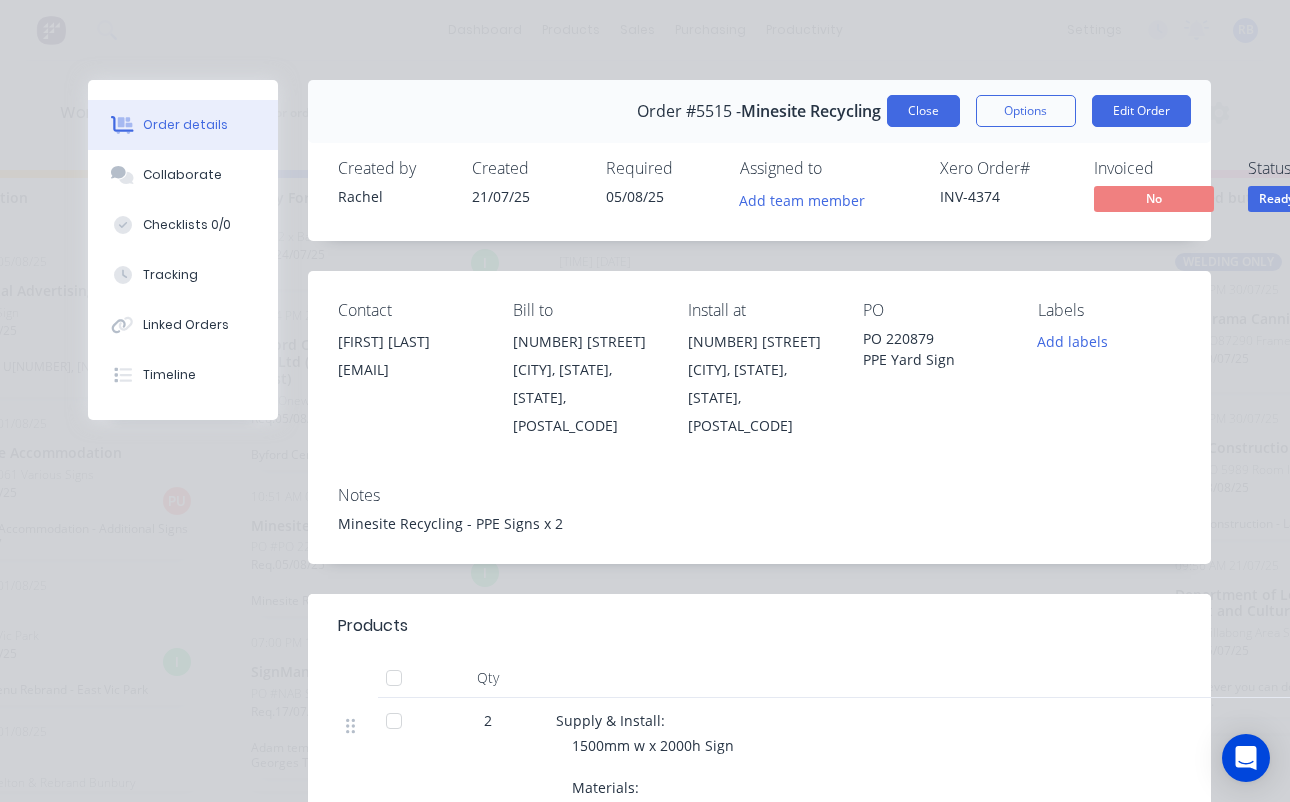 click on "Close" at bounding box center [923, 111] 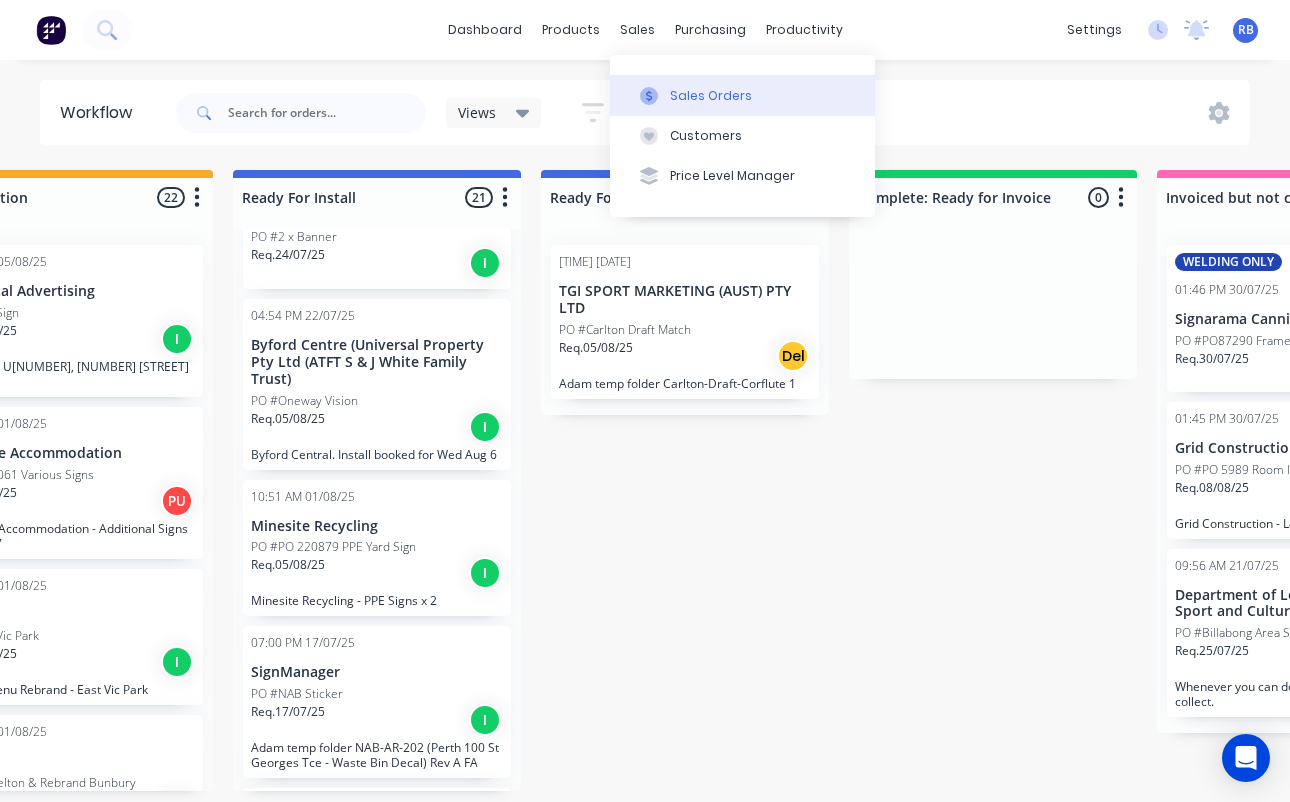 click on "Sales Orders" at bounding box center [711, 96] 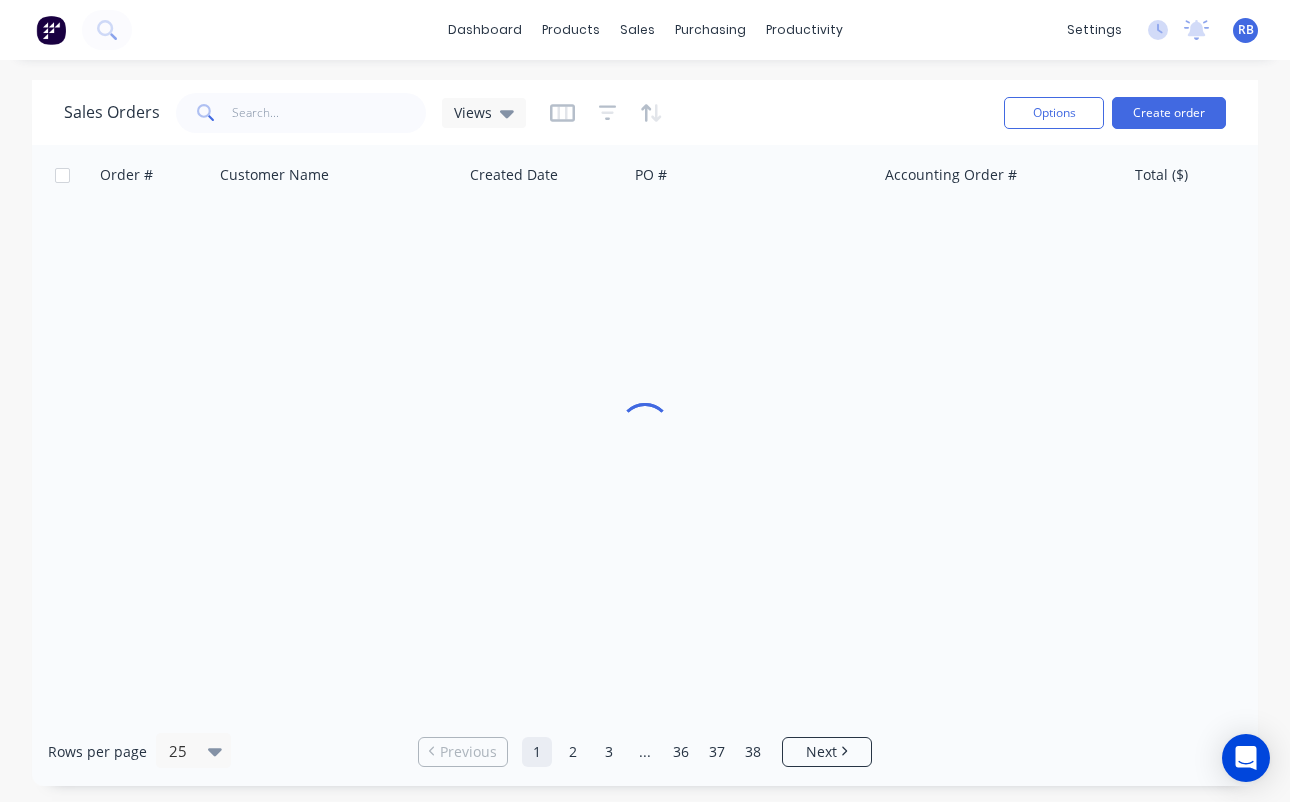 scroll, scrollTop: 0, scrollLeft: 0, axis: both 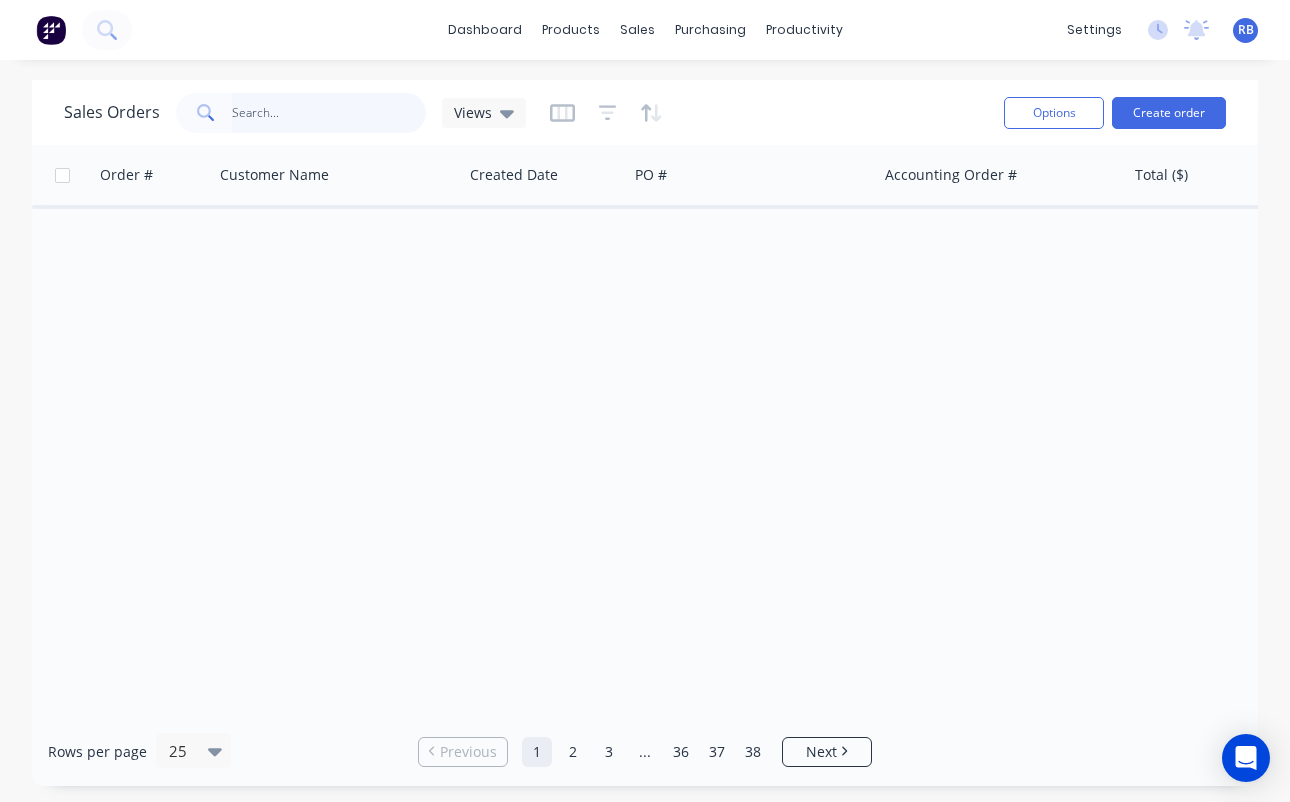 click at bounding box center (329, 113) 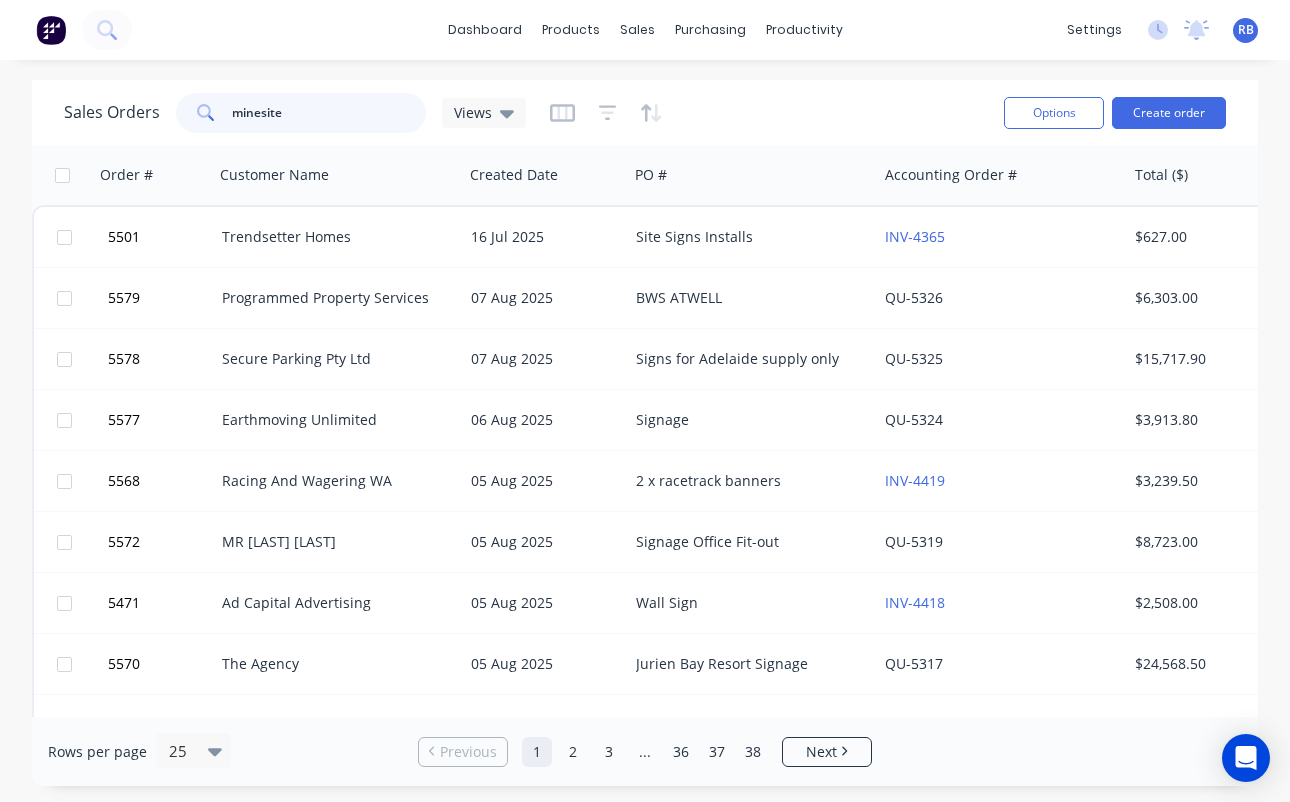 type on "minesite" 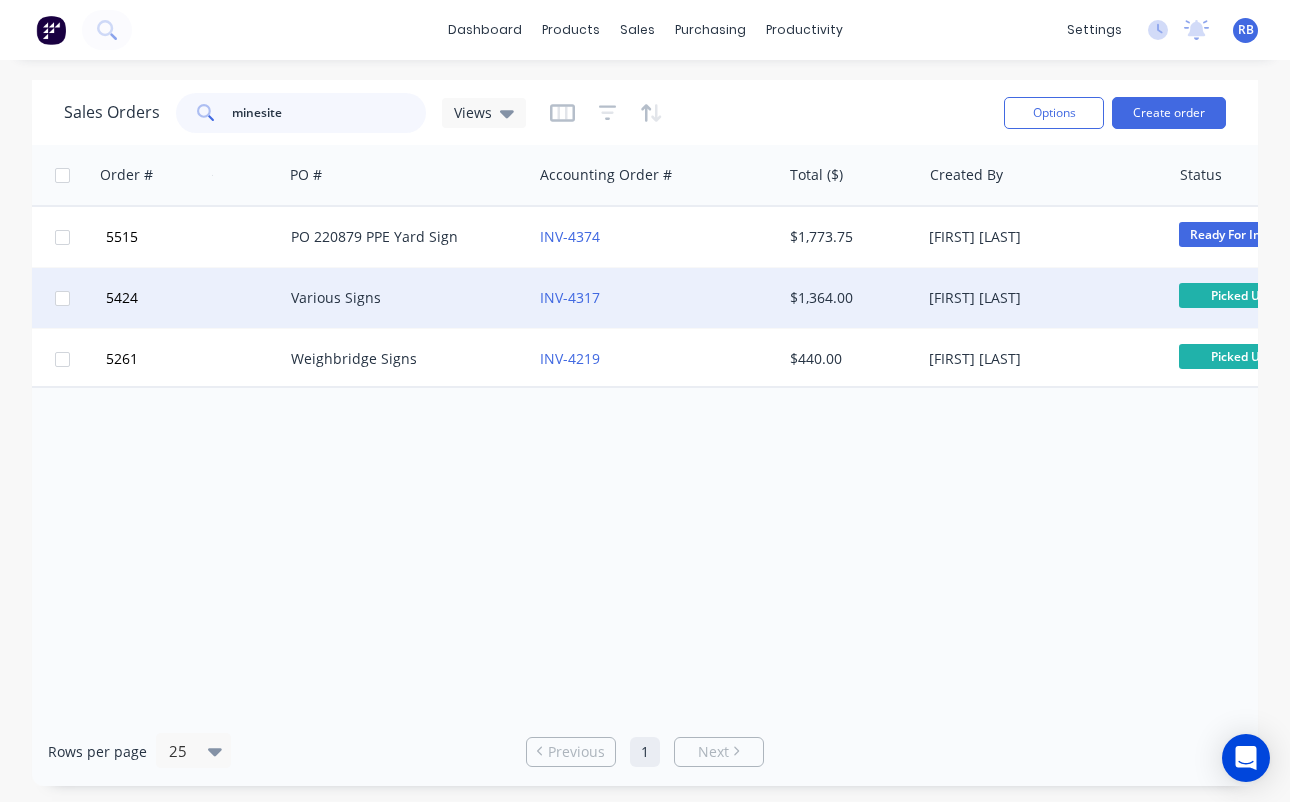 scroll, scrollTop: 0, scrollLeft: 348, axis: horizontal 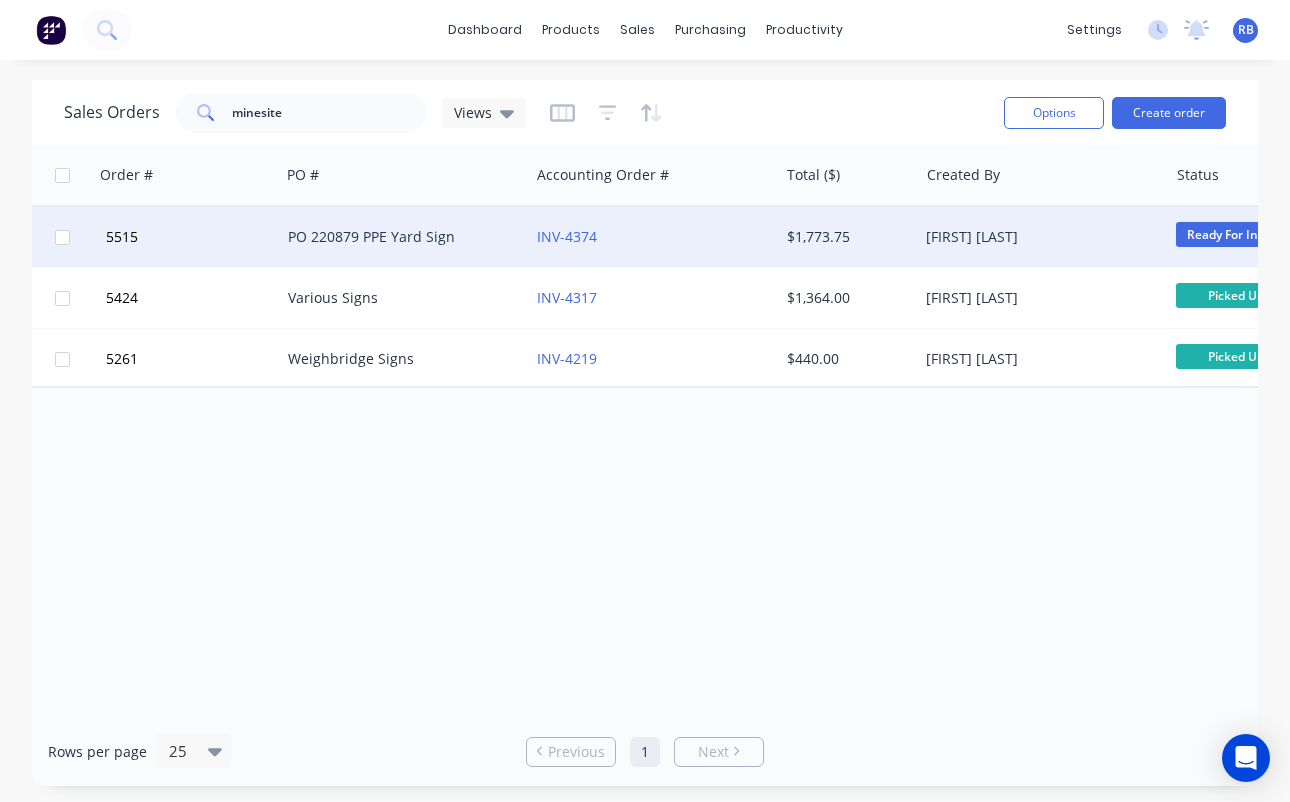 click on "INV-4374" at bounding box center (648, 237) 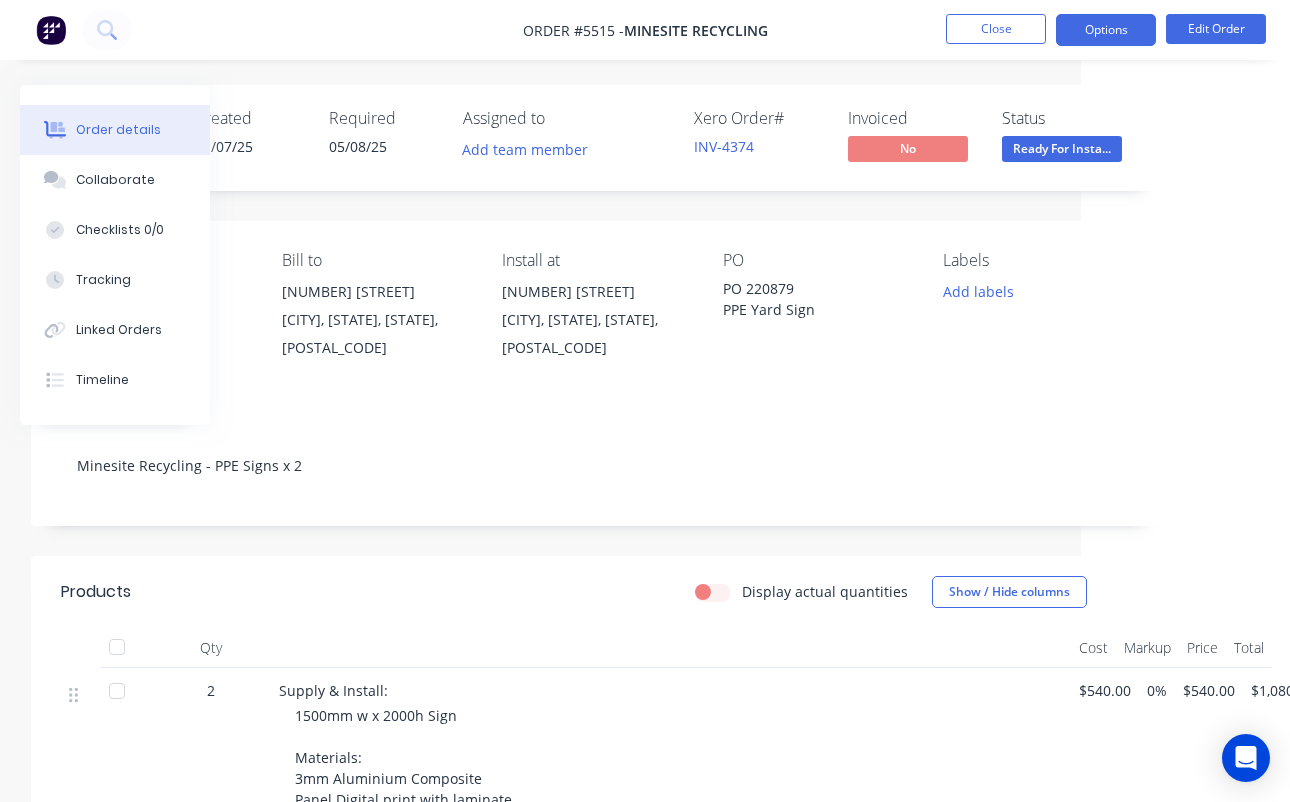 scroll, scrollTop: 0, scrollLeft: 209, axis: horizontal 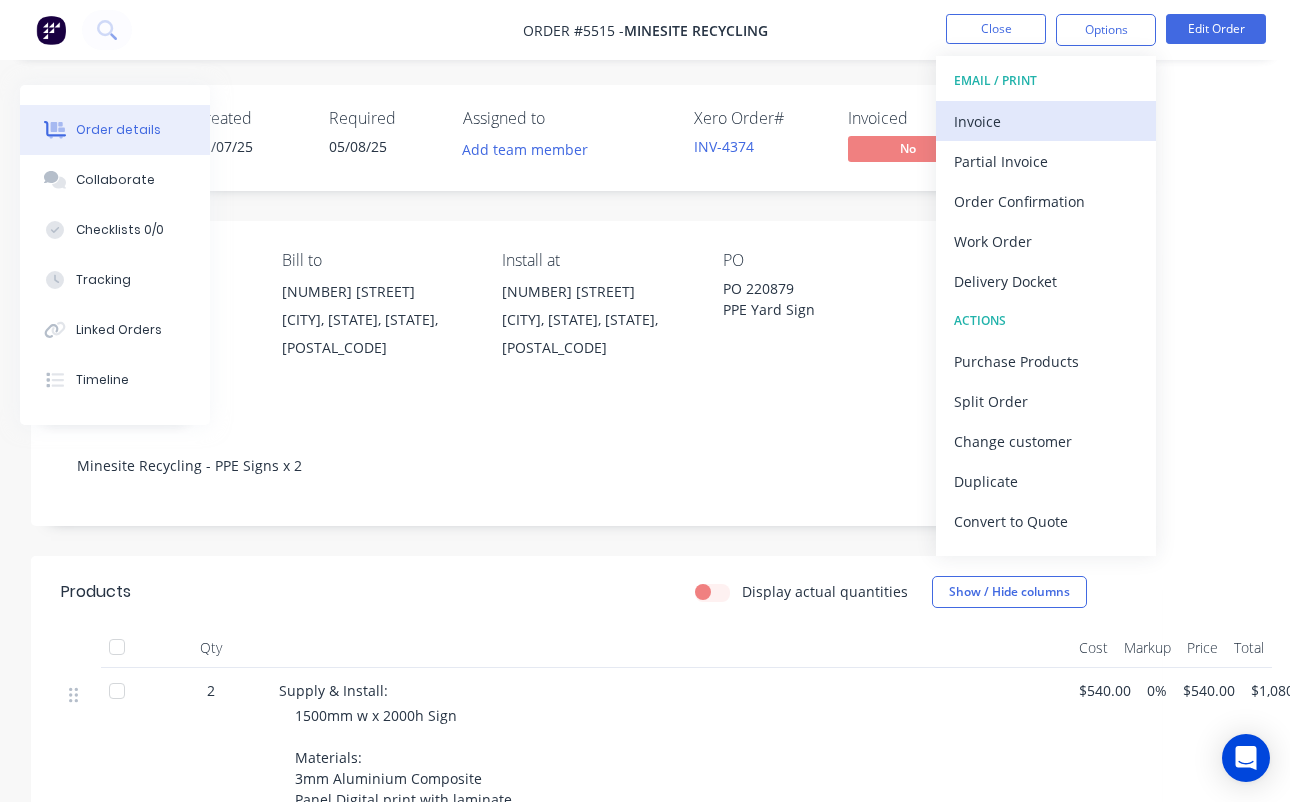 click on "Invoice" at bounding box center [1046, 121] 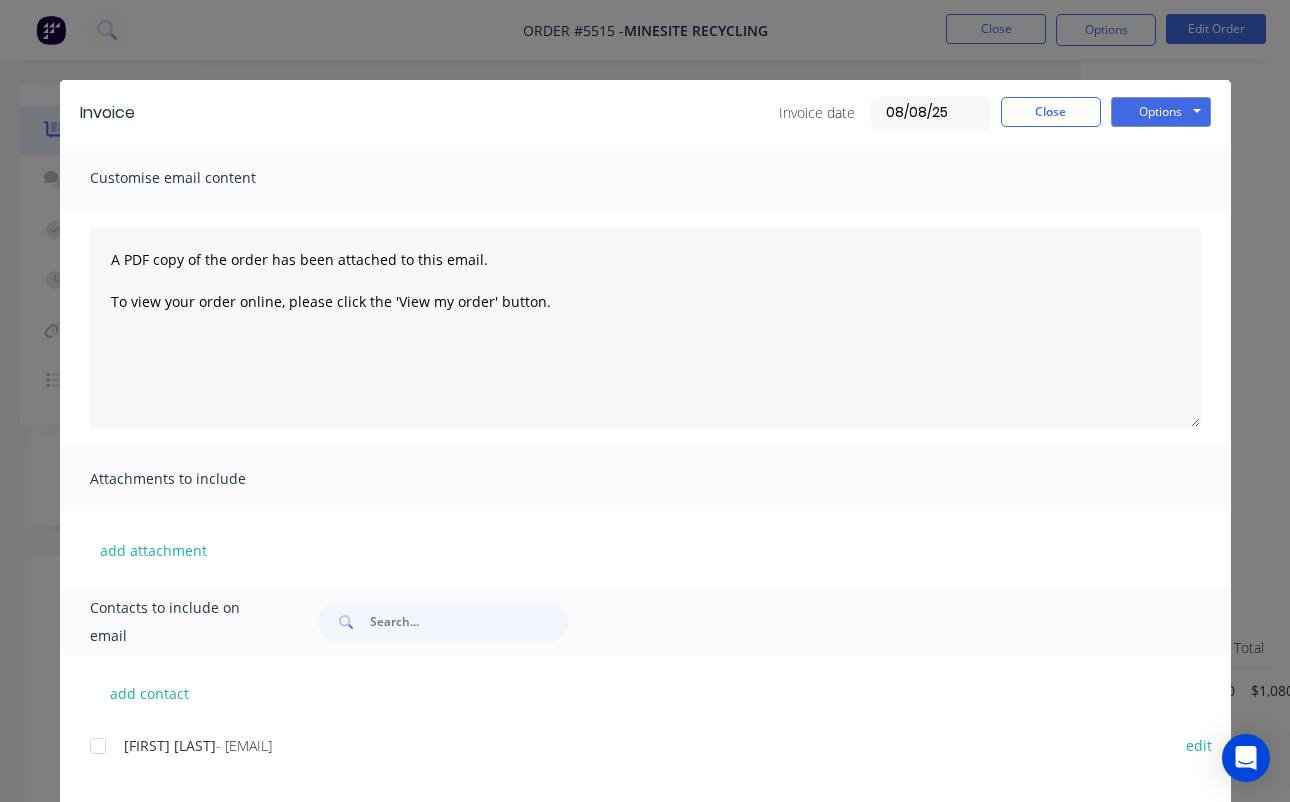 click at bounding box center [98, 746] 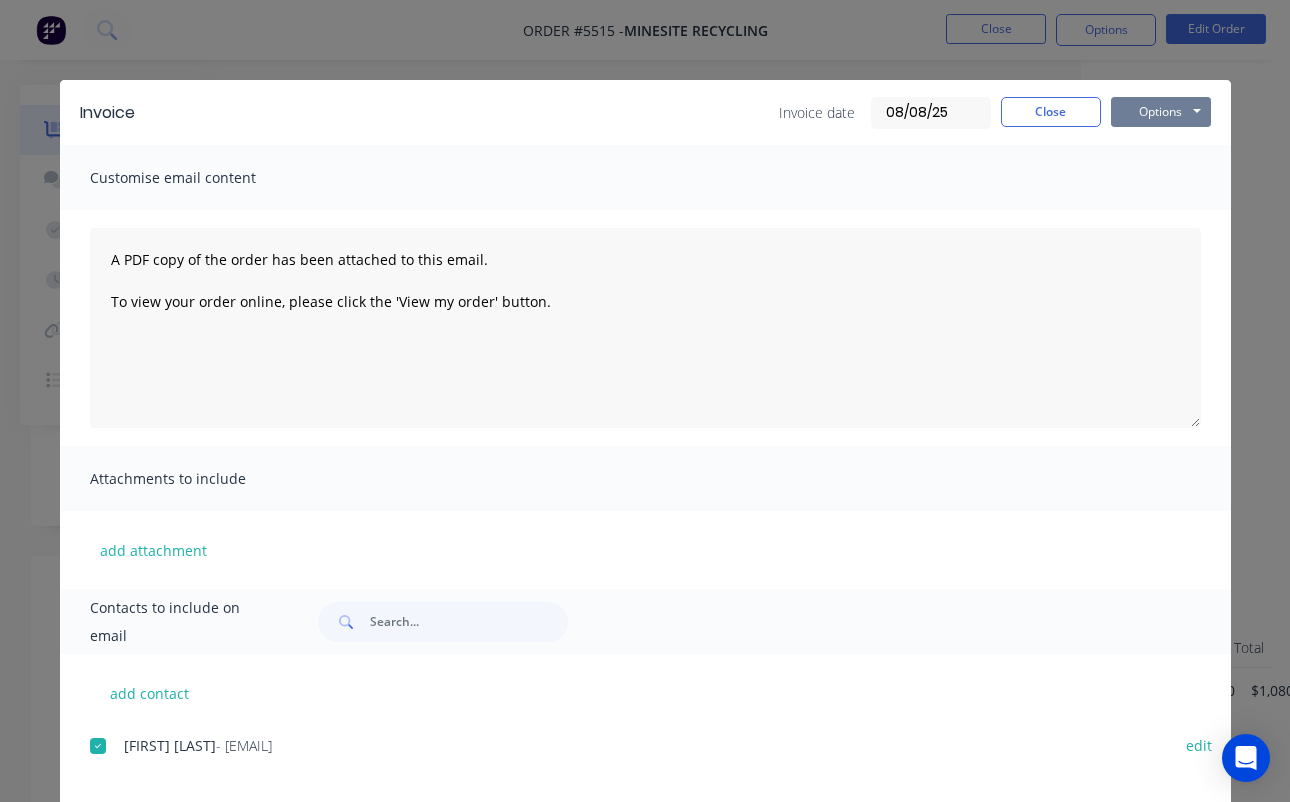 click on "Options" at bounding box center (1161, 112) 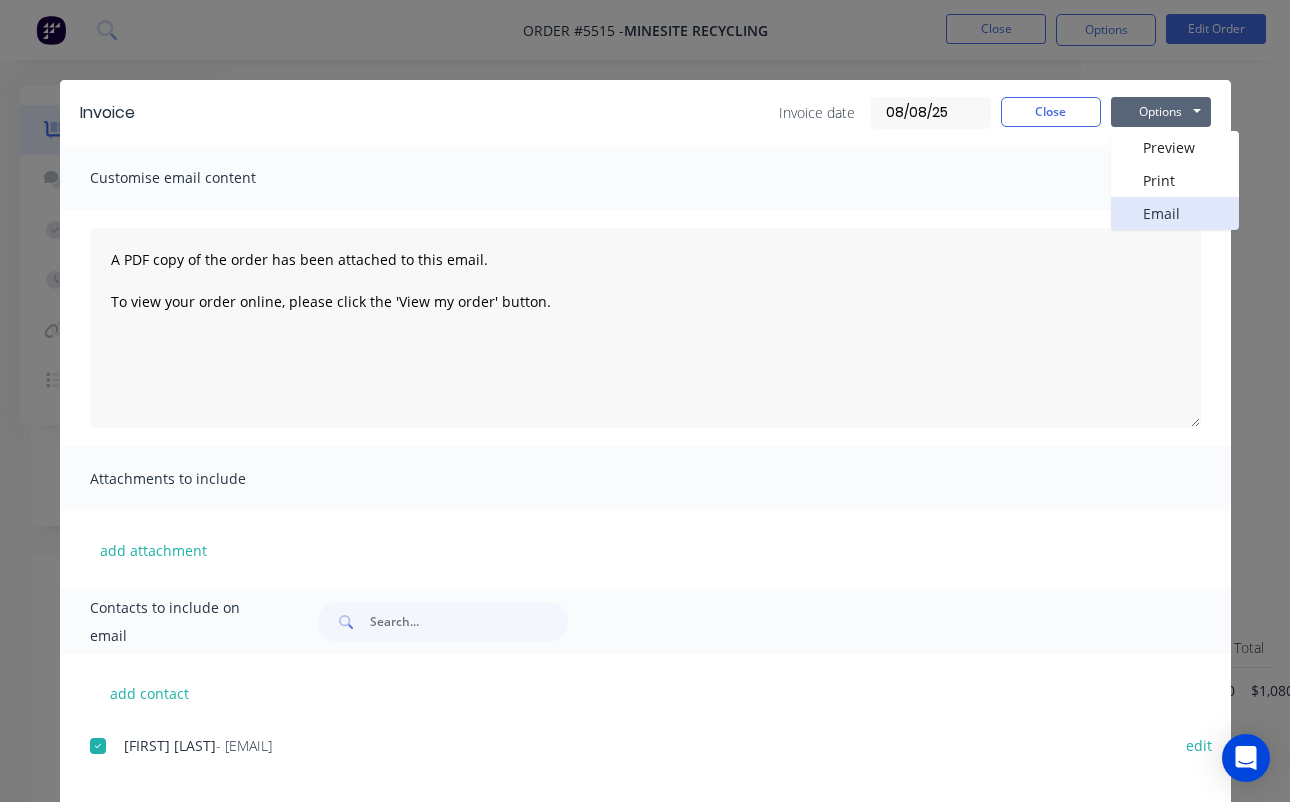 click on "Email" at bounding box center (1175, 213) 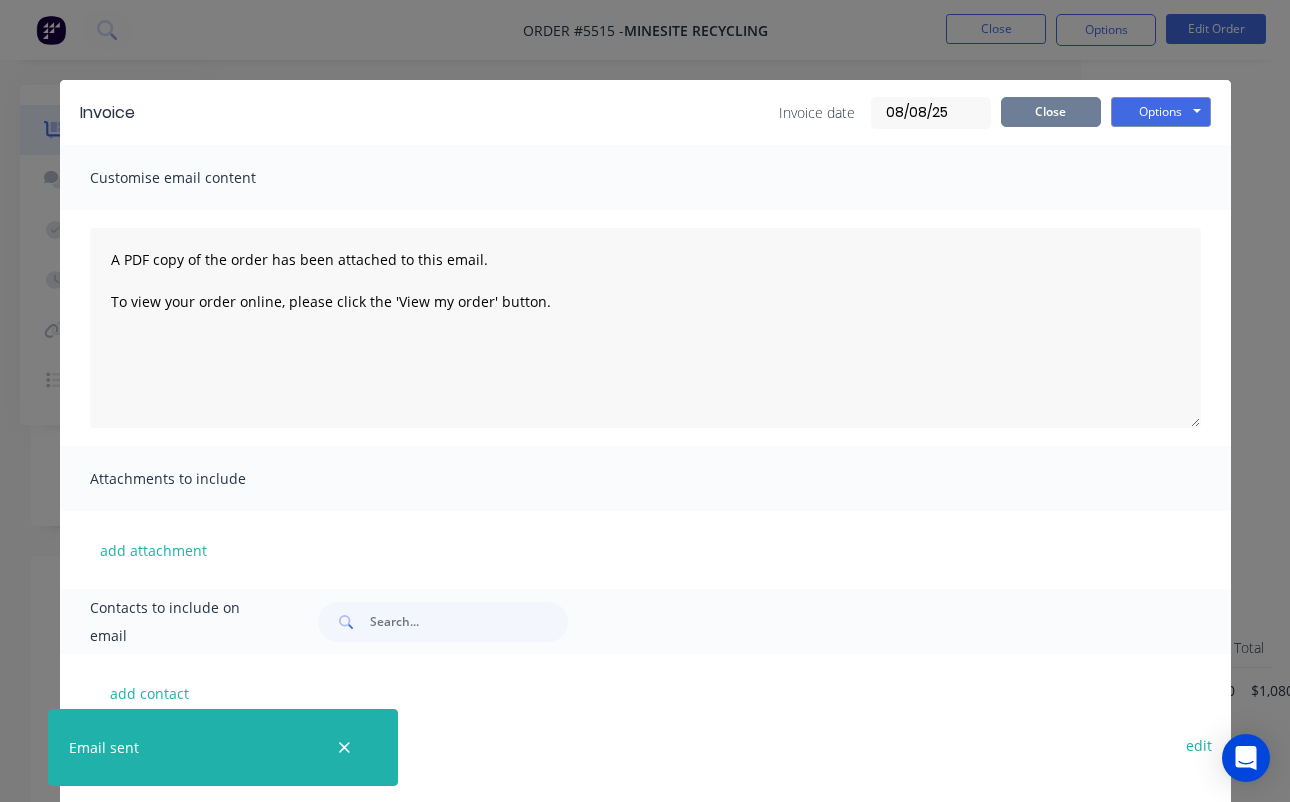 click on "Close" at bounding box center [1051, 112] 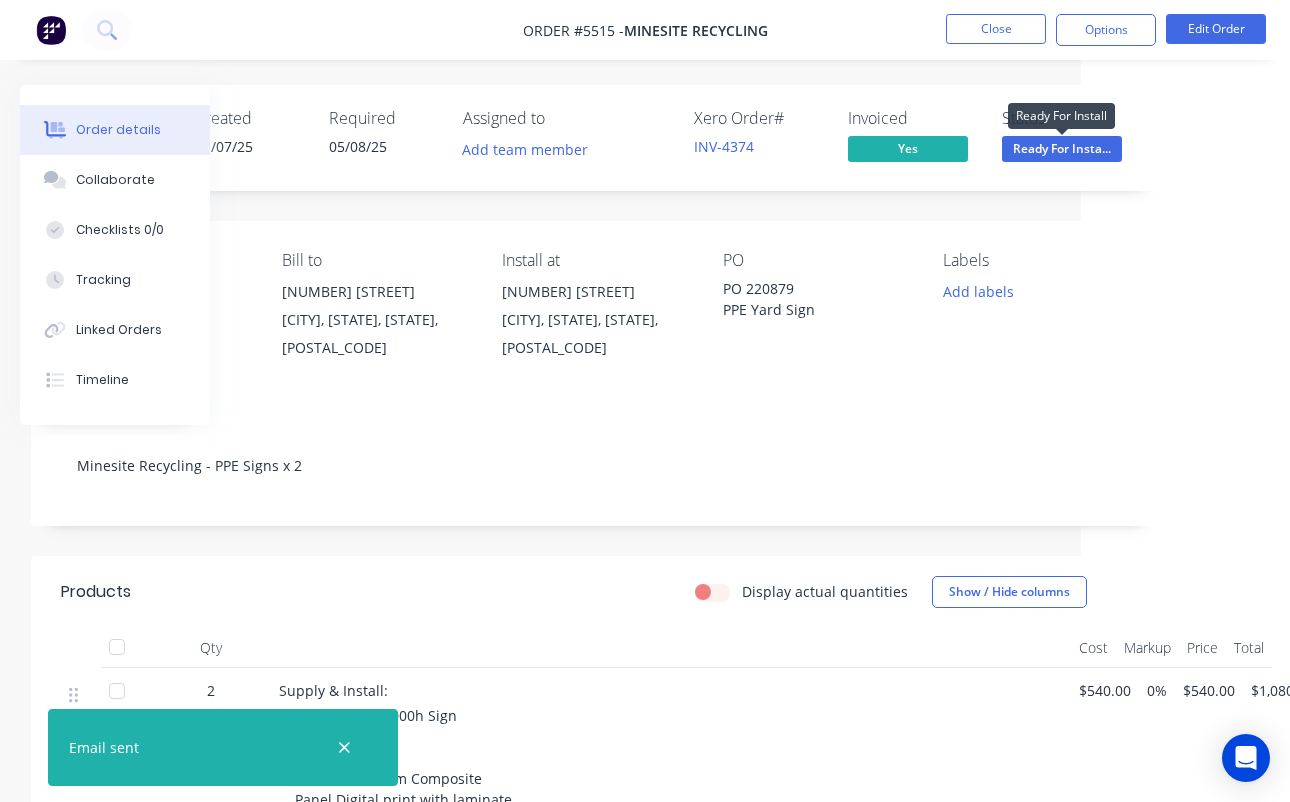 click on "Ready For Insta..." at bounding box center [1062, 148] 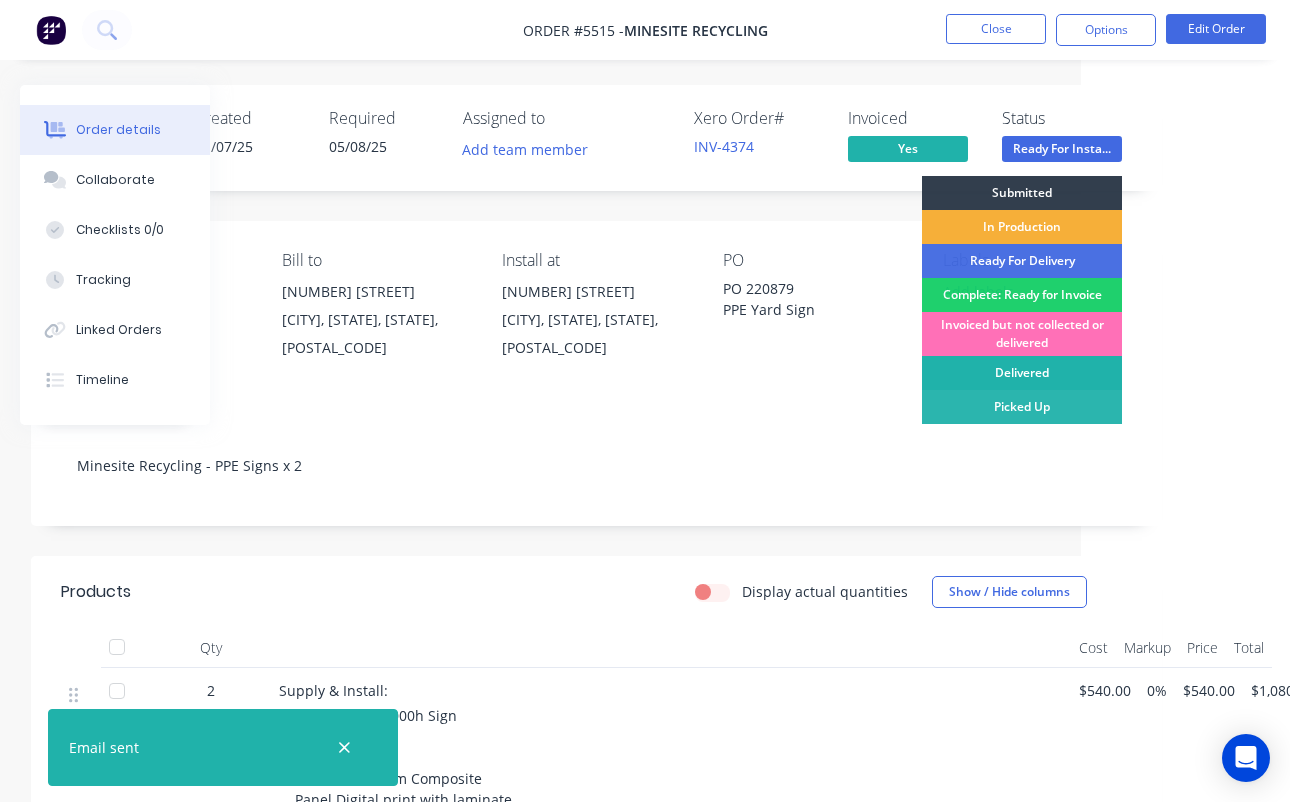 click on "Delivered" at bounding box center [1022, 373] 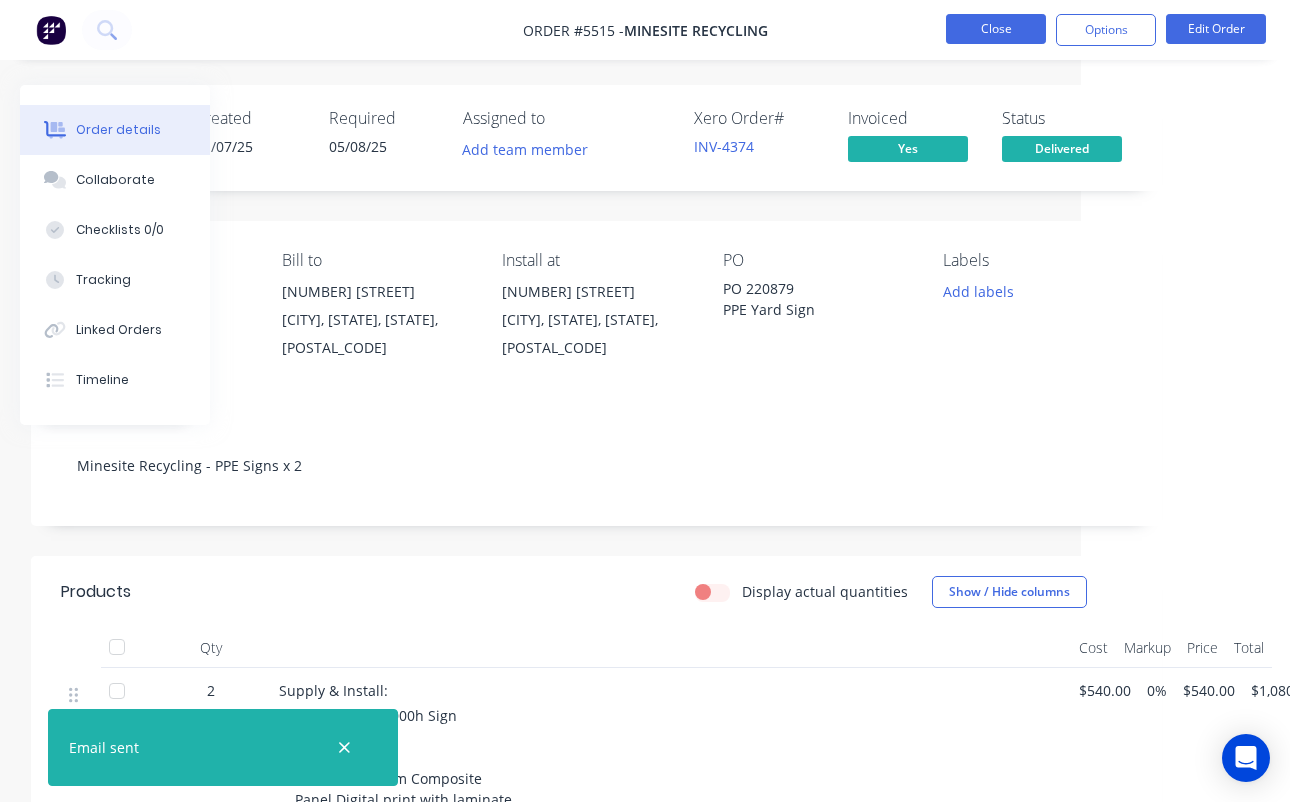 click on "Close" at bounding box center (996, 29) 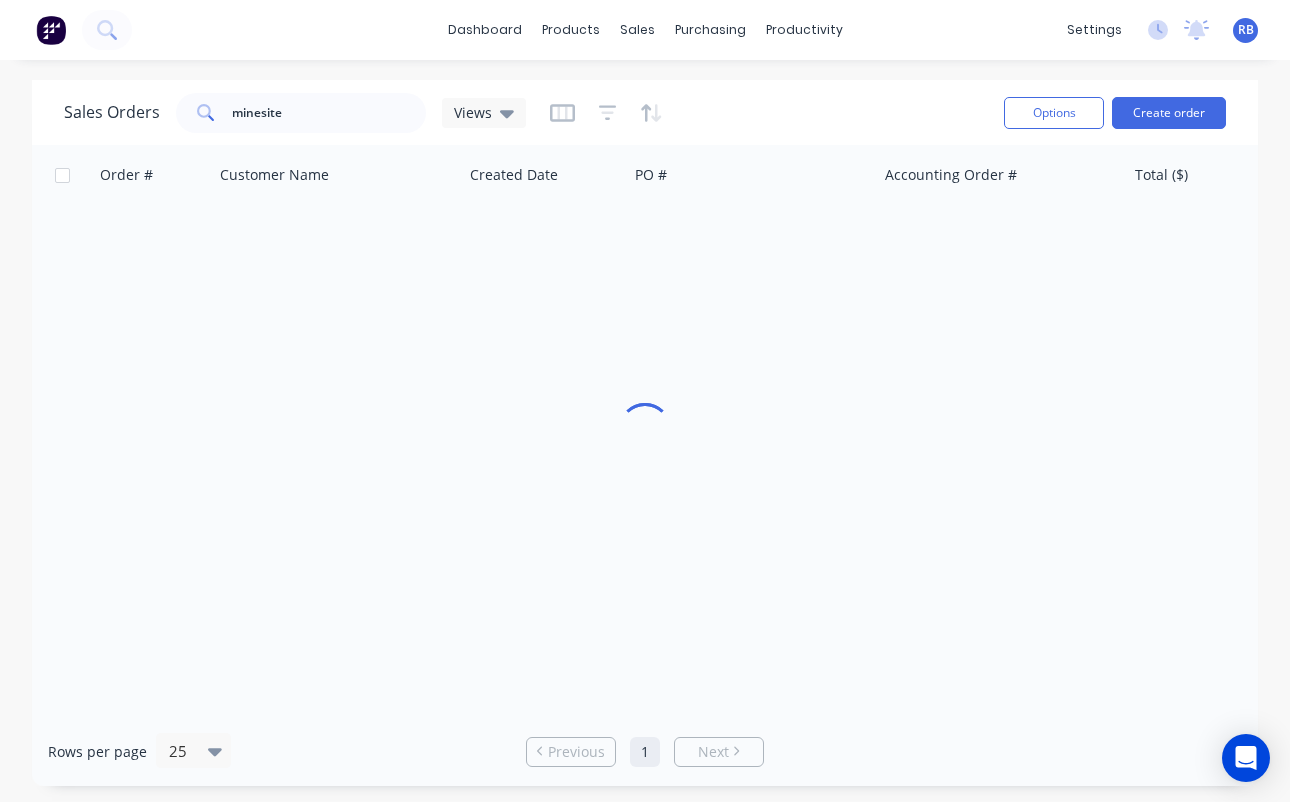 scroll, scrollTop: 0, scrollLeft: 0, axis: both 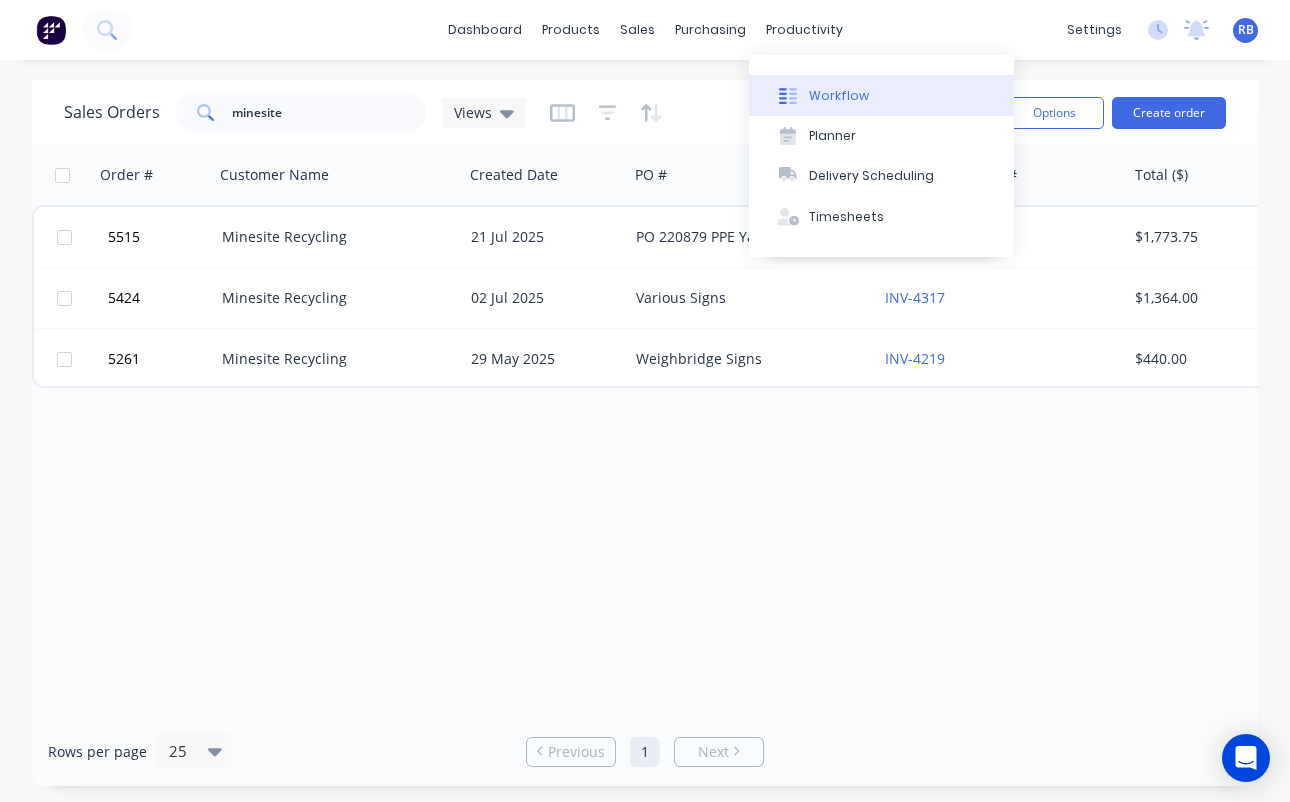 click on "Workflow" at bounding box center (839, 96) 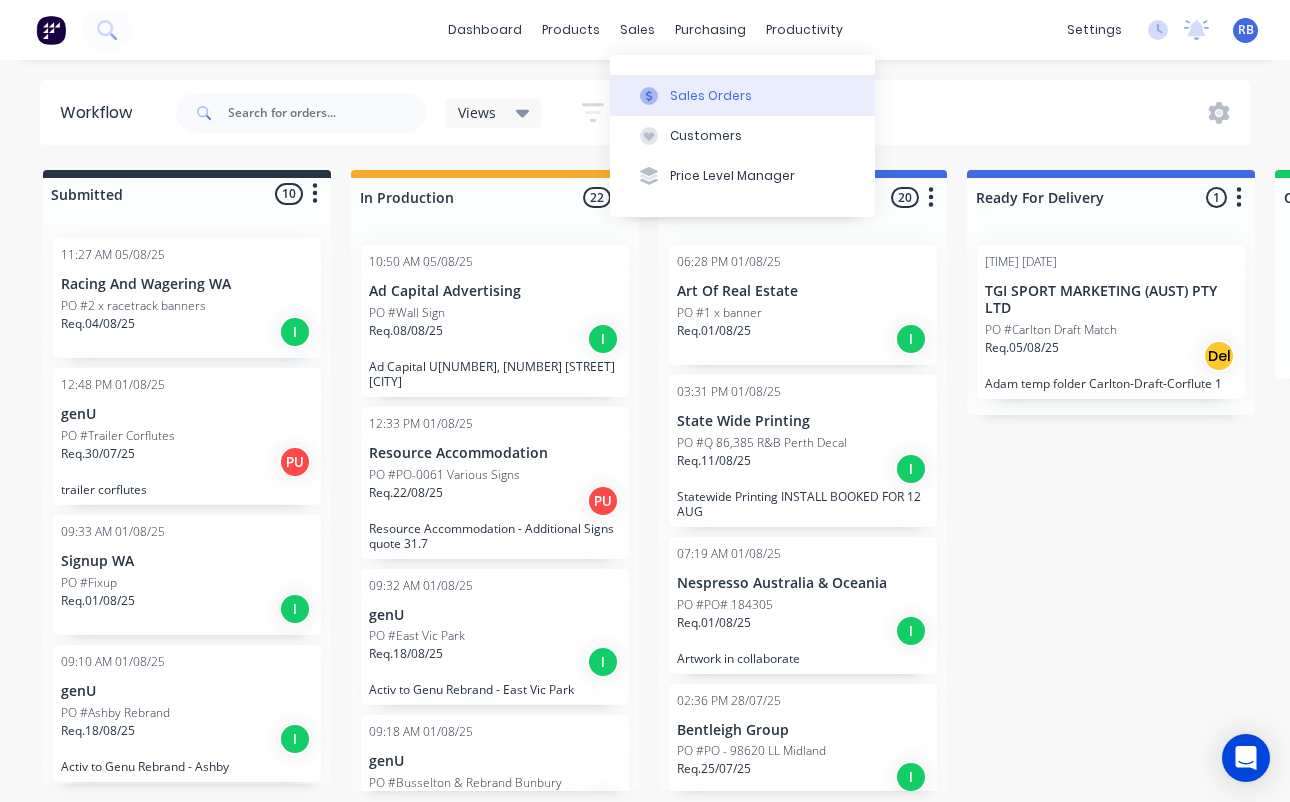 click on "Sales Orders" at bounding box center [711, 96] 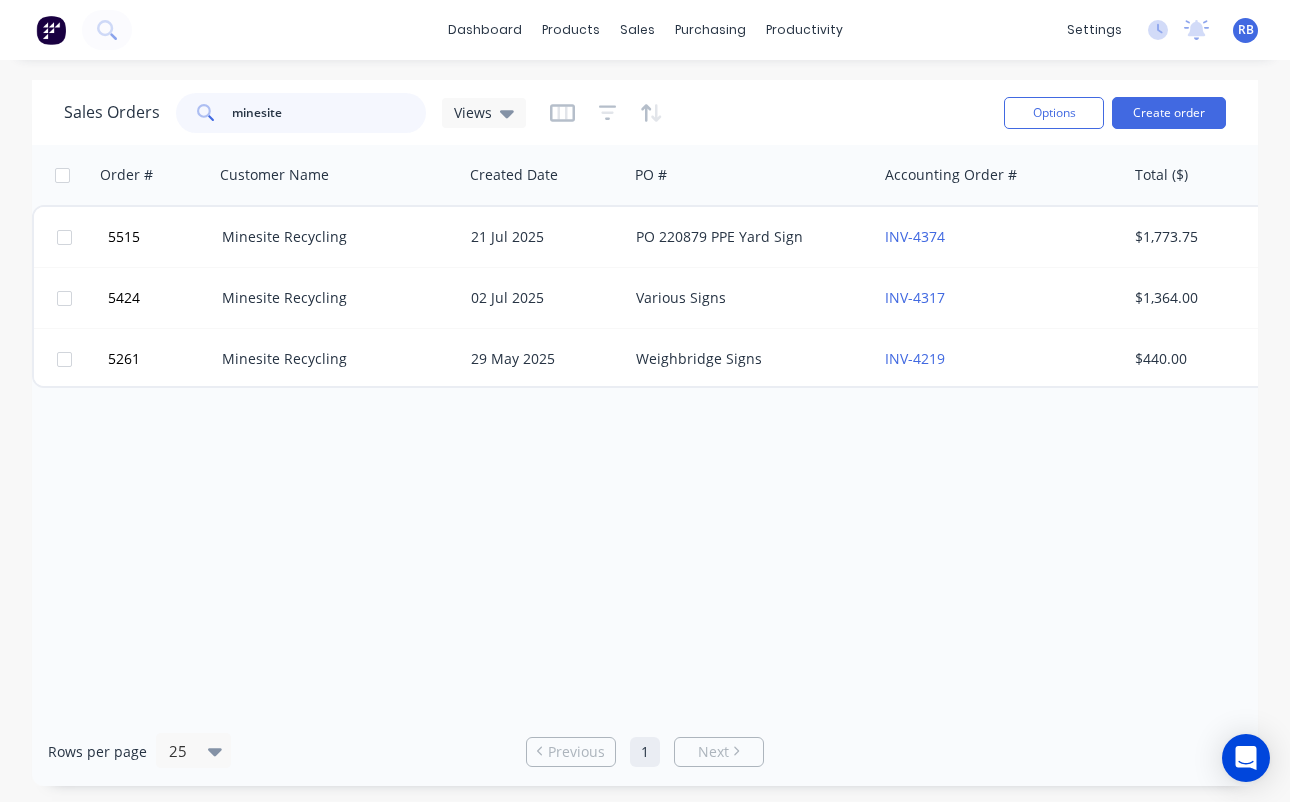 drag, startPoint x: 340, startPoint y: 121, endPoint x: 105, endPoint y: 121, distance: 235 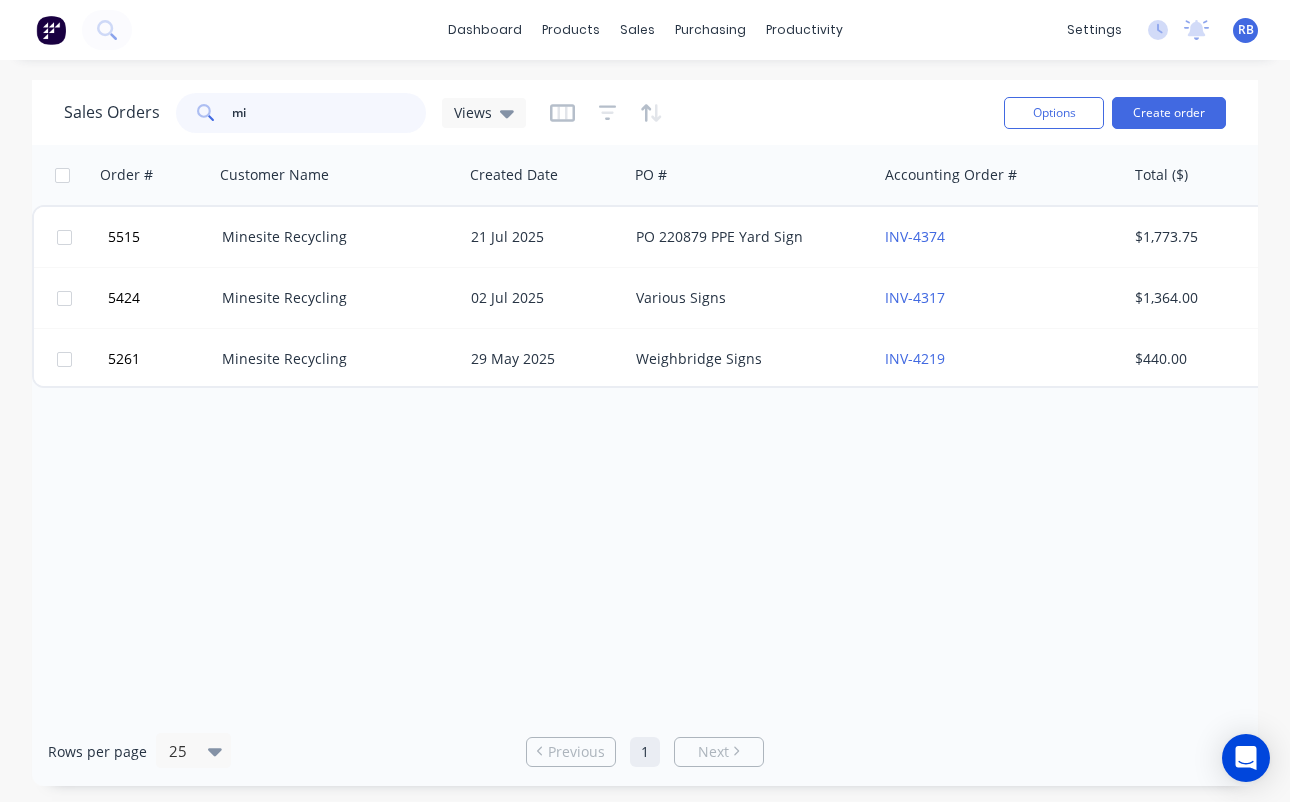 type on "m" 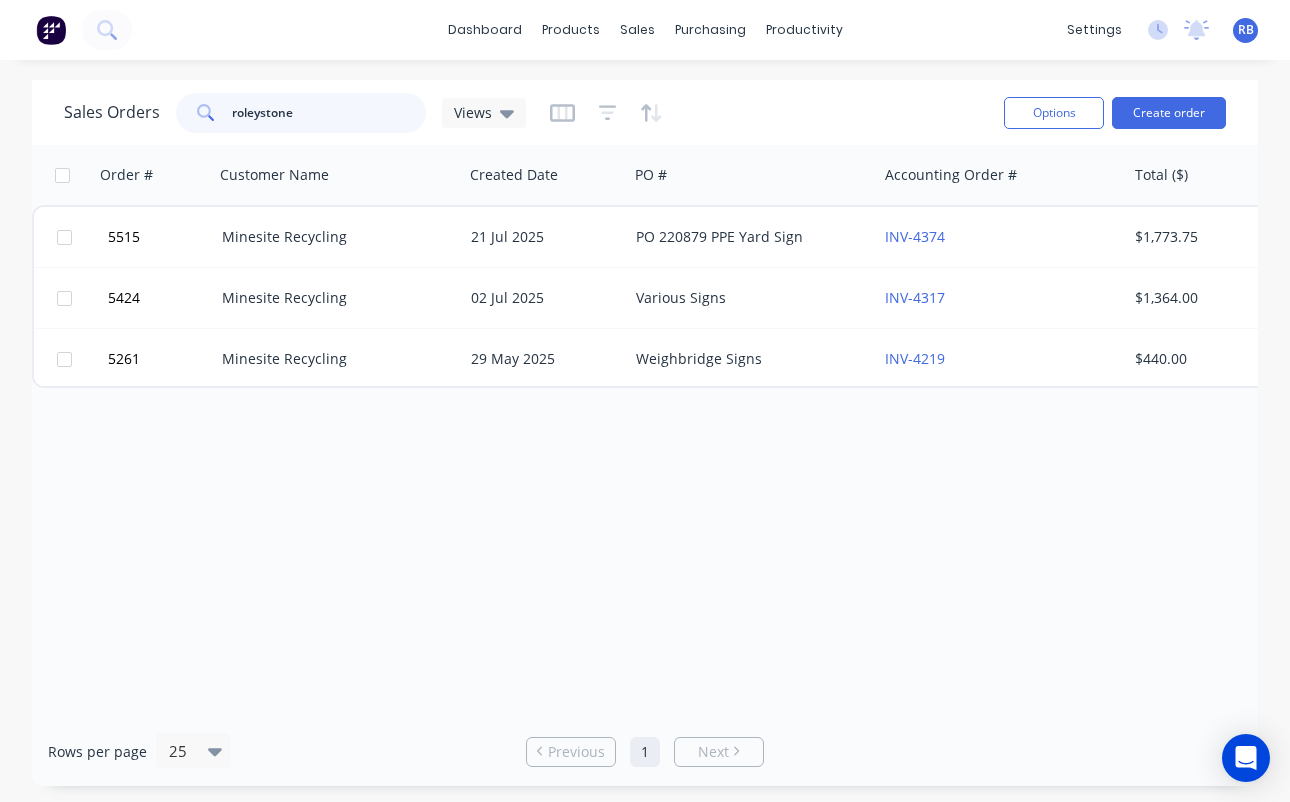 type on "roleystone" 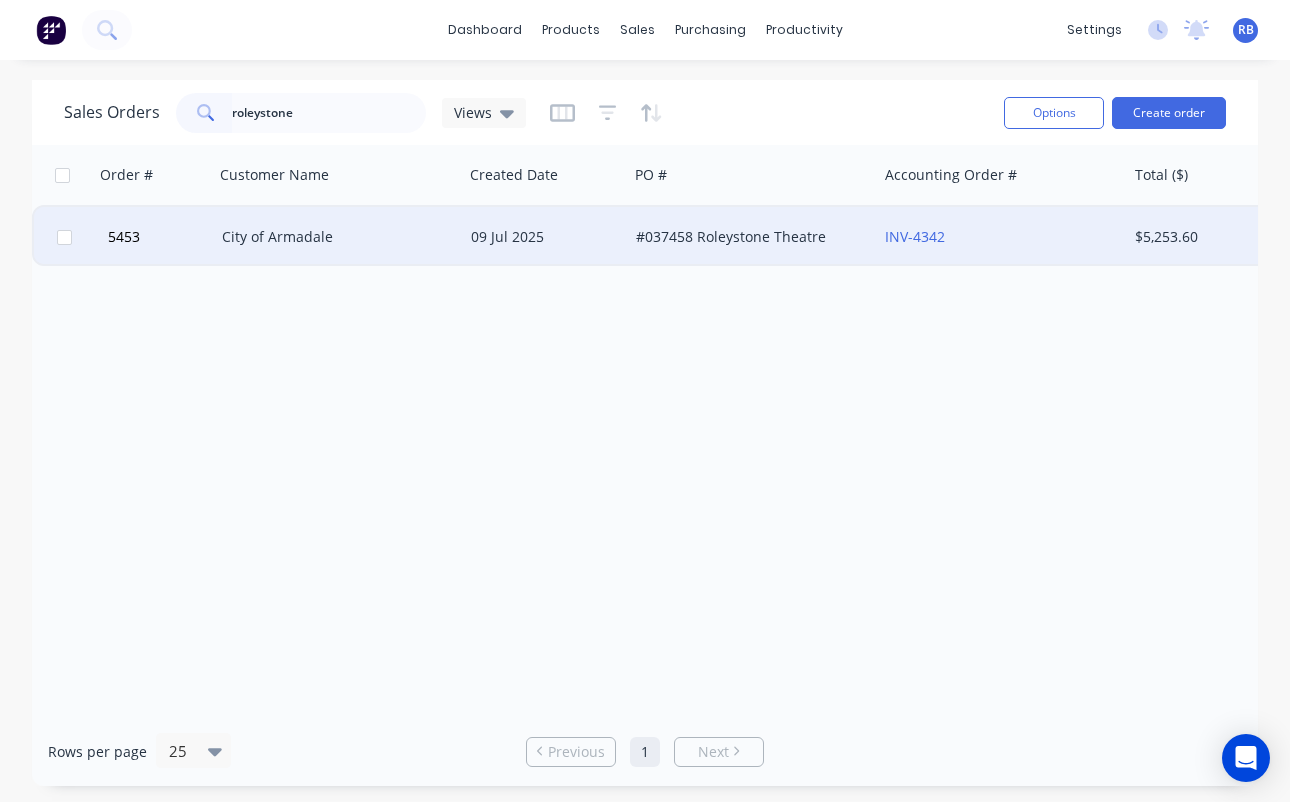 click on "City of Armadale" at bounding box center (338, 237) 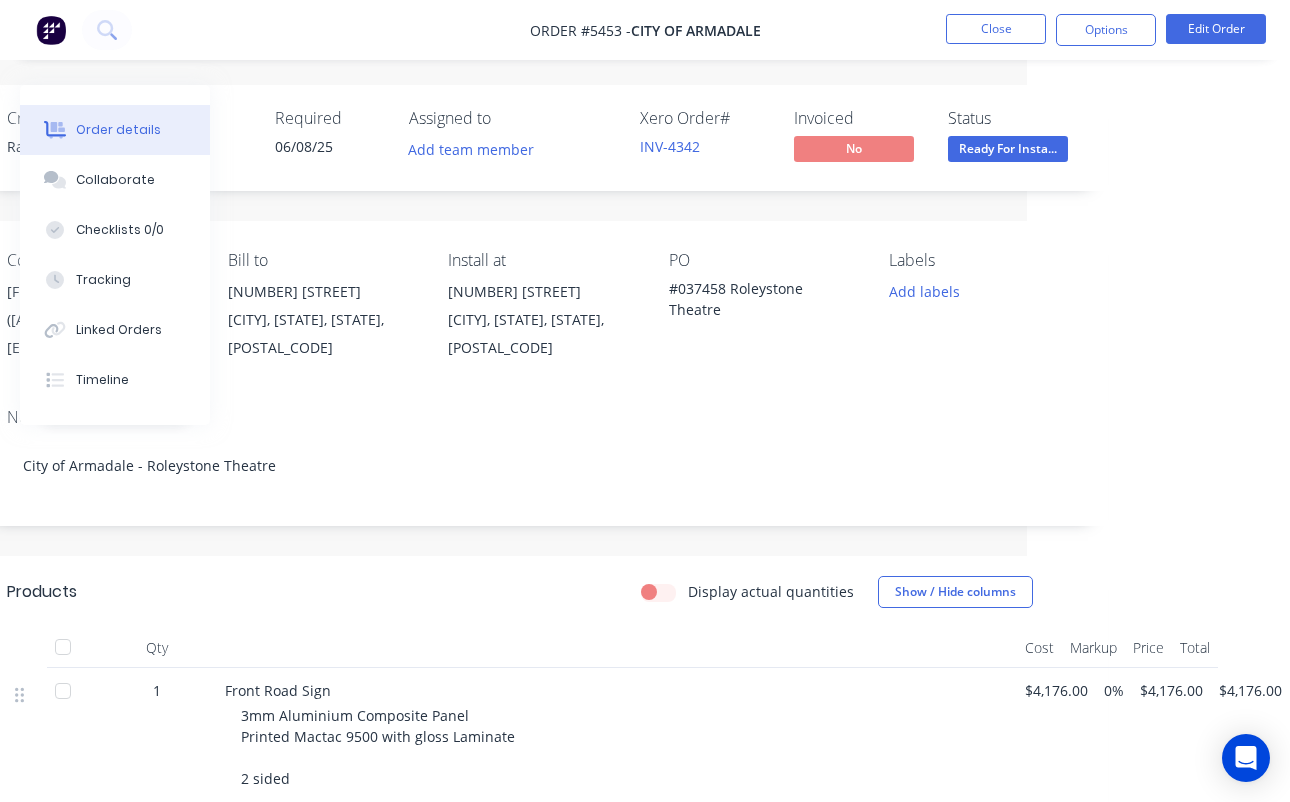 scroll, scrollTop: 0, scrollLeft: 263, axis: horizontal 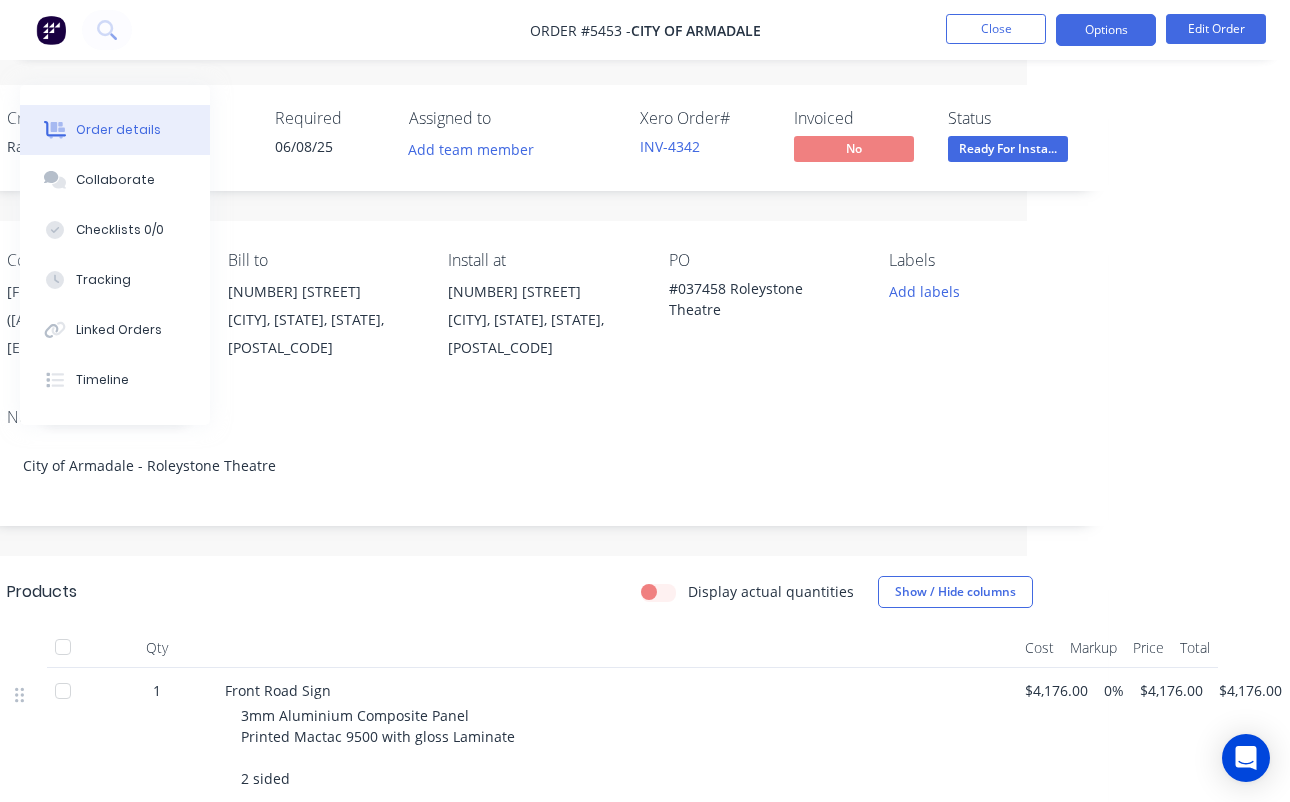 click on "Options" at bounding box center [1106, 30] 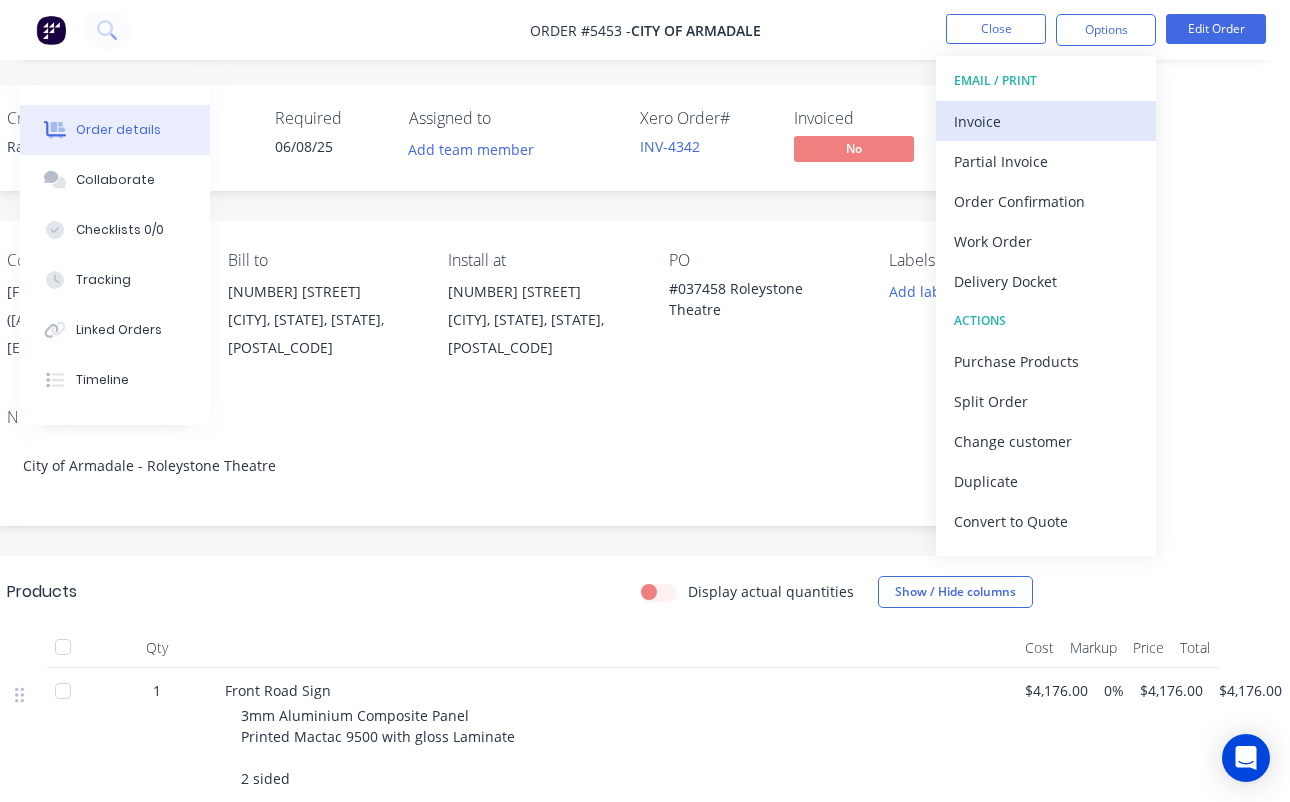 click on "Invoice" at bounding box center (1046, 121) 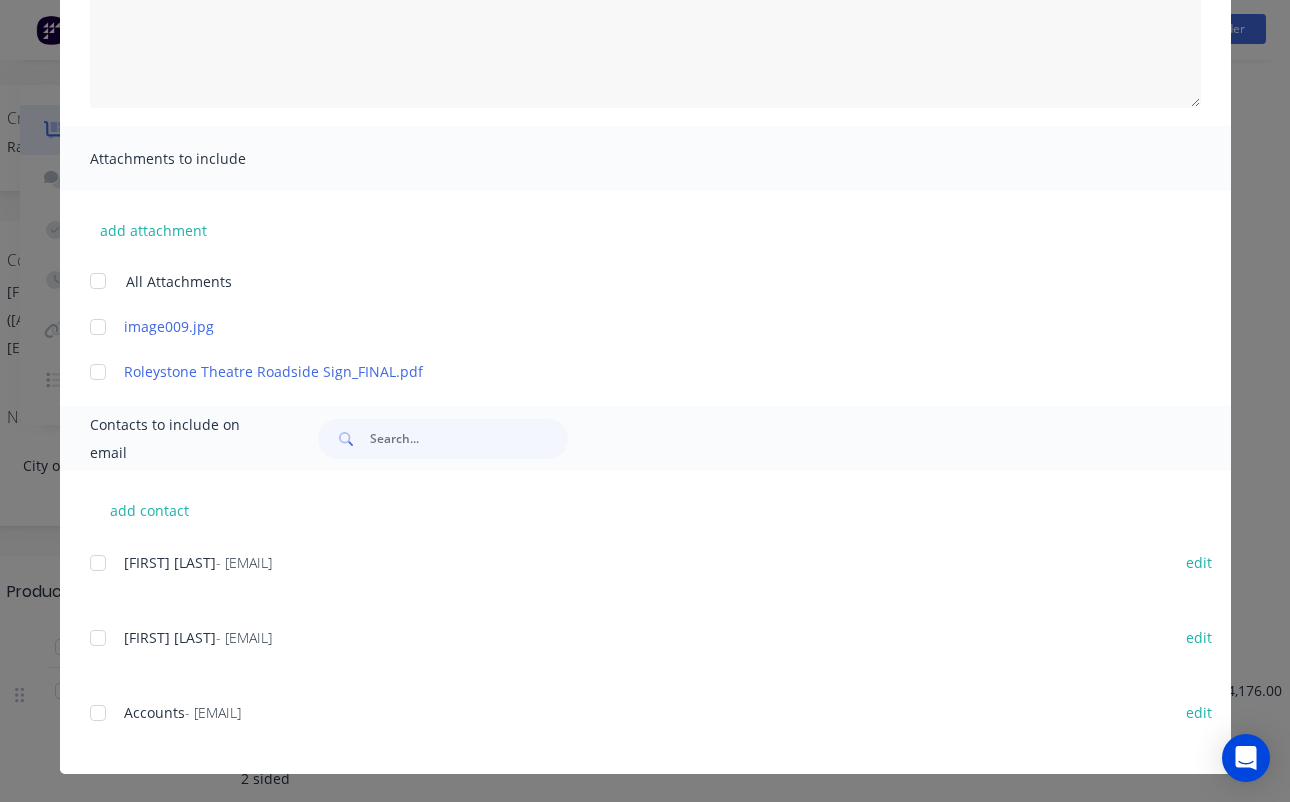 scroll, scrollTop: 320, scrollLeft: 0, axis: vertical 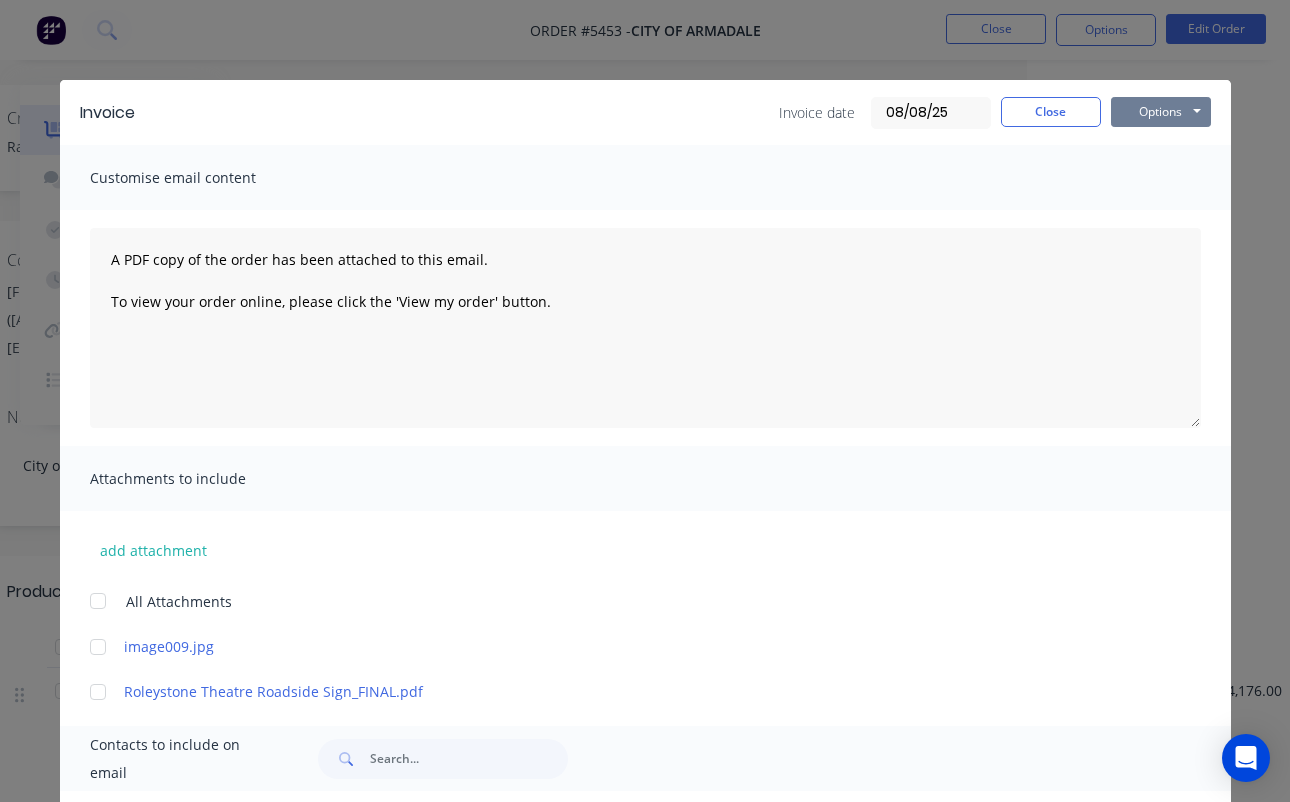 click on "Options" at bounding box center (1161, 112) 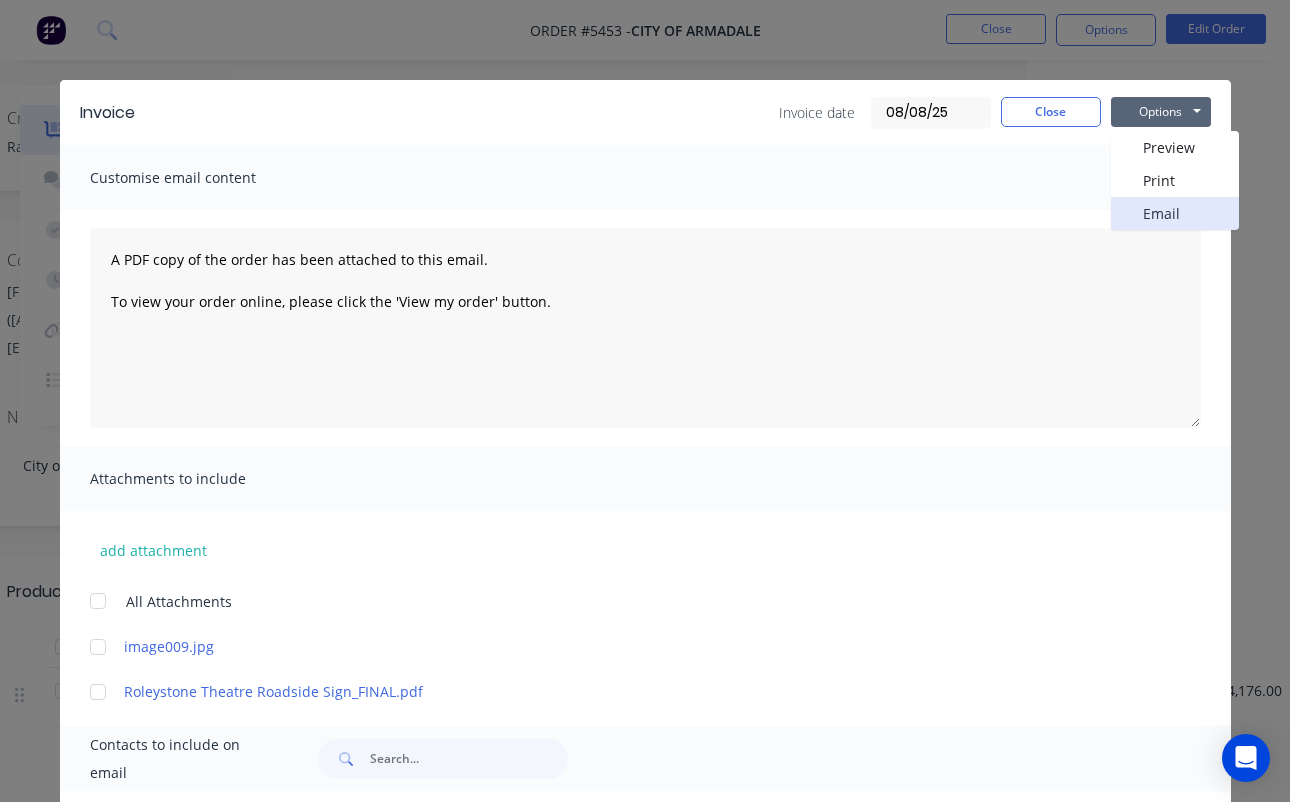 click on "Email" at bounding box center [1175, 213] 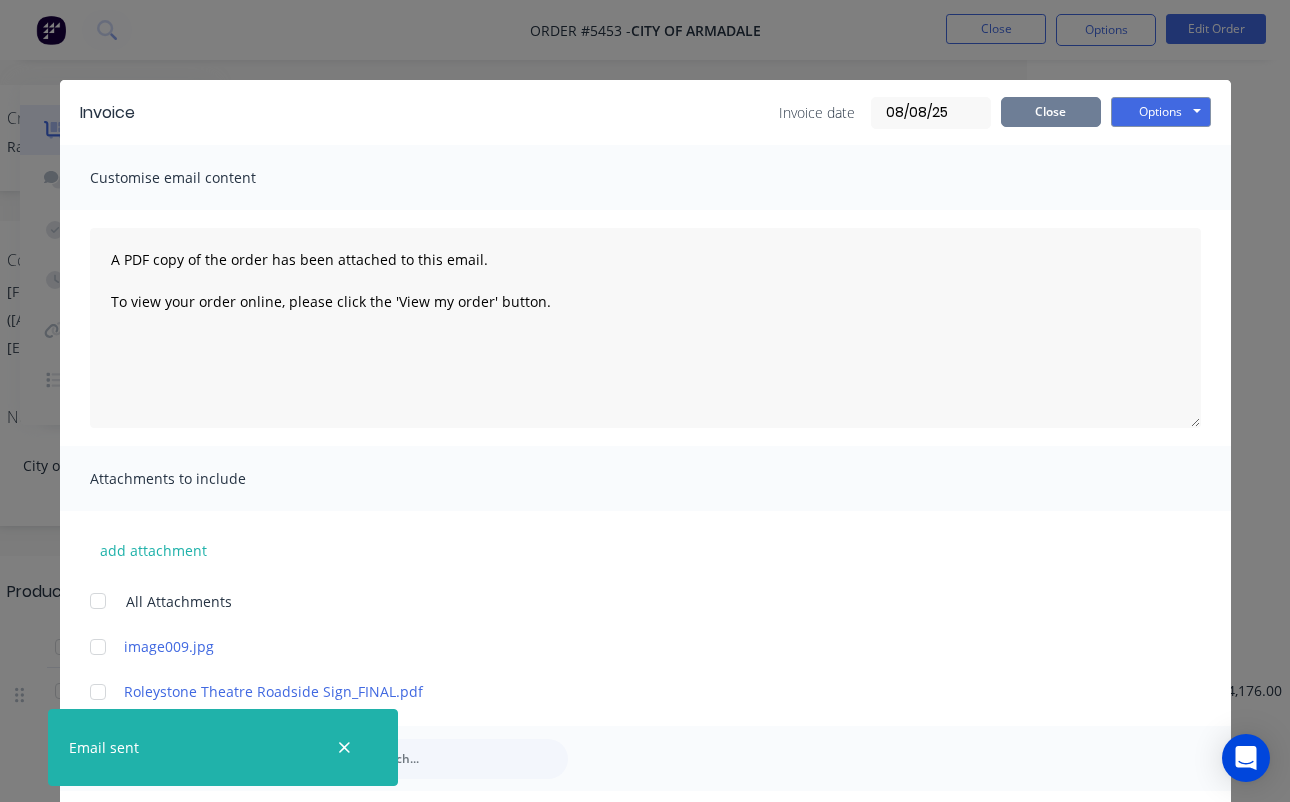 click on "Close" at bounding box center (1051, 112) 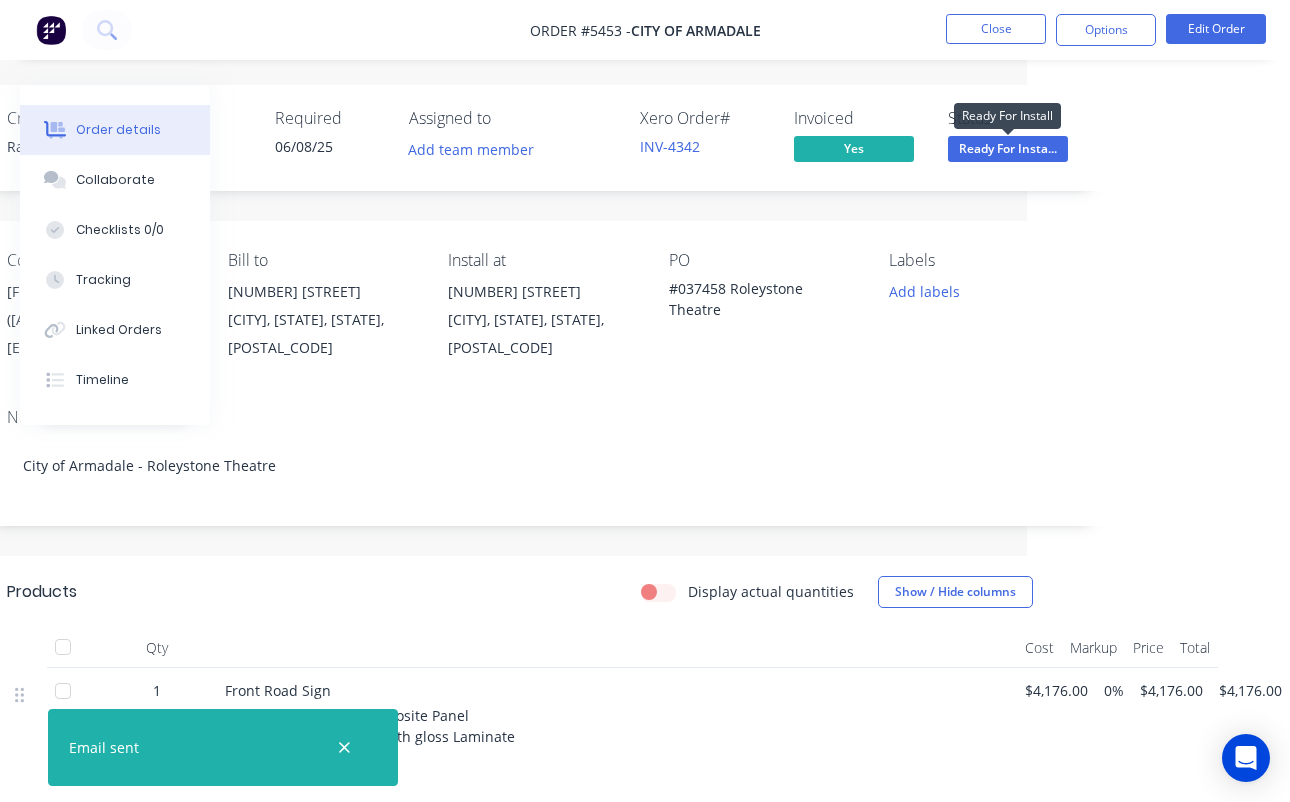 click on "Ready For Insta..." at bounding box center [1008, 148] 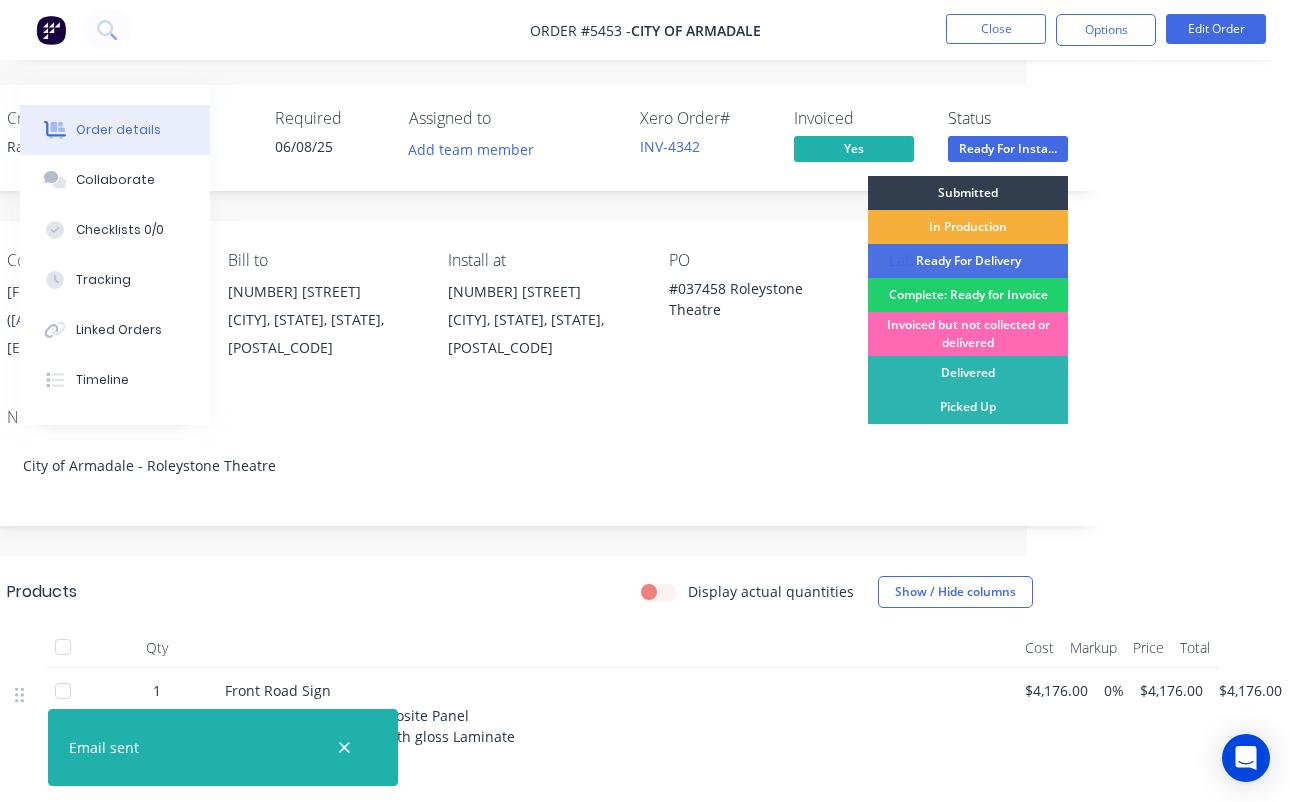 click on "Invoiced but not collected or delivered" at bounding box center [968, 334] 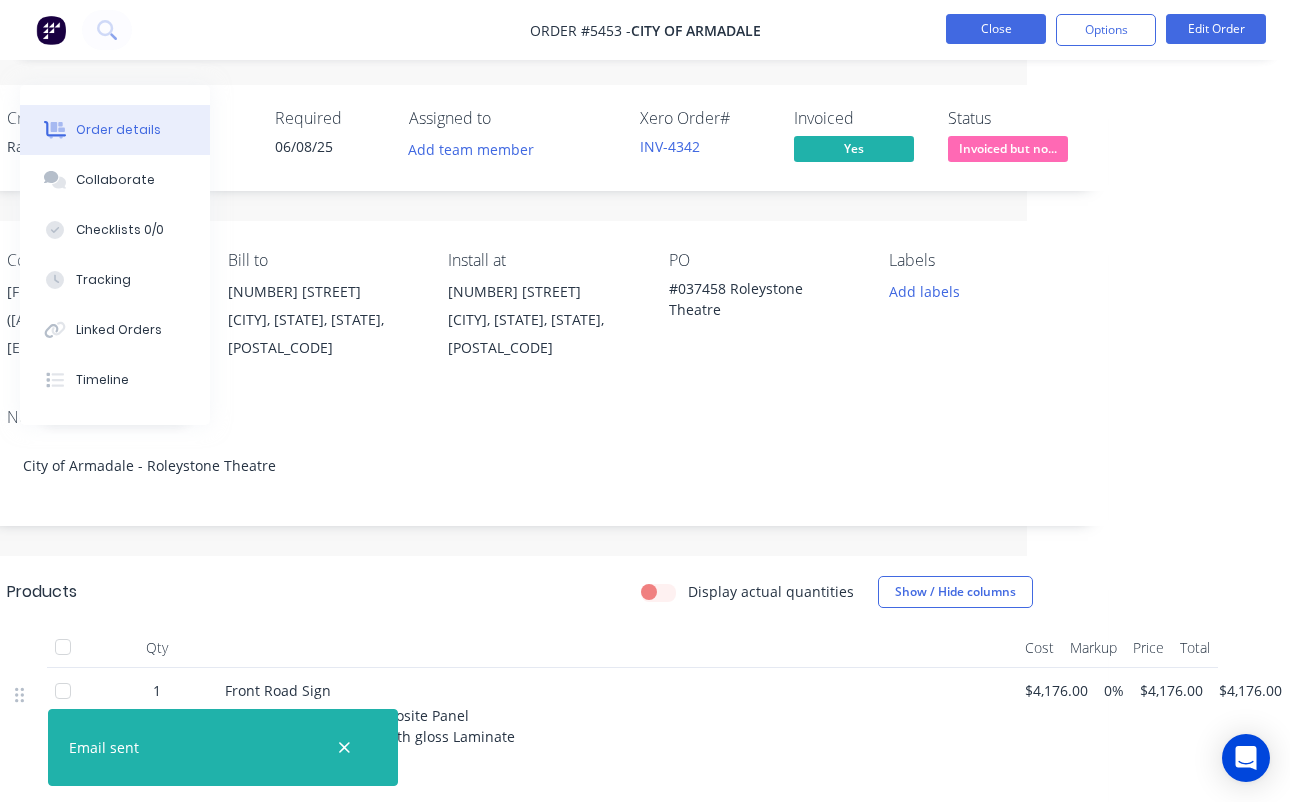 click on "Close" at bounding box center [996, 29] 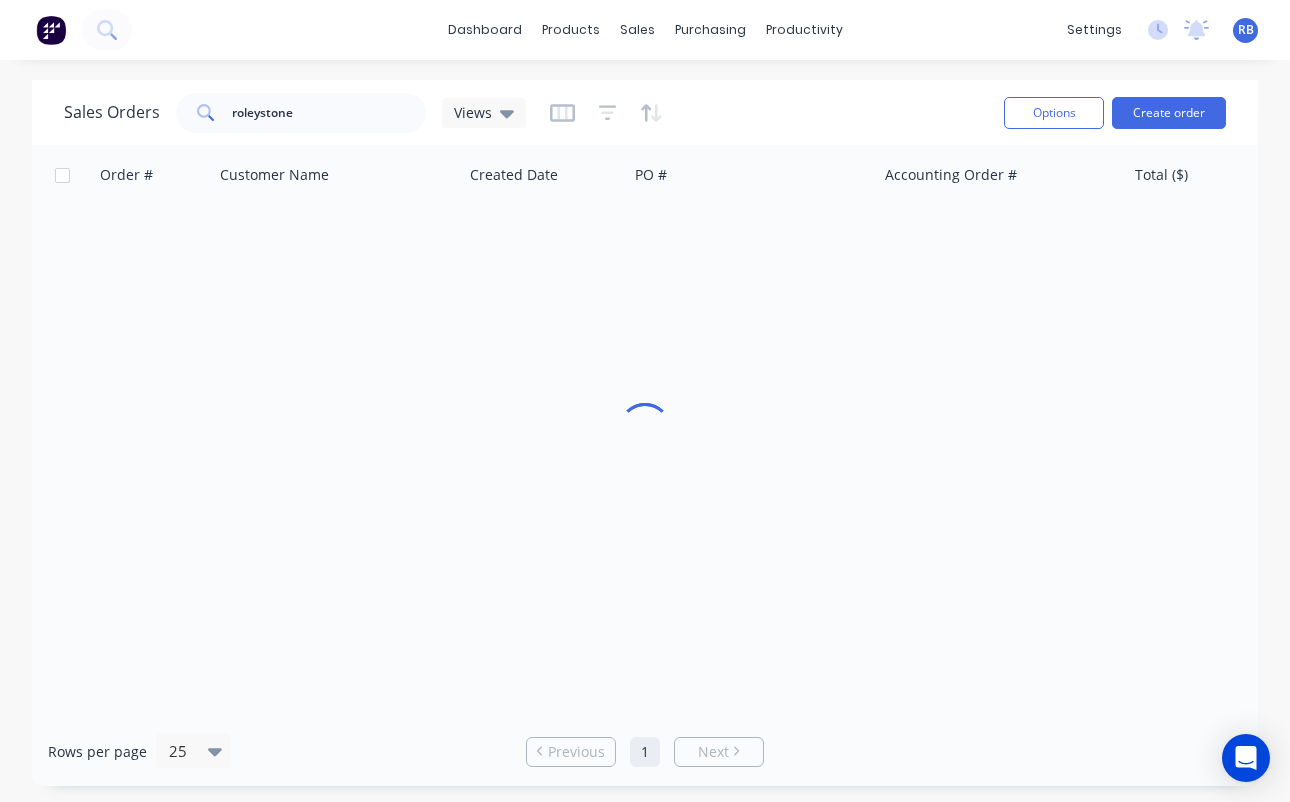 scroll, scrollTop: 0, scrollLeft: 0, axis: both 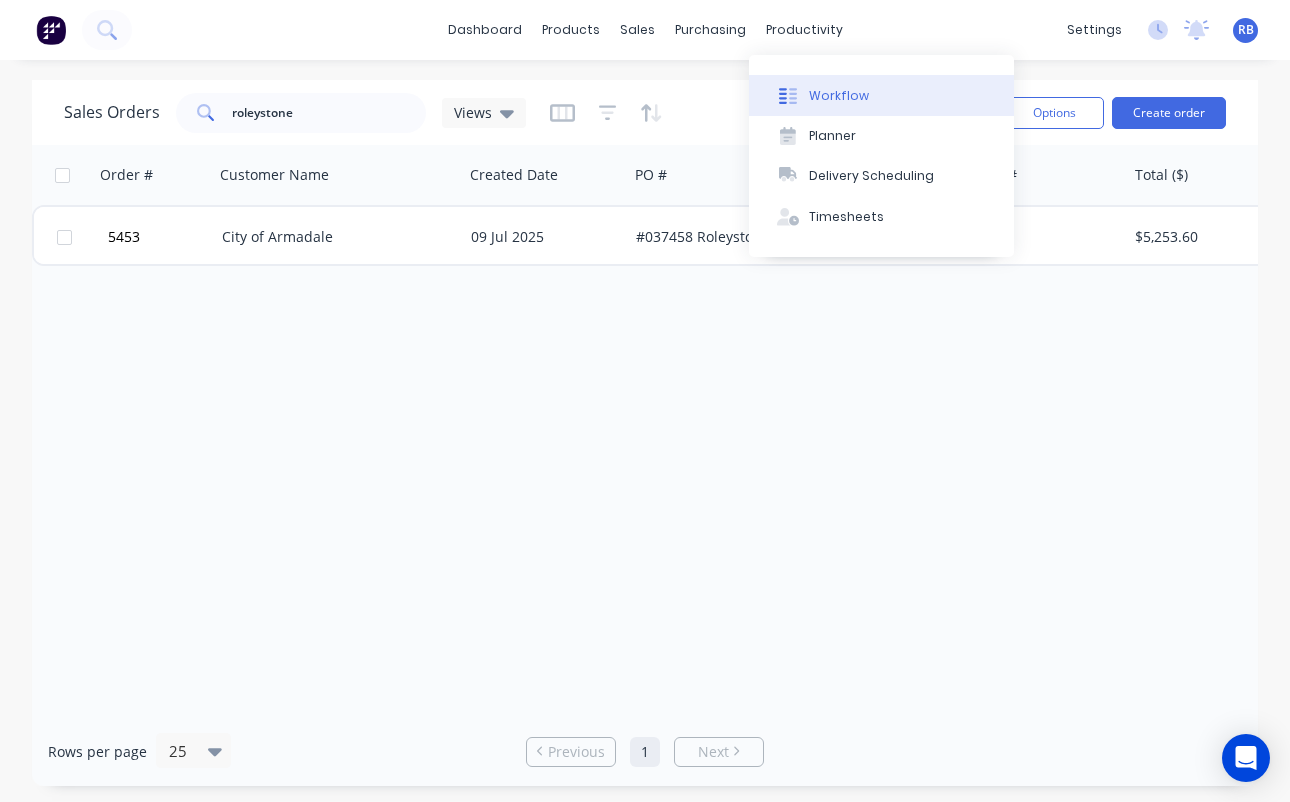 click on "Workflow" at bounding box center (839, 96) 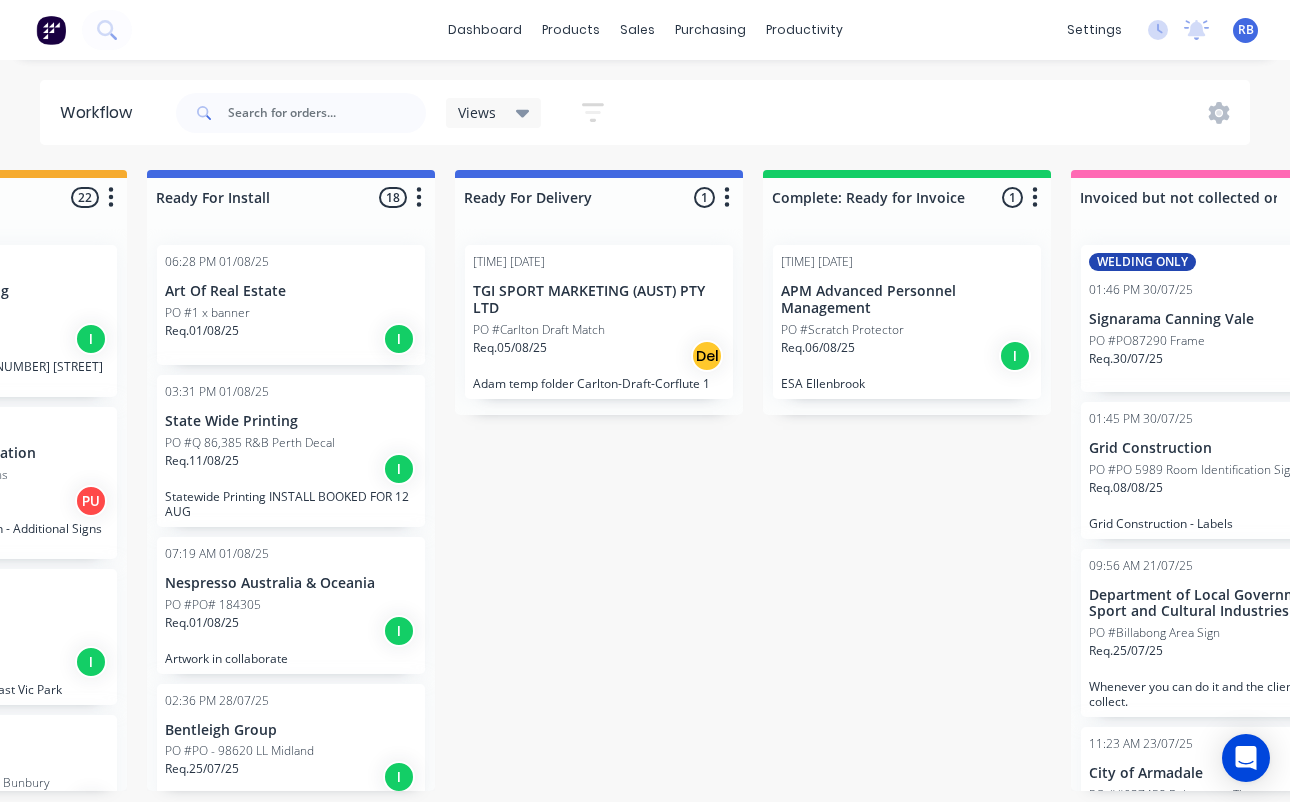 scroll, scrollTop: 0, scrollLeft: 525, axis: horizontal 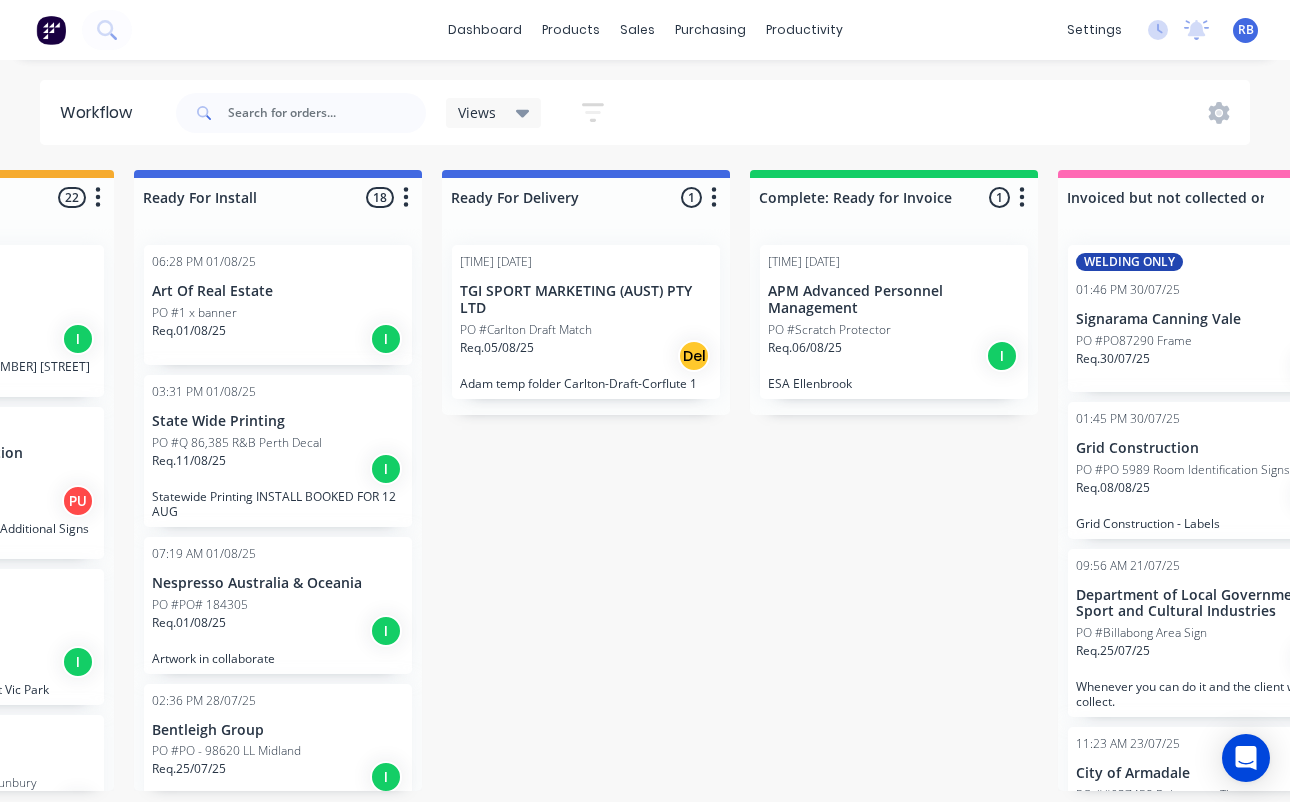click on "PO #Scratch Protector" at bounding box center [894, 330] 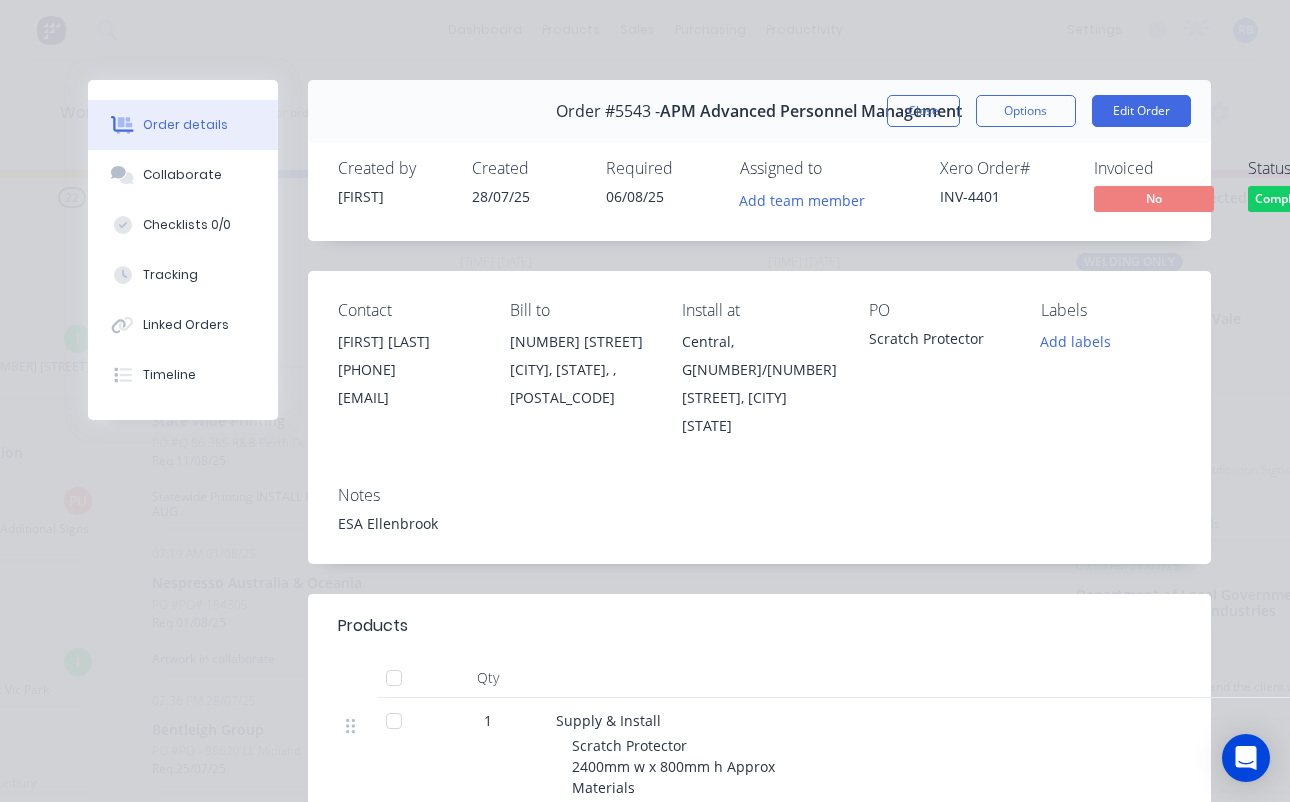 scroll, scrollTop: 0, scrollLeft: 0, axis: both 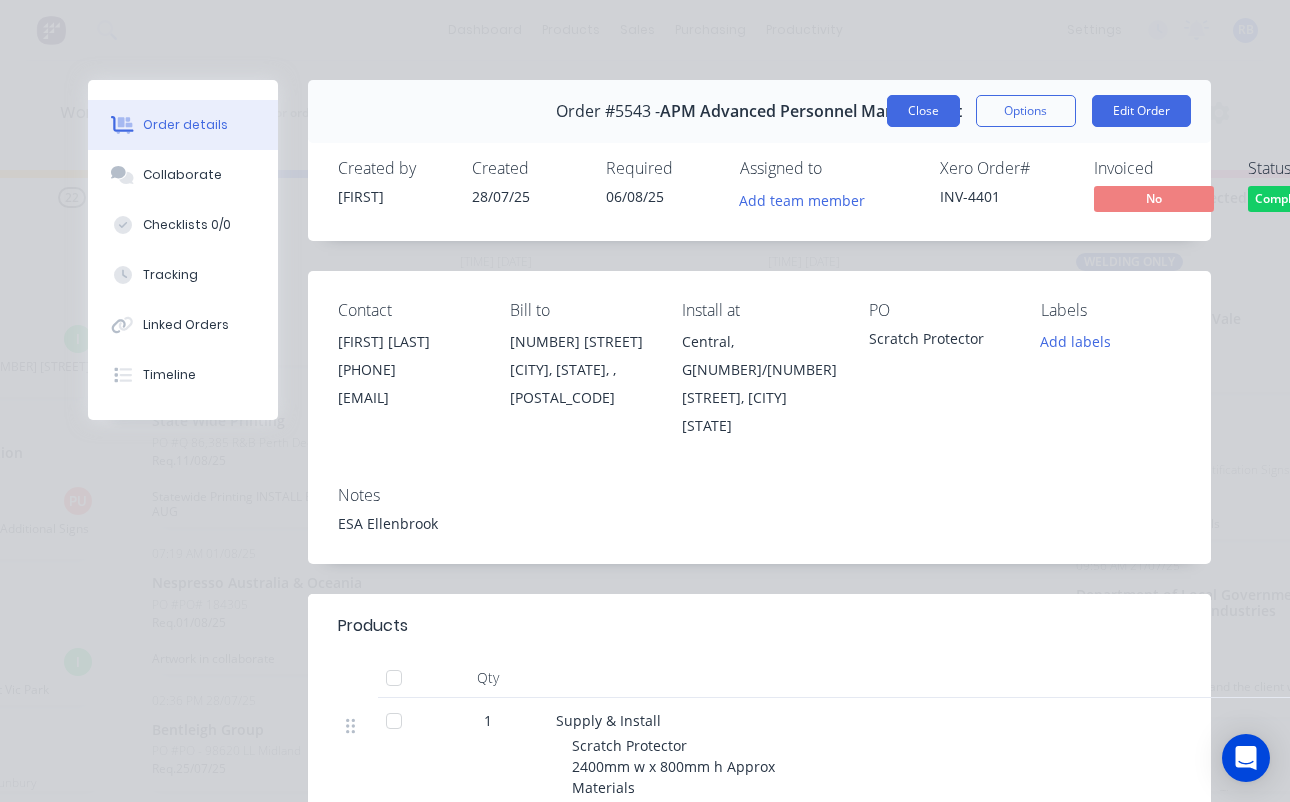 click on "Close" at bounding box center (923, 111) 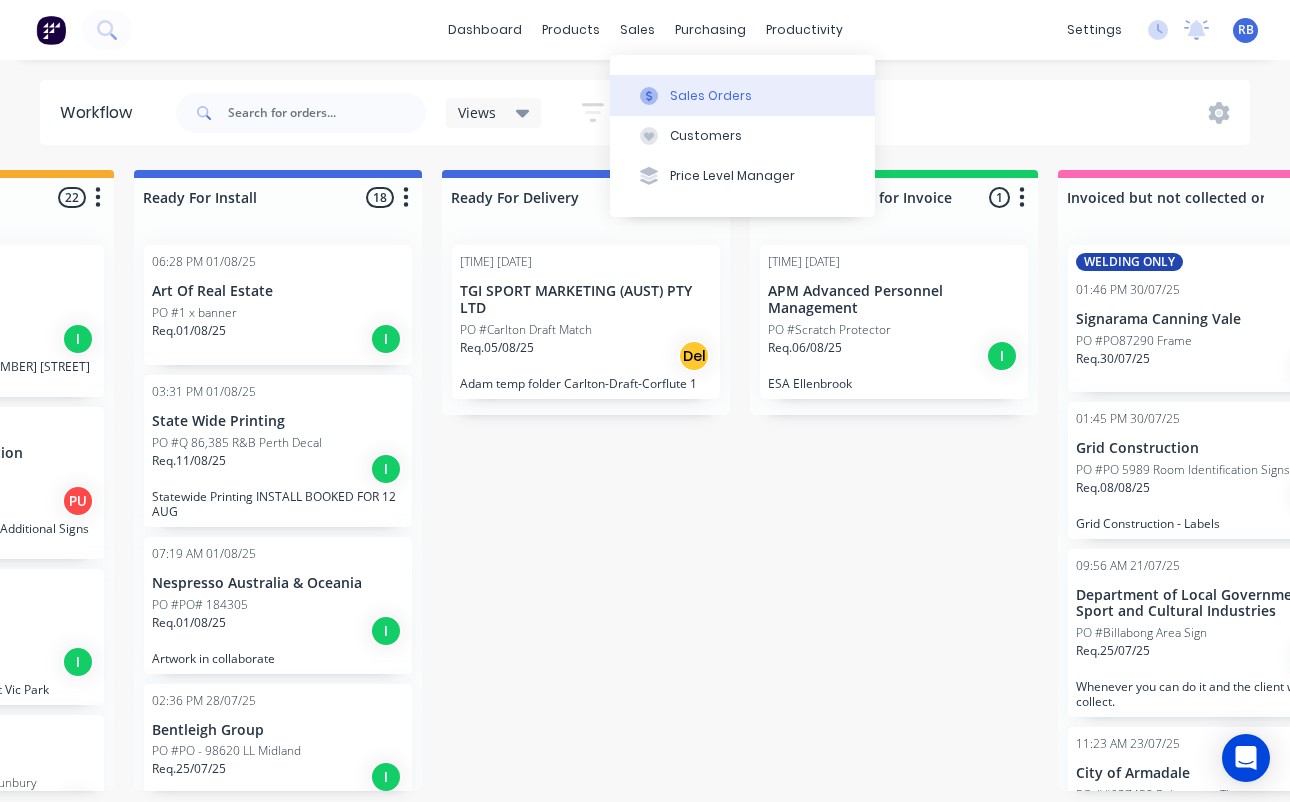 click on "Sales Orders" at bounding box center (742, 95) 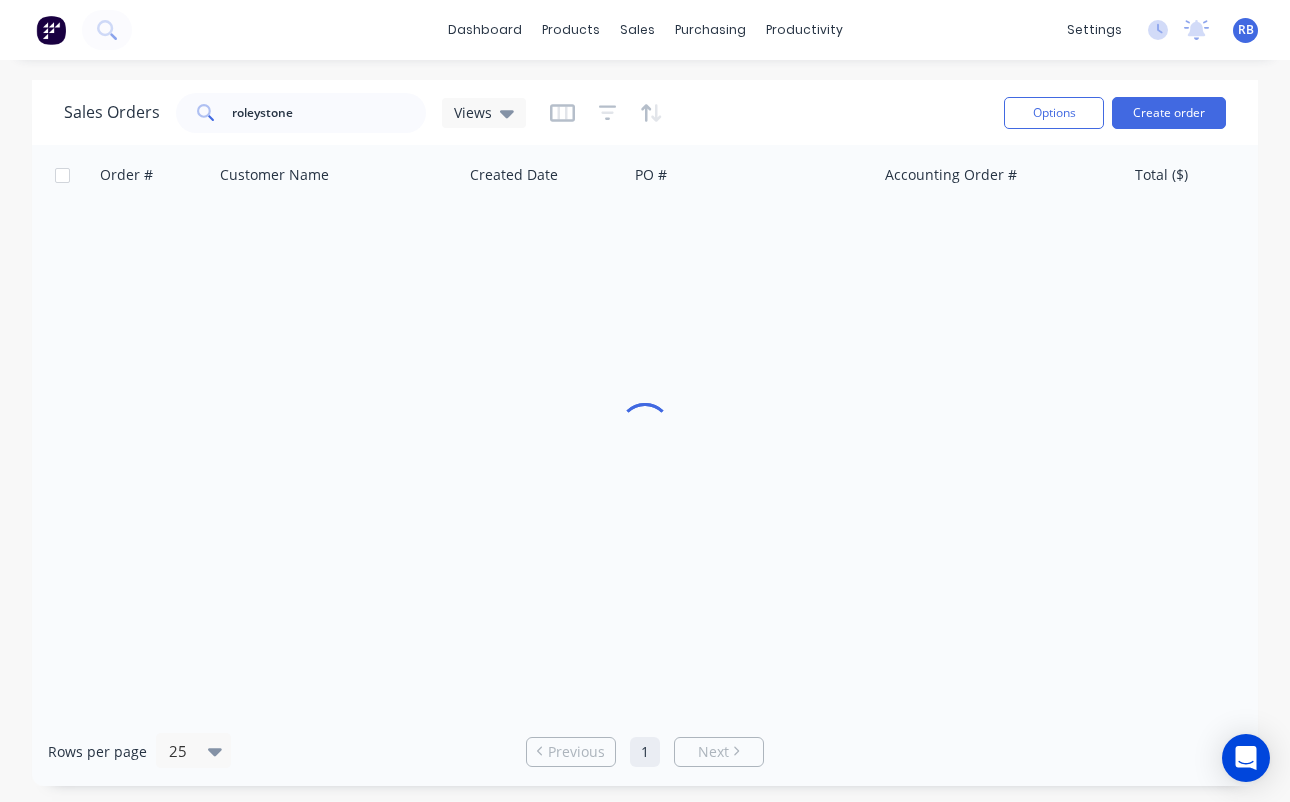 scroll, scrollTop: 0, scrollLeft: 0, axis: both 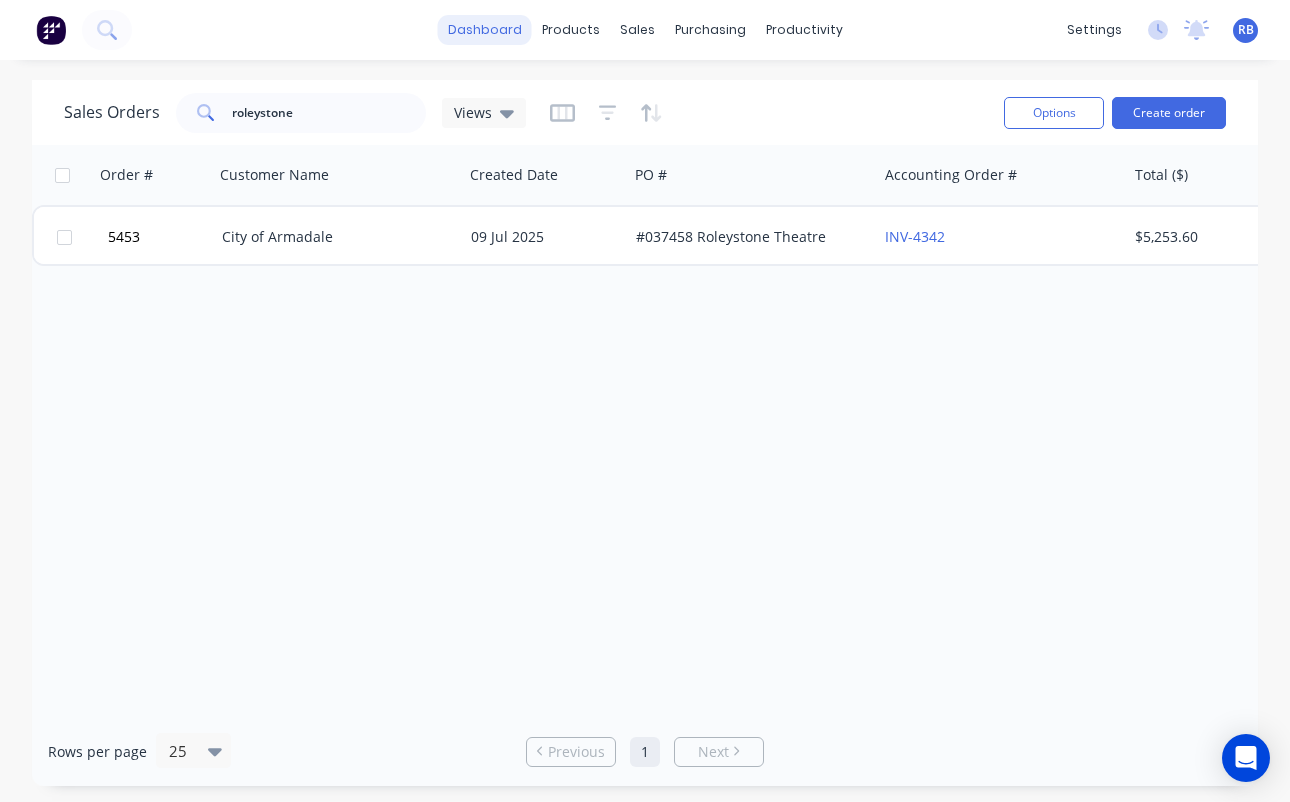 click on "dashboard" at bounding box center (485, 30) 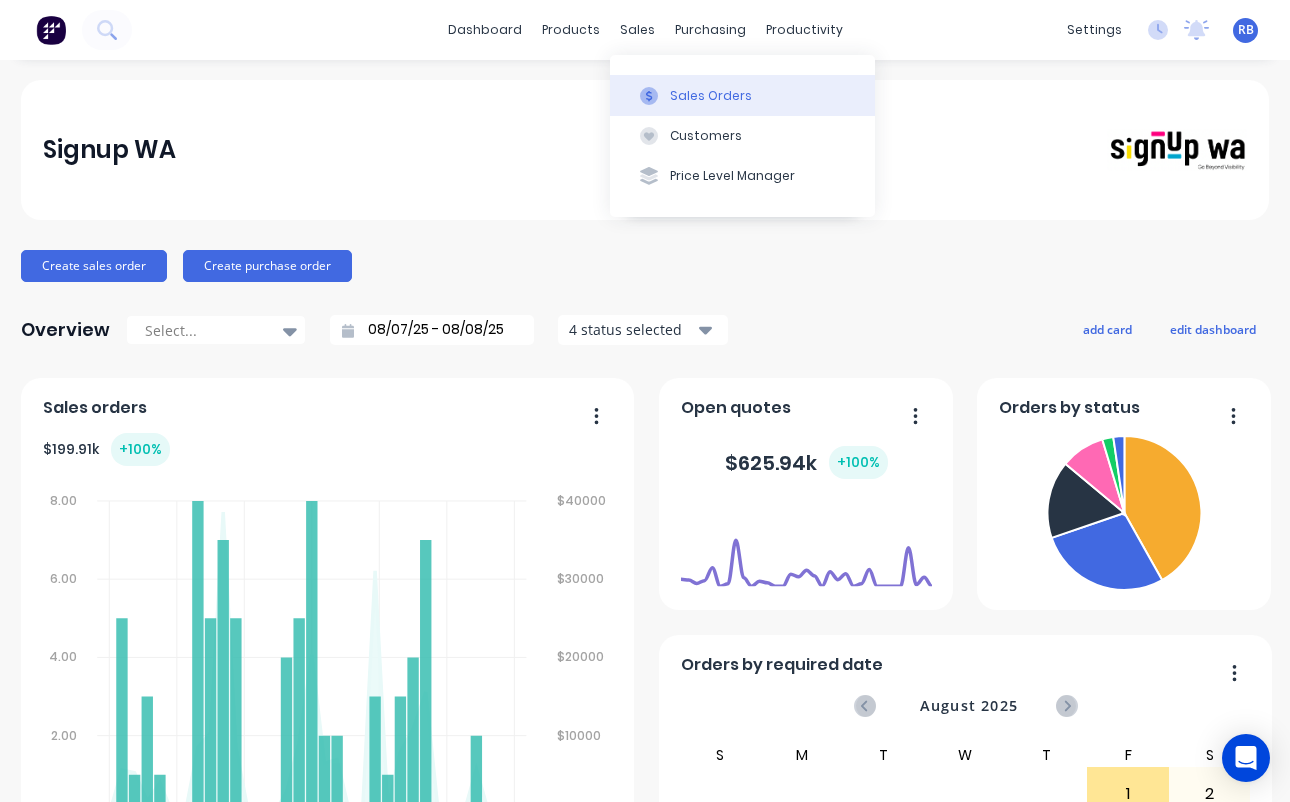 click on "Sales Orders" at bounding box center (742, 95) 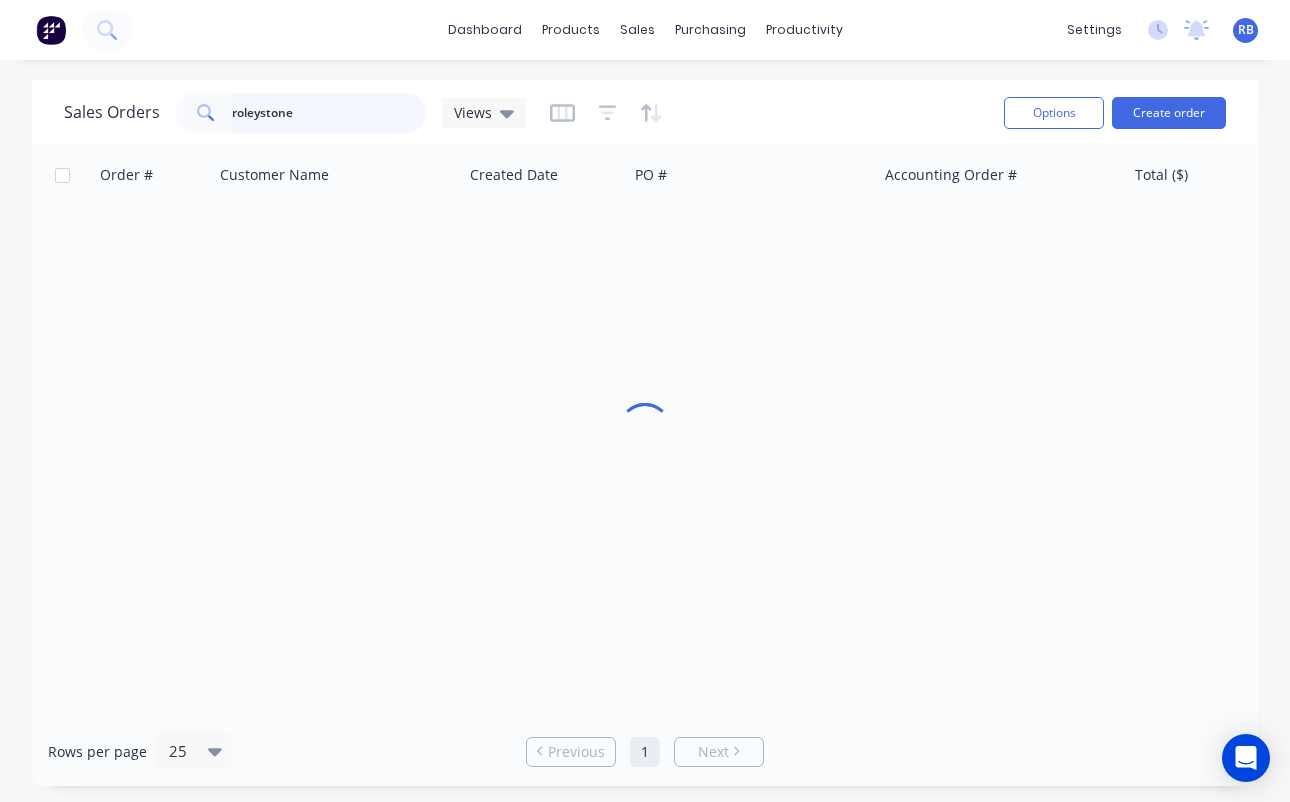 click on "Sales Orders roleystone Views" at bounding box center [295, 113] 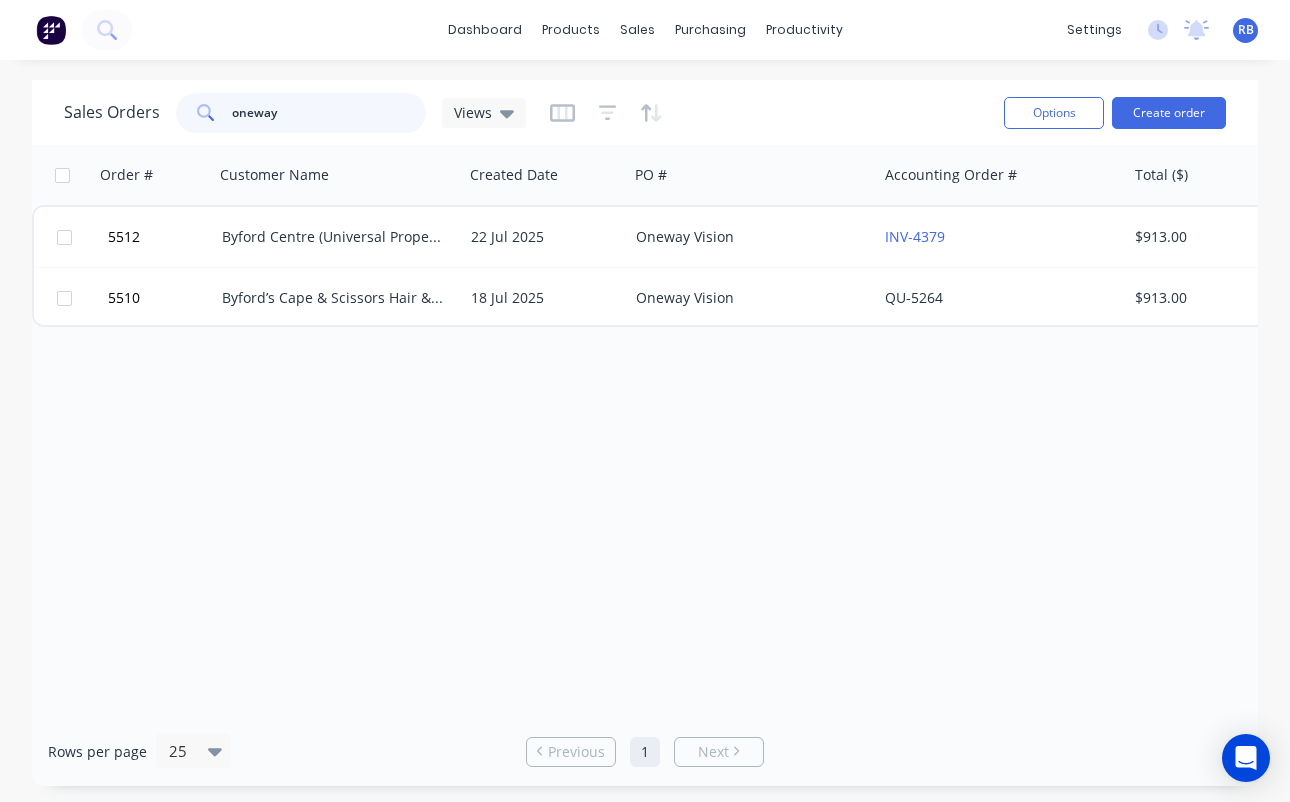 drag, startPoint x: 340, startPoint y: 112, endPoint x: 138, endPoint y: 112, distance: 202 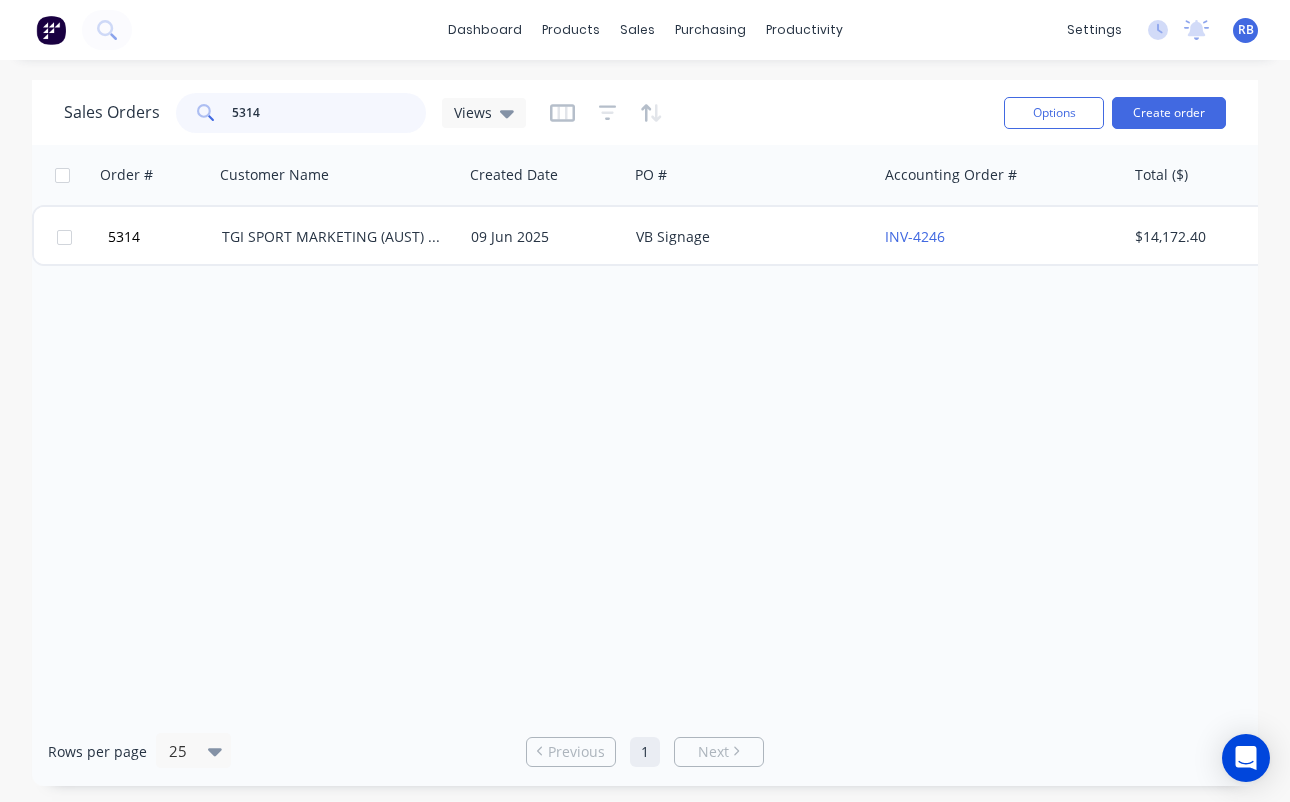 drag, startPoint x: 287, startPoint y: 104, endPoint x: 181, endPoint y: 104, distance: 106 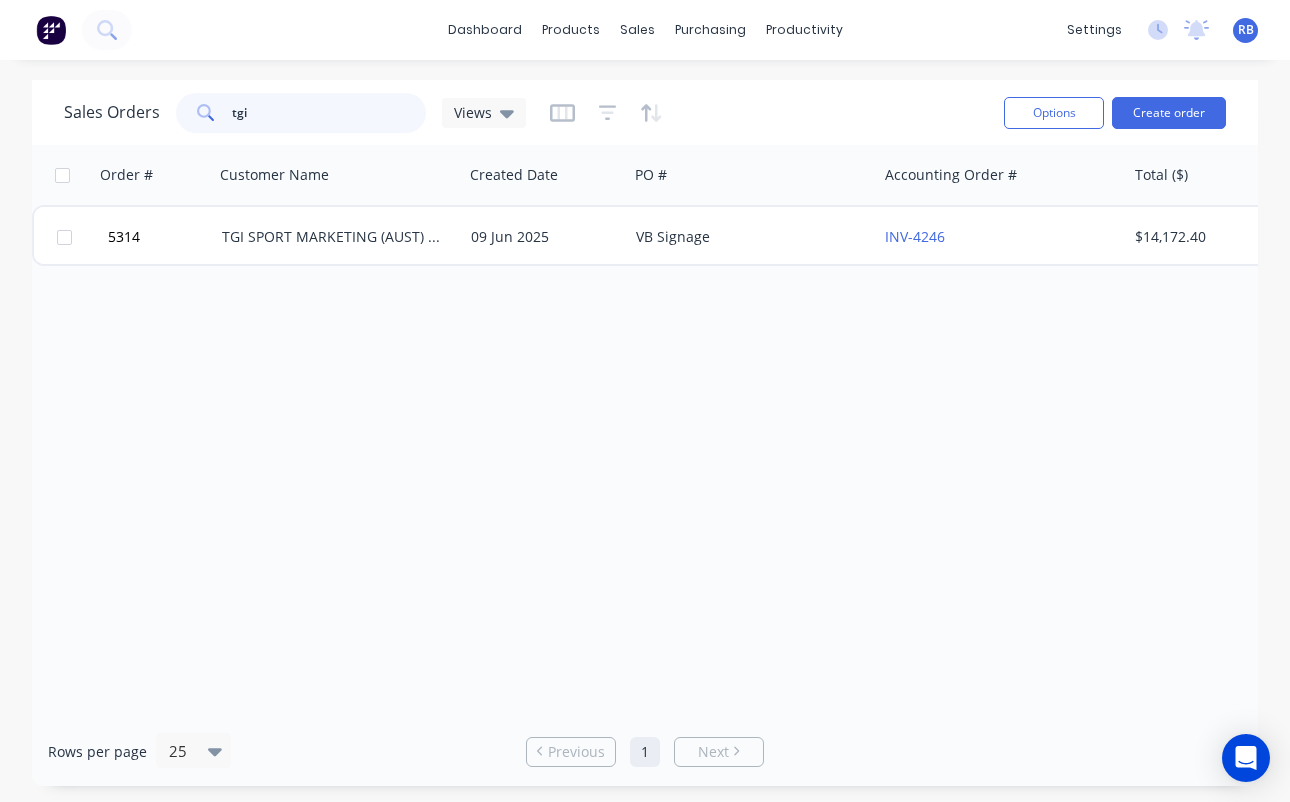type on "tgi" 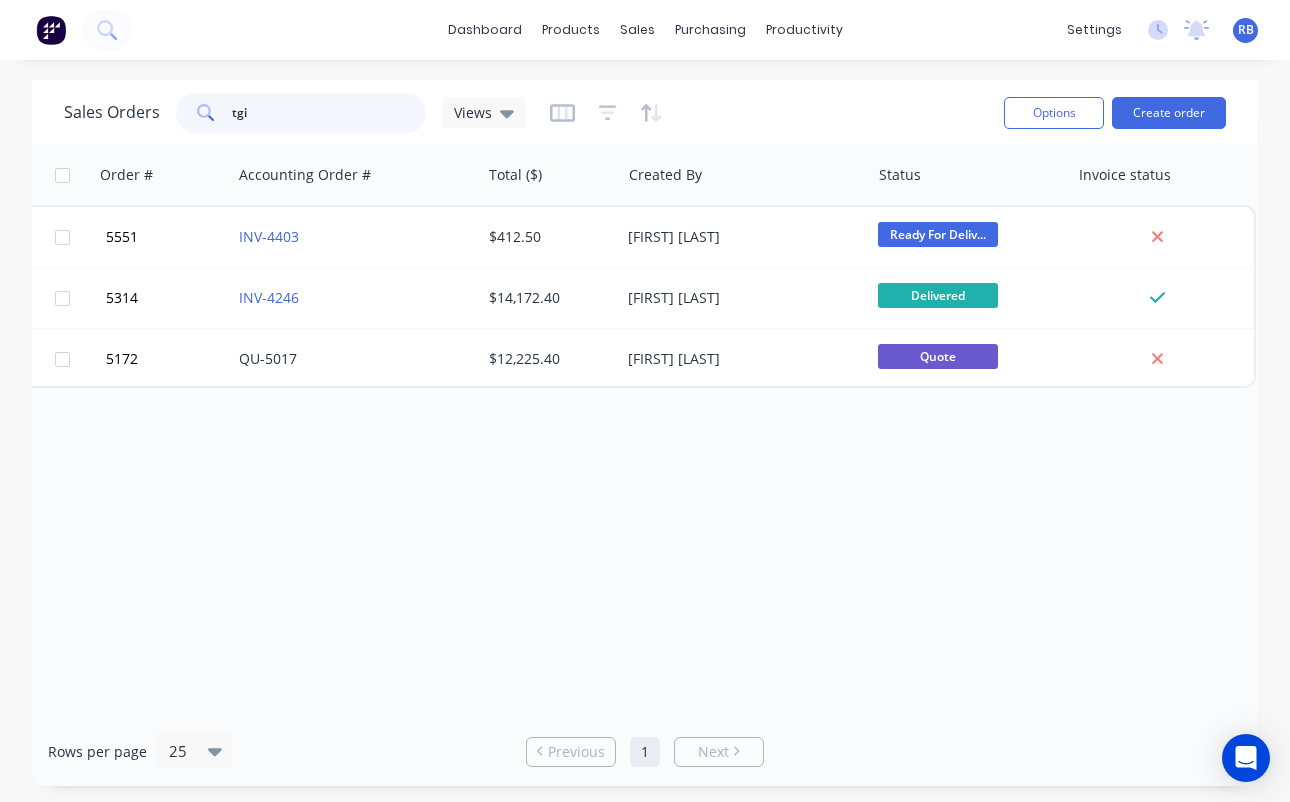 scroll, scrollTop: 0, scrollLeft: 644, axis: horizontal 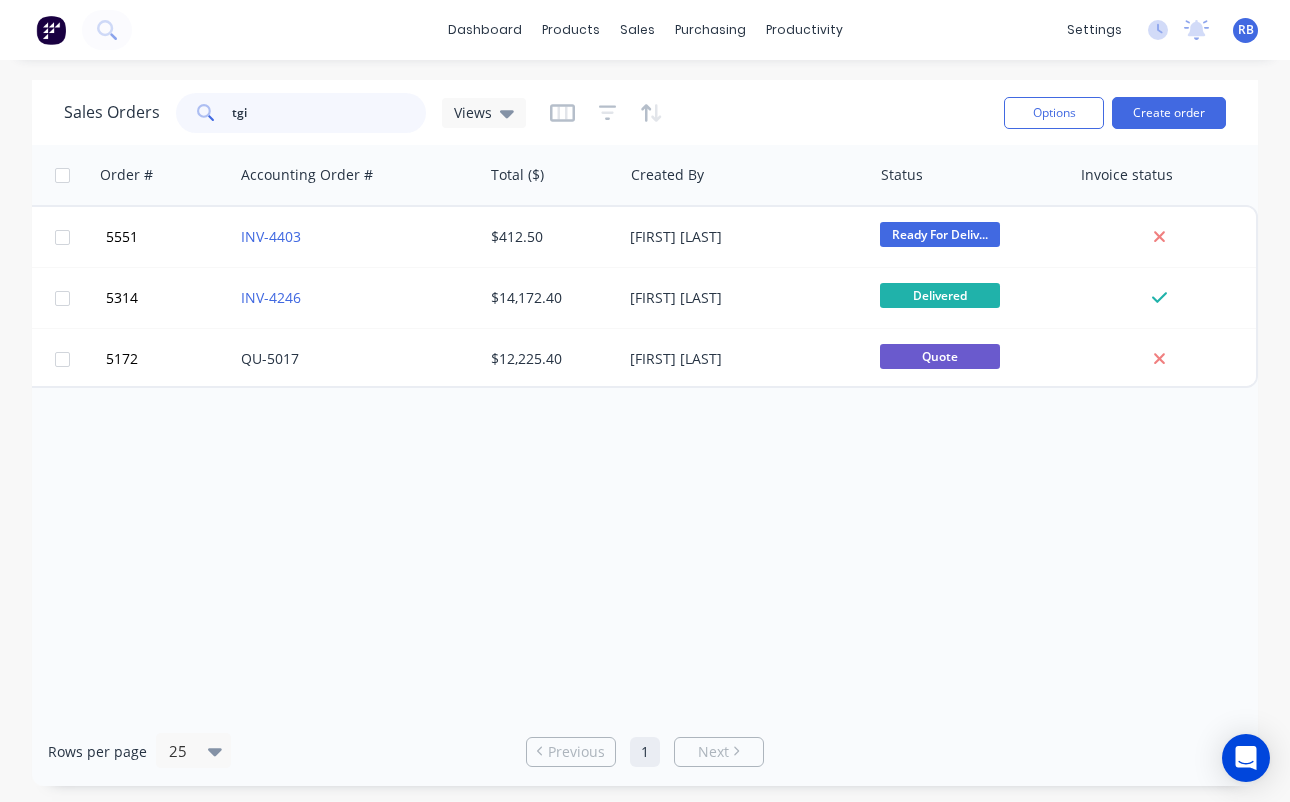 drag, startPoint x: 263, startPoint y: 113, endPoint x: 203, endPoint y: 113, distance: 60 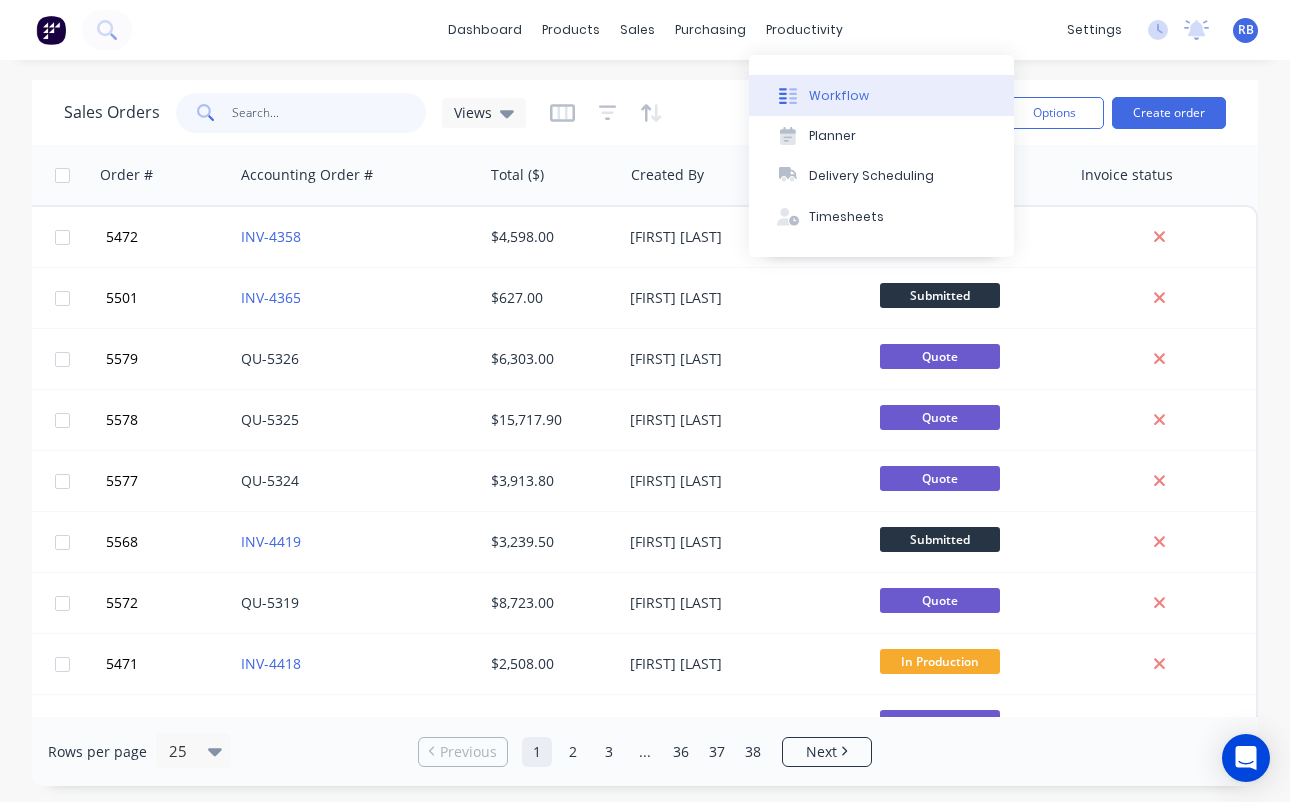 type 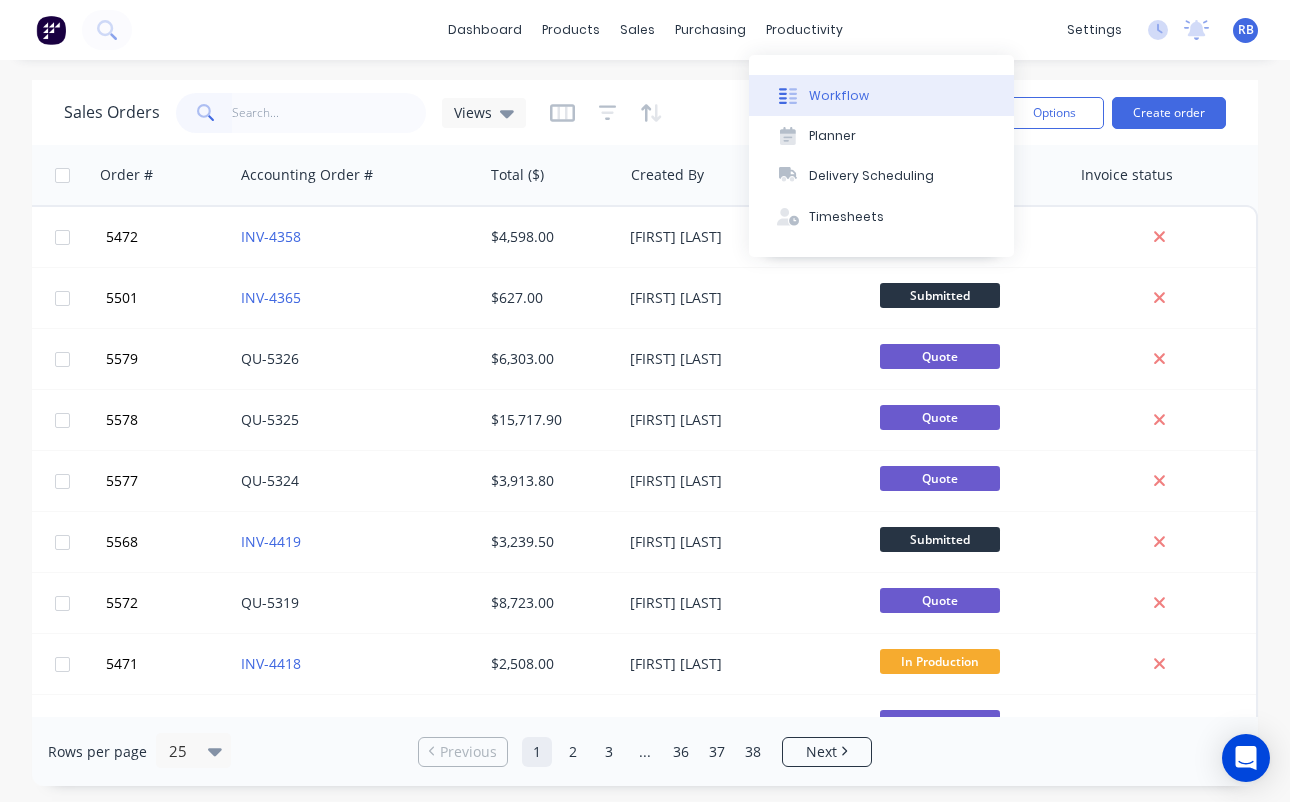 click on "Workflow" at bounding box center [839, 96] 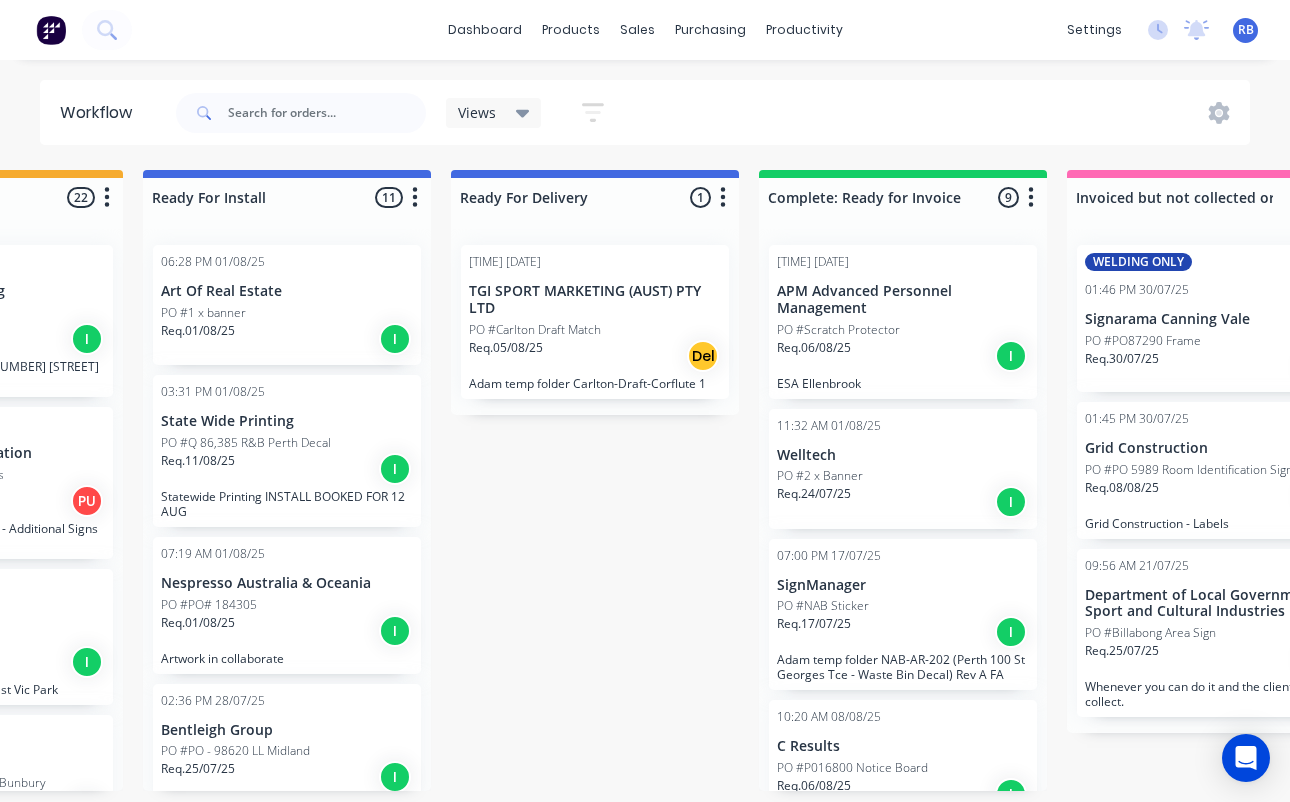 scroll, scrollTop: 0, scrollLeft: 527, axis: horizontal 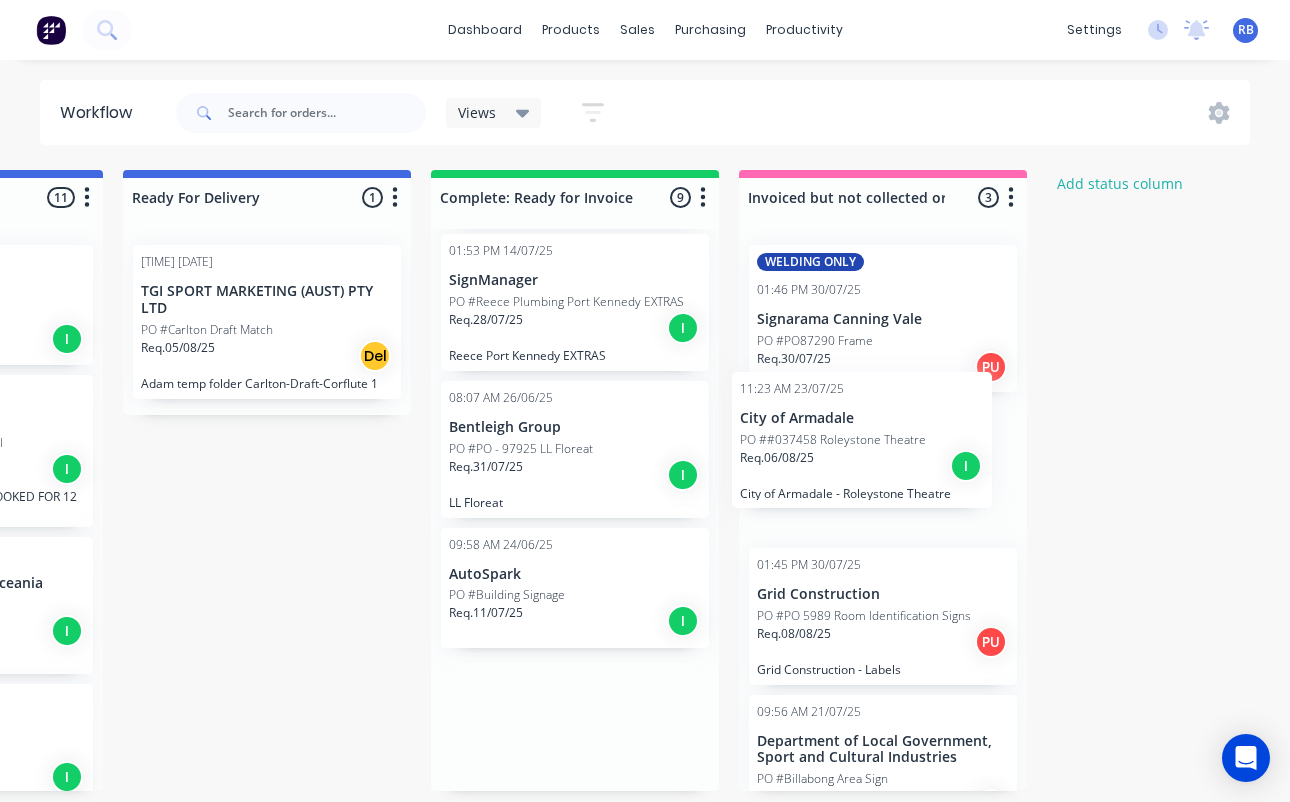 drag, startPoint x: 820, startPoint y: 454, endPoint x: 799, endPoint y: 450, distance: 21.377558 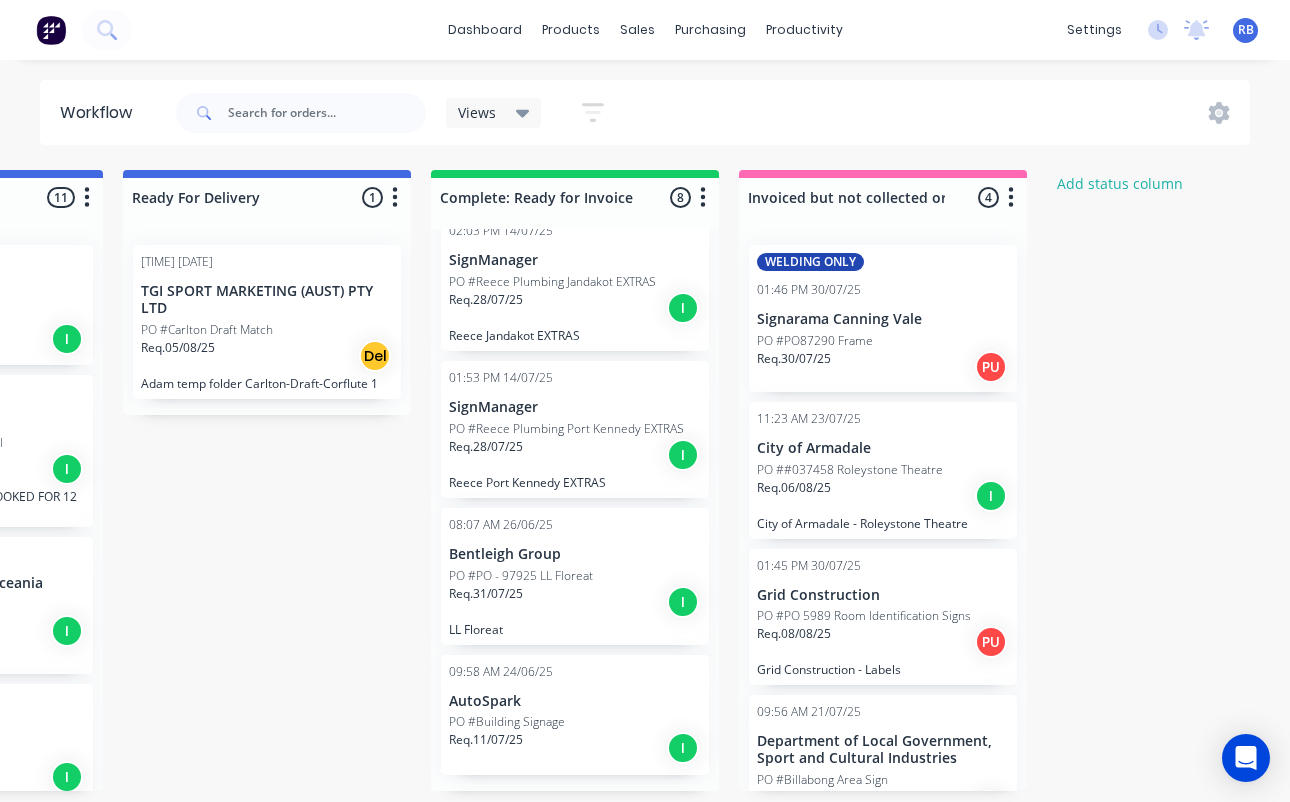 scroll, scrollTop: 627, scrollLeft: 0, axis: vertical 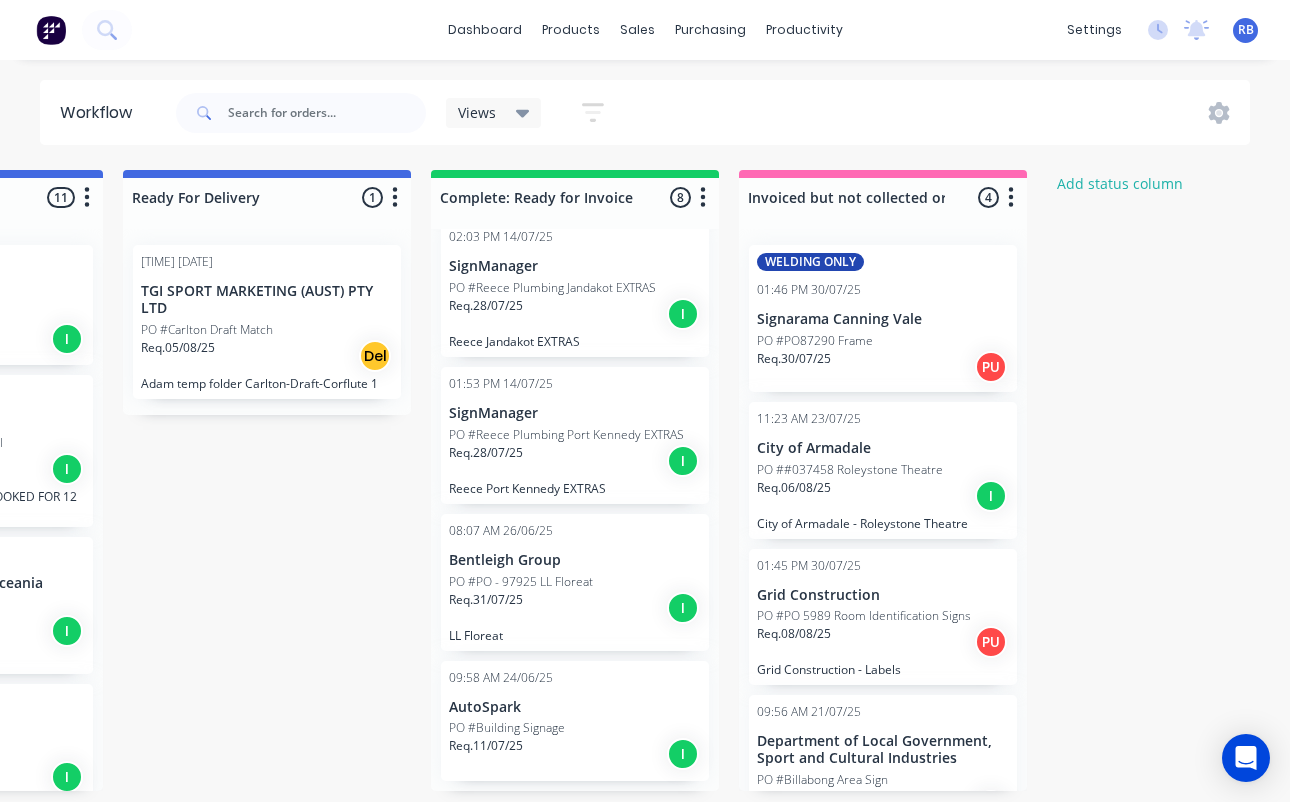 click on "PO #Building Signage" at bounding box center [507, 728] 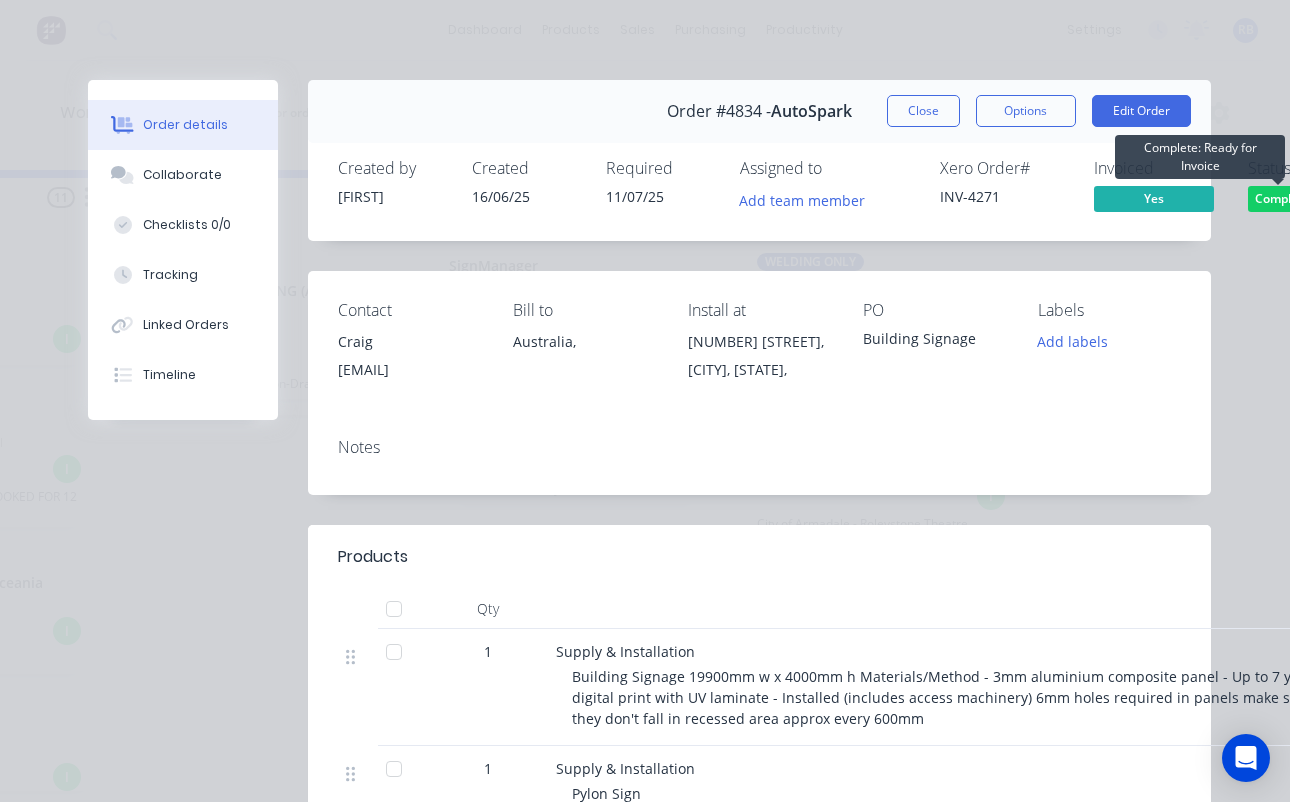 click on "Complete: Ready..." at bounding box center (1308, 198) 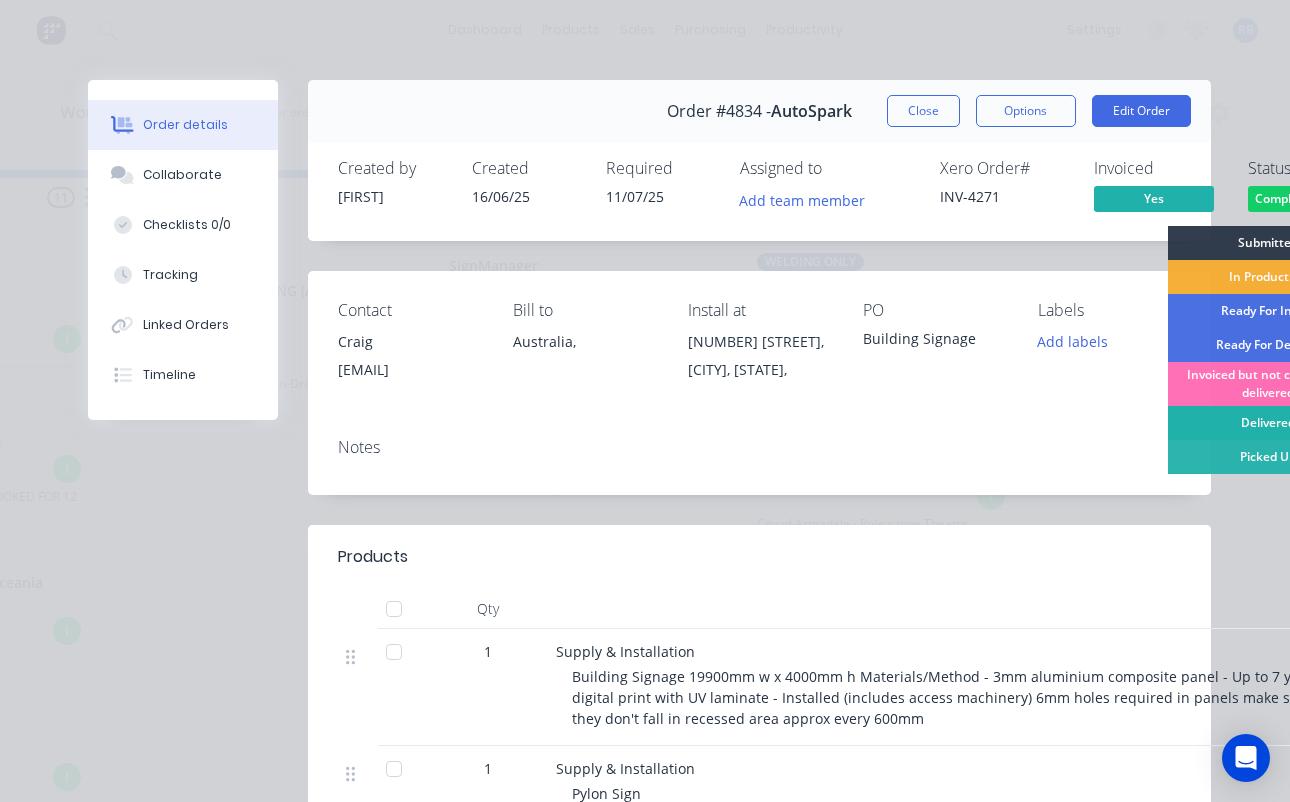click on "Delivered" at bounding box center [1268, 423] 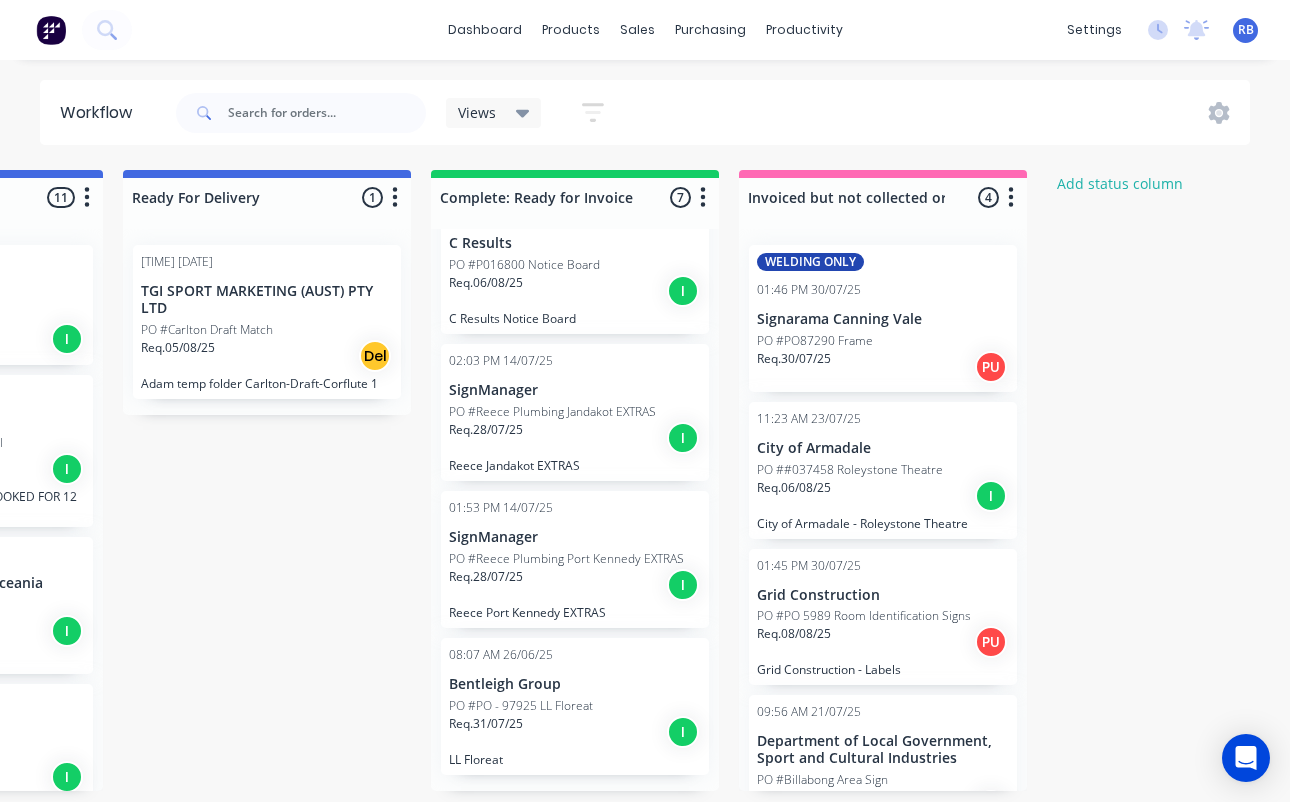 scroll, scrollTop: 497, scrollLeft: 0, axis: vertical 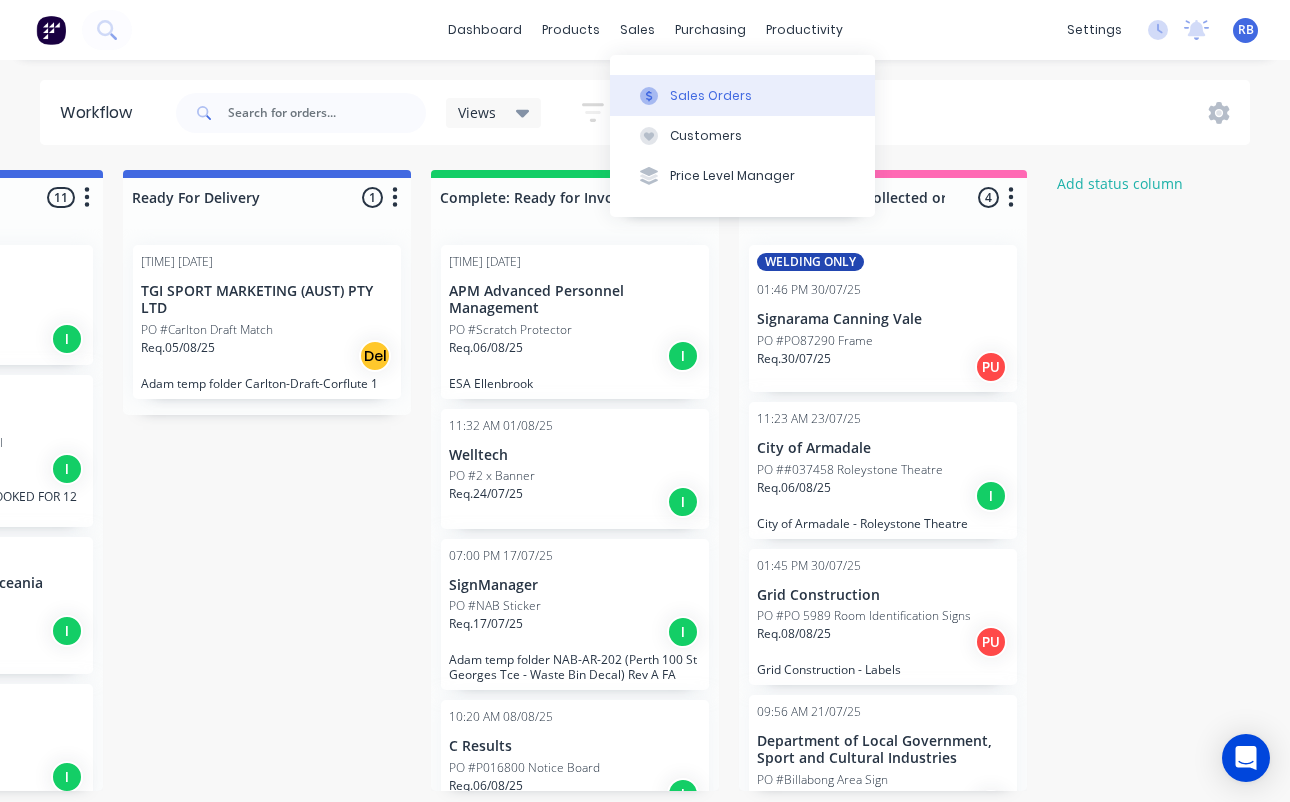 click on "Sales Orders" at bounding box center [711, 96] 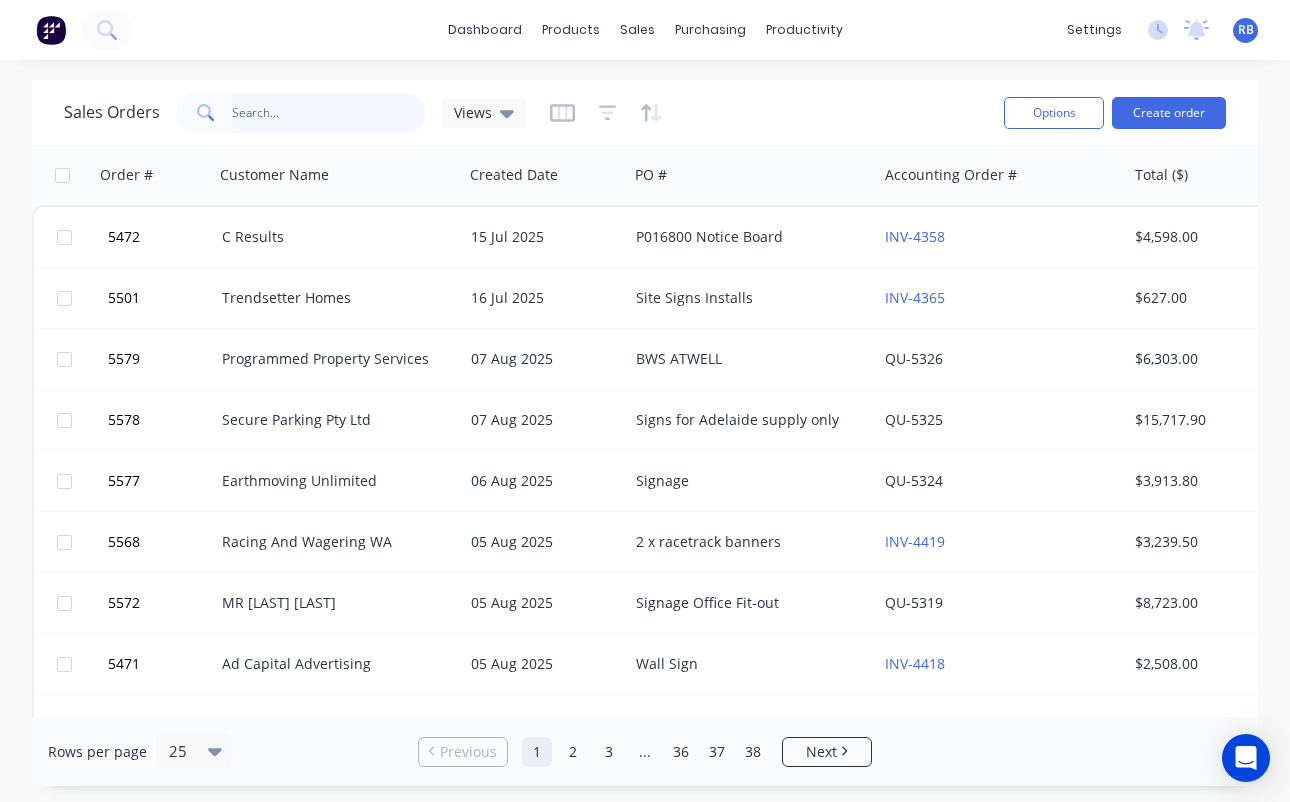 click at bounding box center [329, 113] 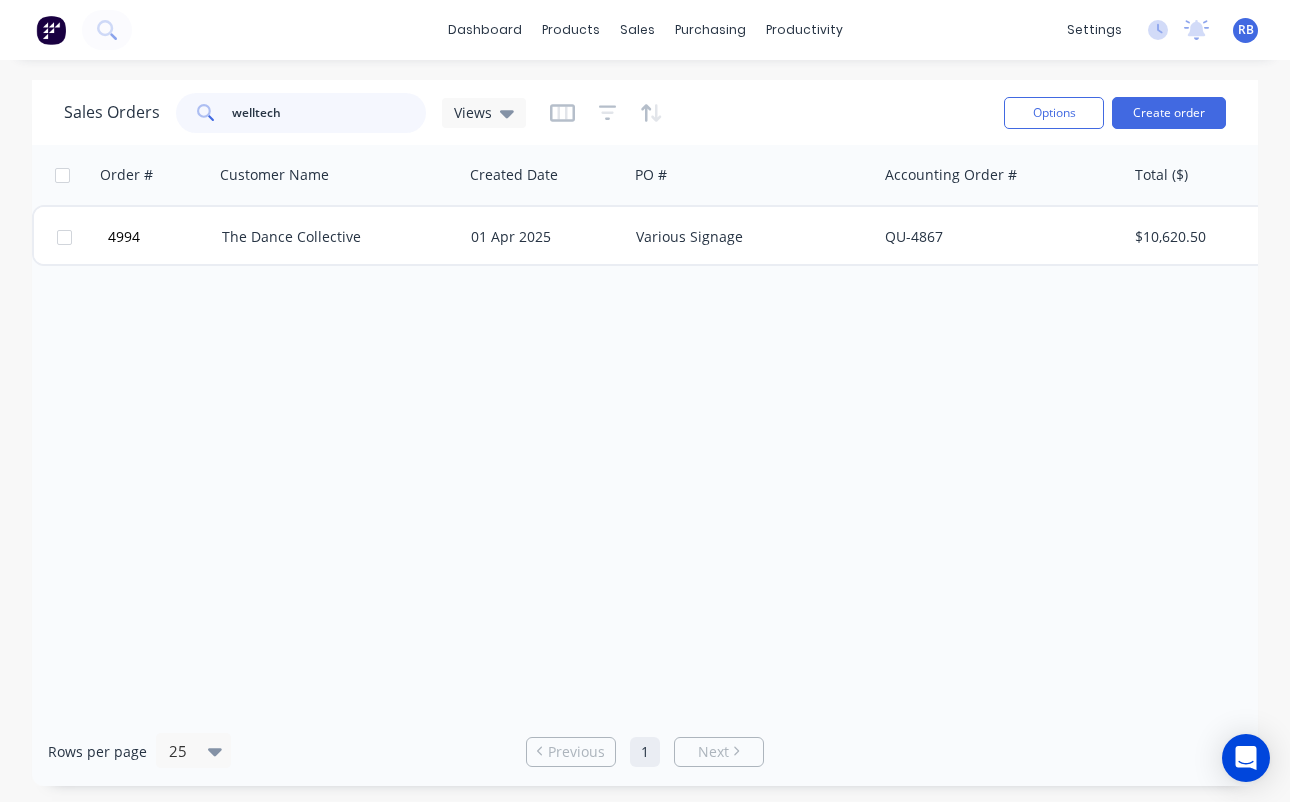 type on "welltech" 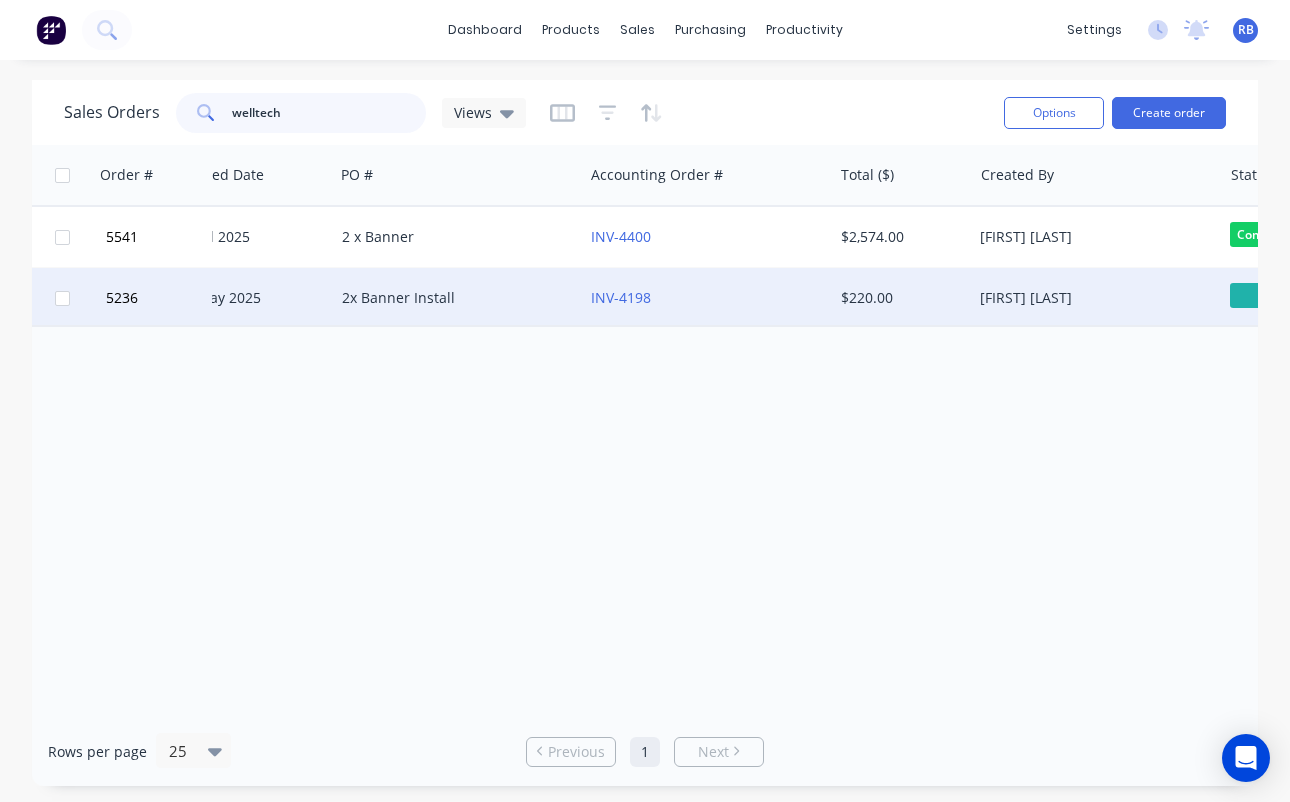 scroll, scrollTop: 0, scrollLeft: 371, axis: horizontal 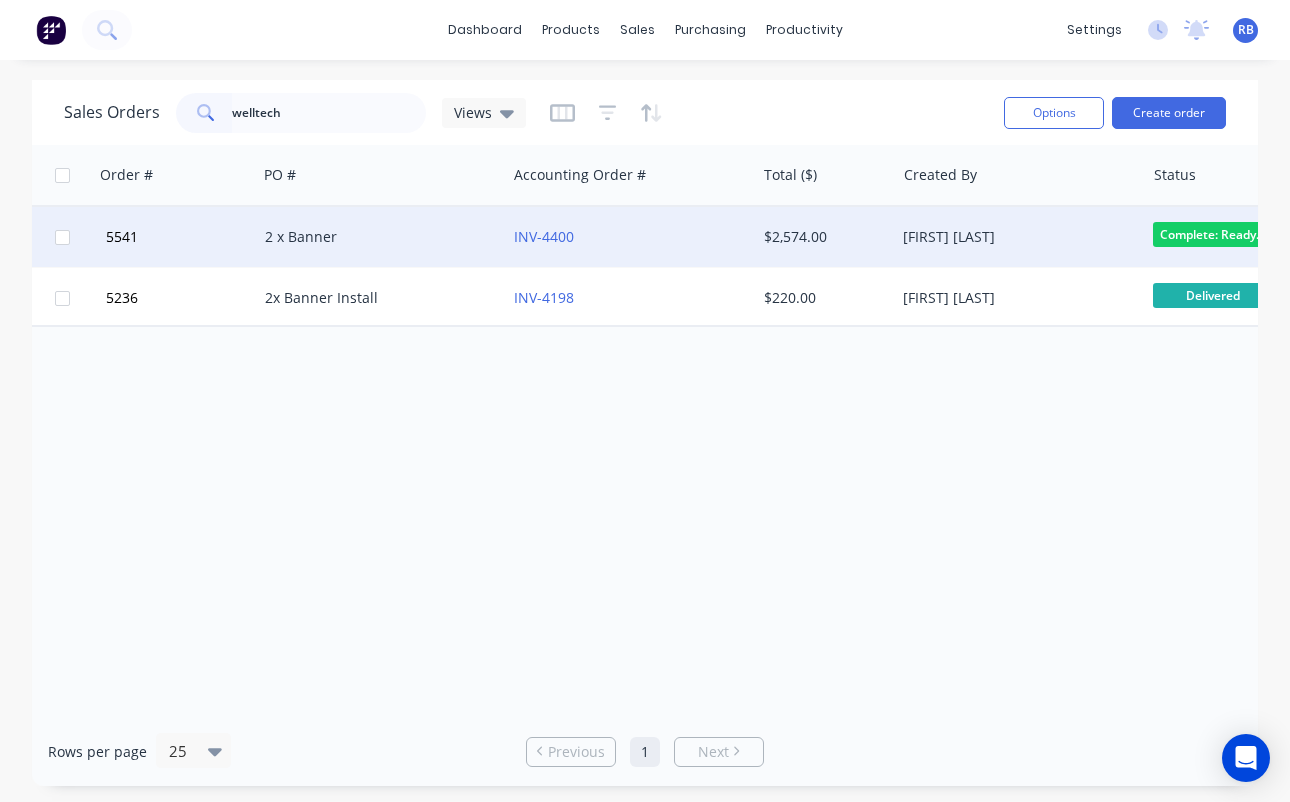 click on "INV-4400" at bounding box center (630, 237) 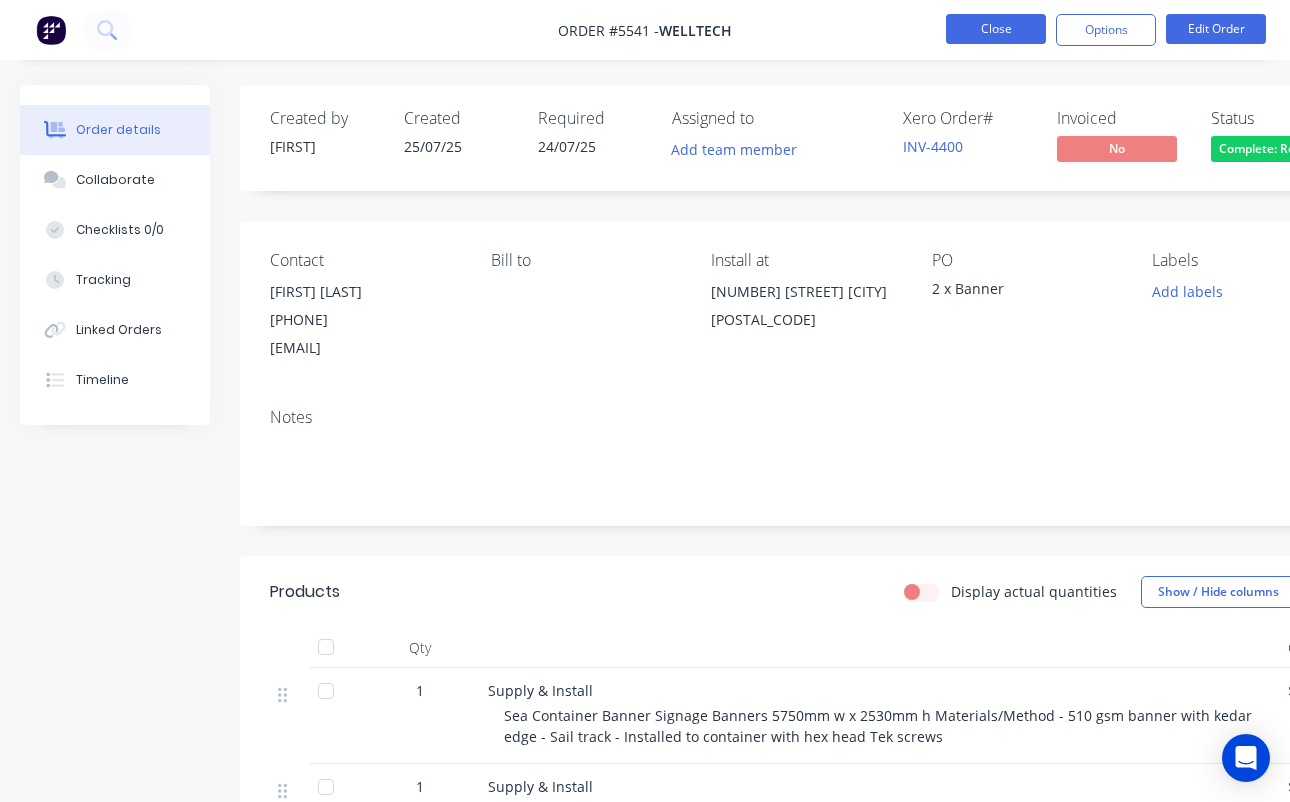 click on "Close" at bounding box center [996, 29] 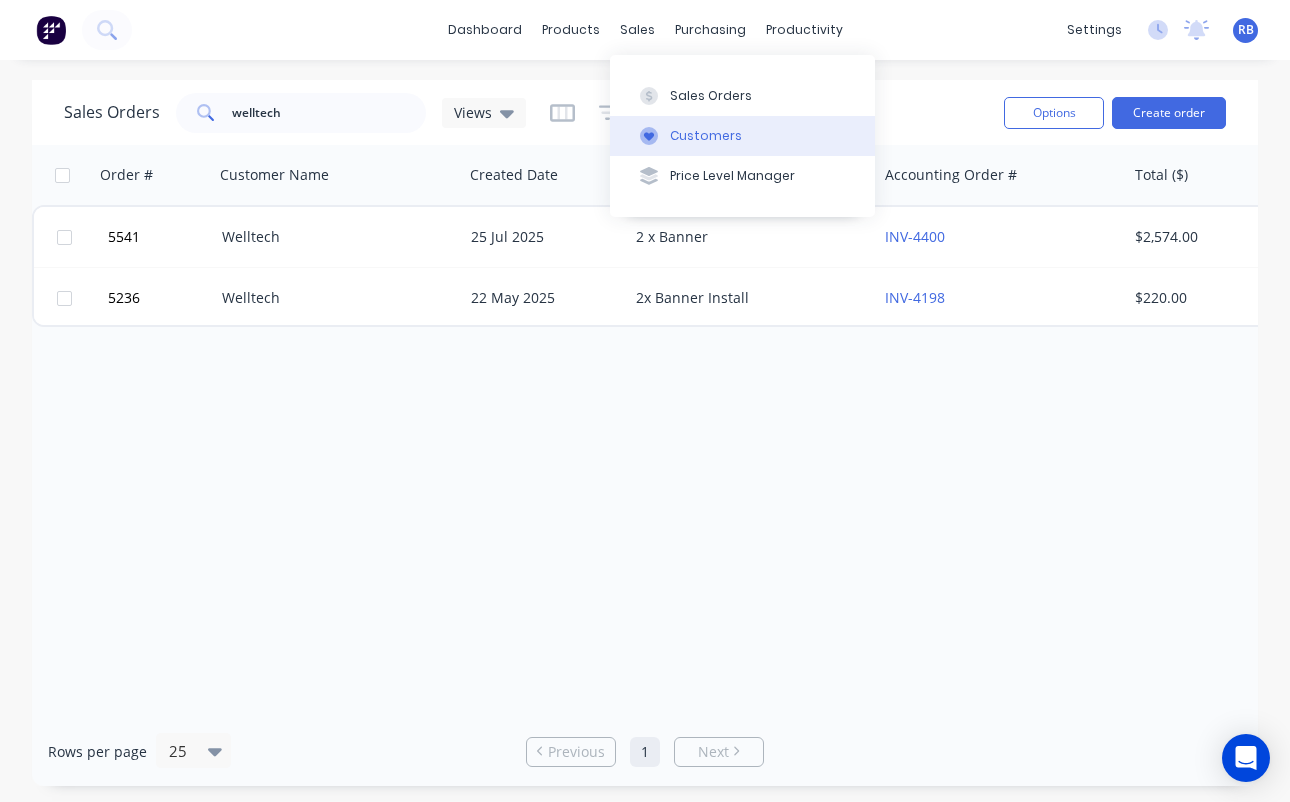 click on "Customers" at bounding box center [706, 136] 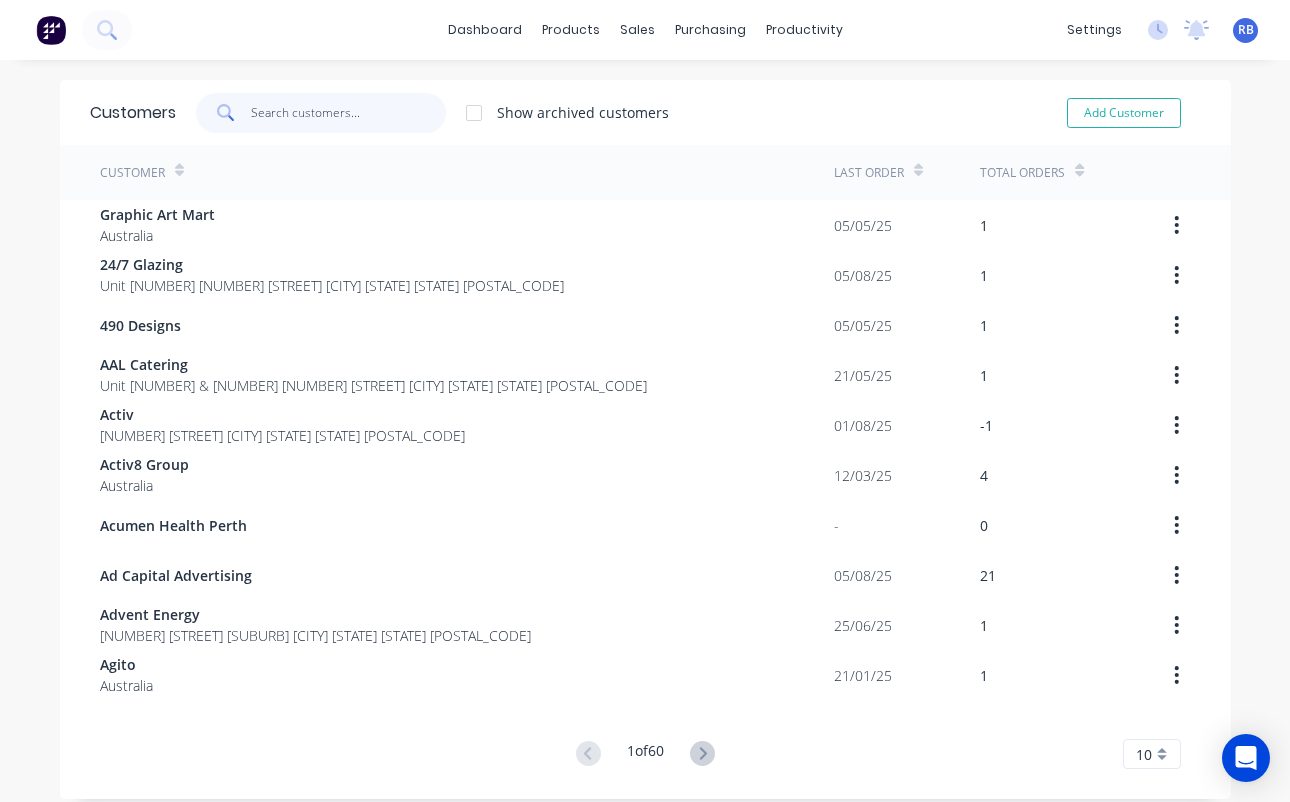 click at bounding box center (348, 113) 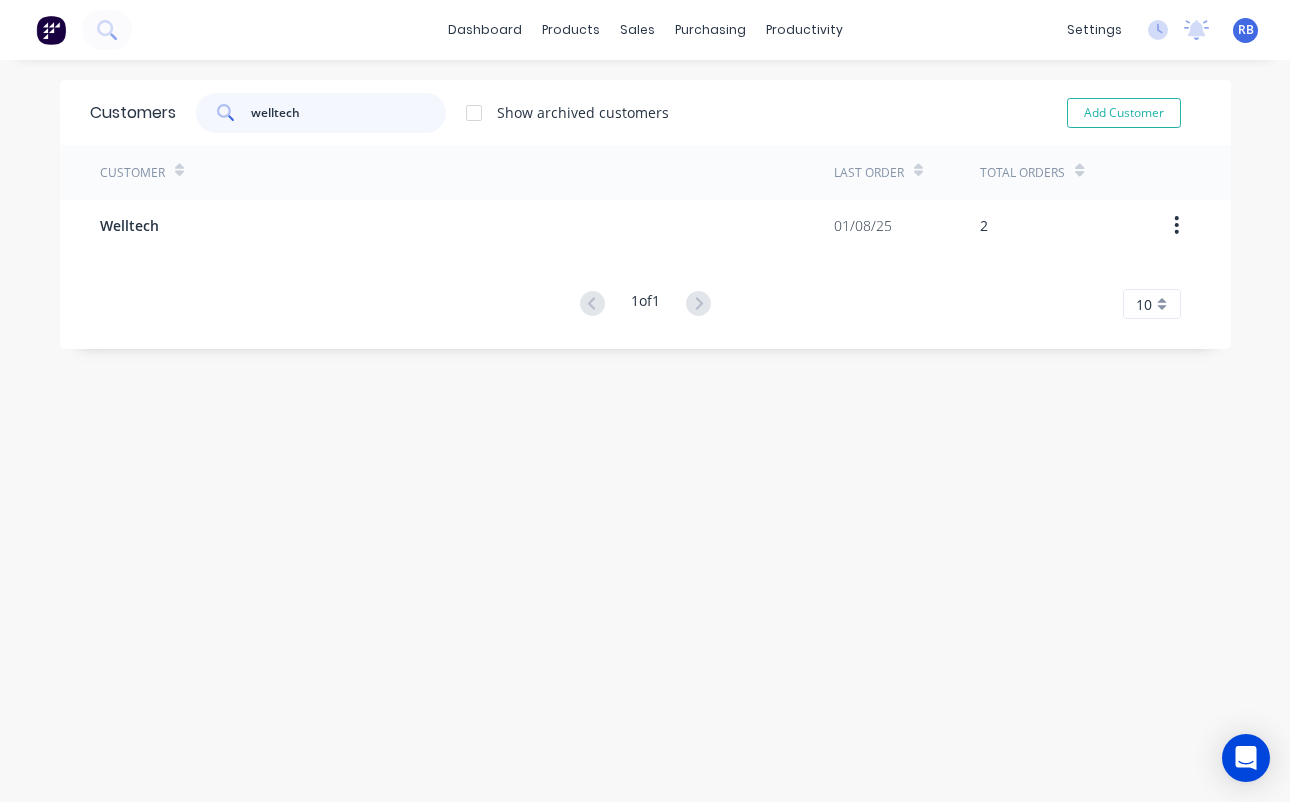 type on "welltech" 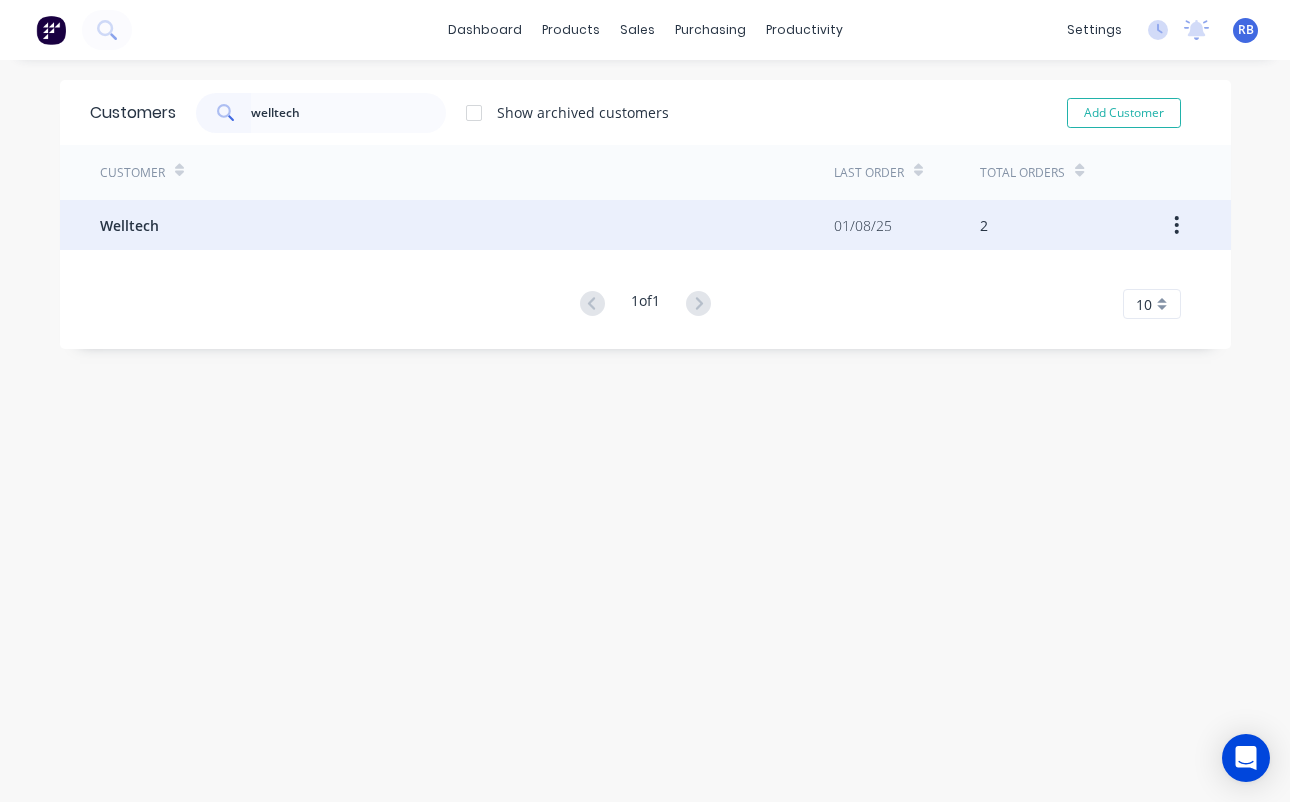 click on "Welltech" at bounding box center [467, 225] 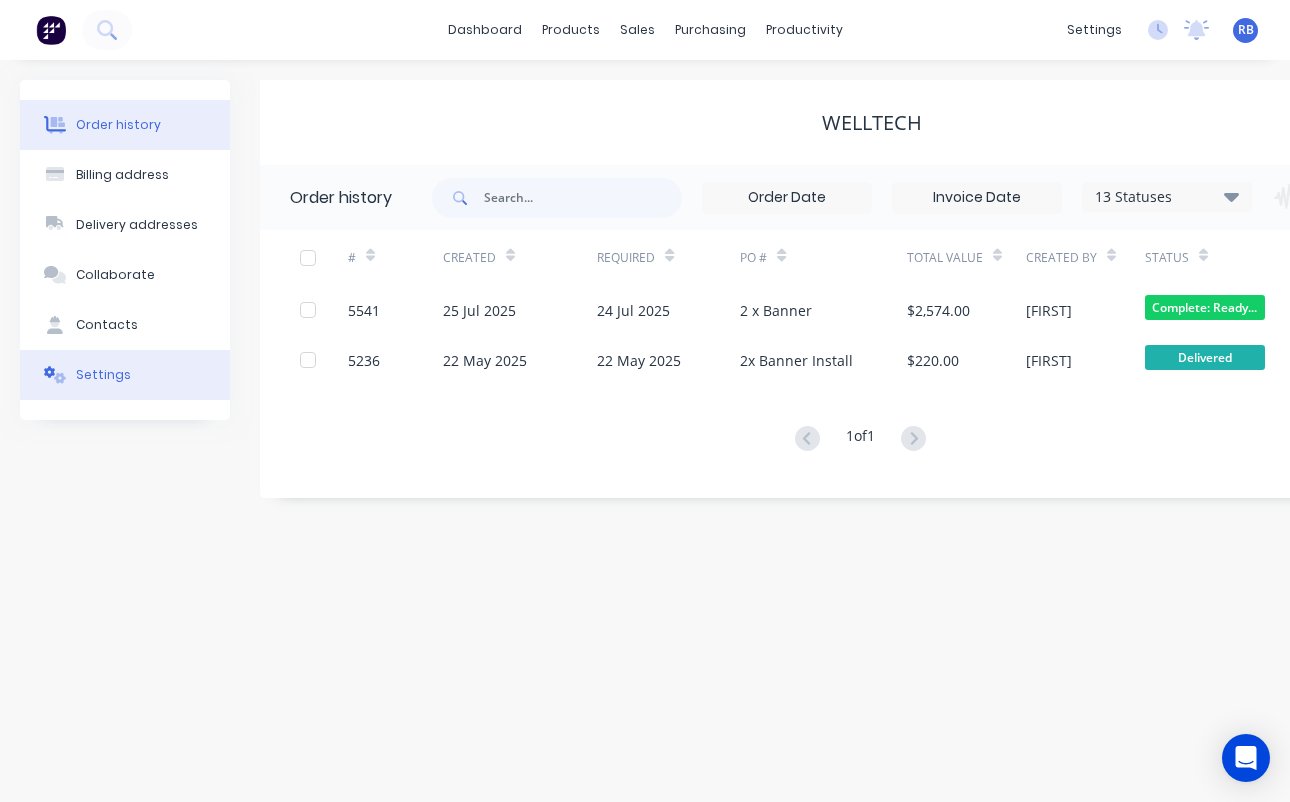 click on "Settings" at bounding box center (125, 375) 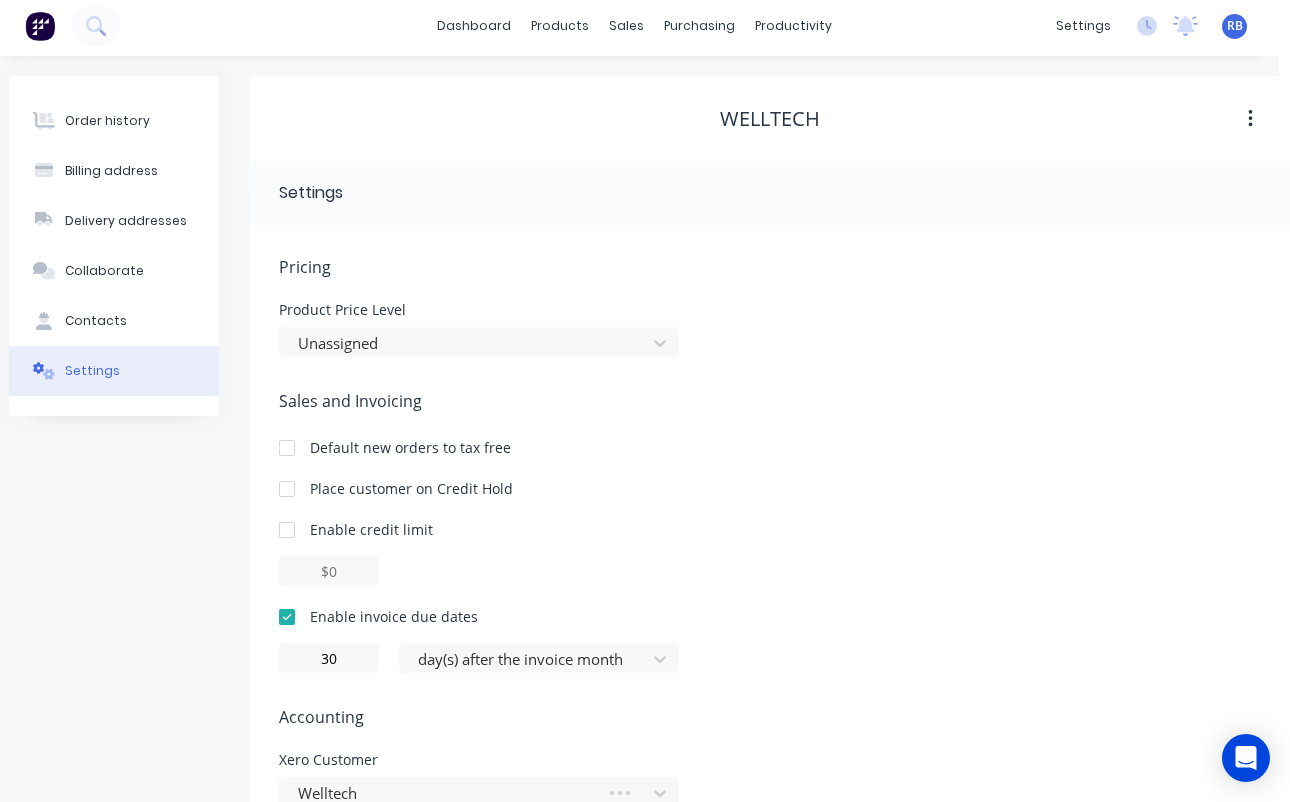 scroll, scrollTop: 4, scrollLeft: 11, axis: both 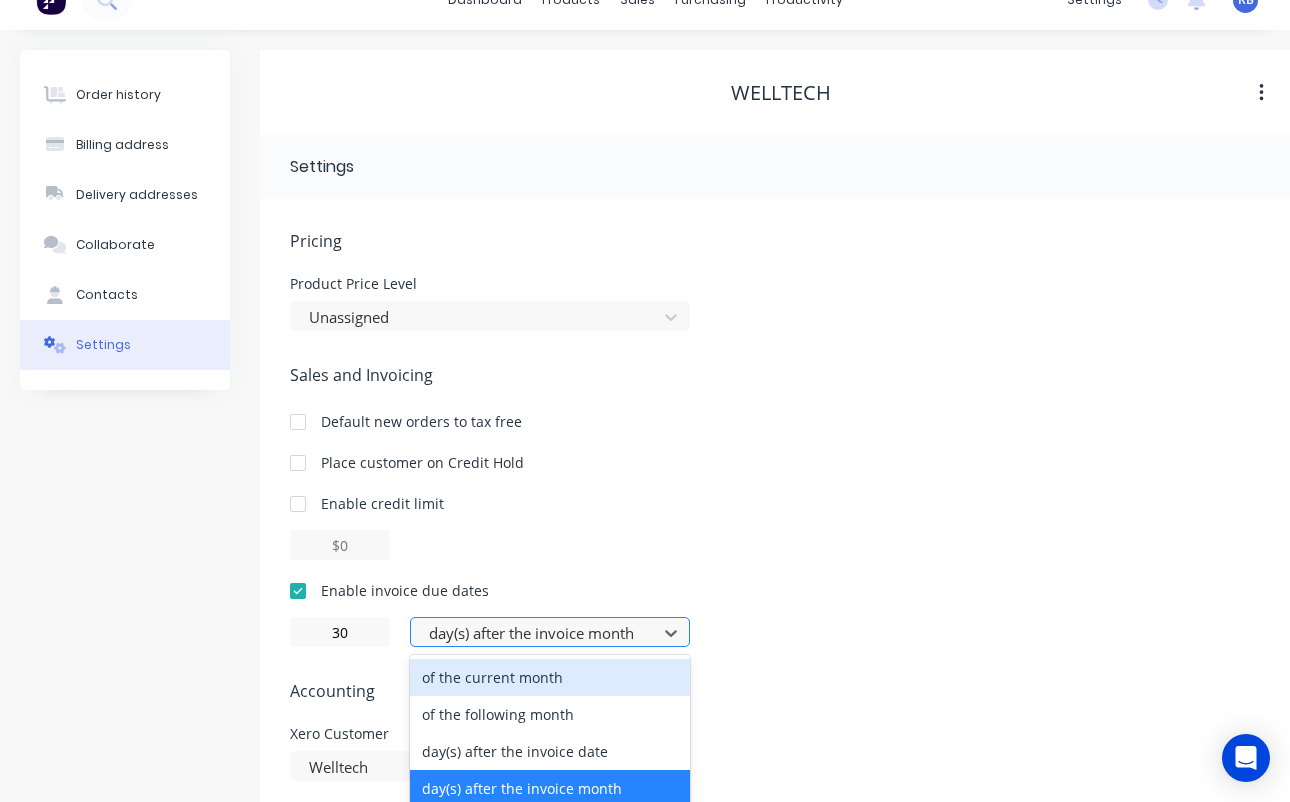 click on "Pricing Product Price Level Unassigned Sales and Invoicing Default new orders to tax free Place customer on Credit Hold Enable credit limit Enable invoice due dates [NUMBER] of the current month, [NUMBER] of [NUMBER]. [NUMBER] results available. Use Up and Down to choose options, press Enter to select the currently focused option, press Escape to exit the menu, press Tab to select the option and exit the menu. day(s) after the invoice month of the current month of the following month day(s) after the invoice date day(s) after the invoice month Accounting Xero Customer Welltech Do not send orders to accounting package" at bounding box center (780, 546) 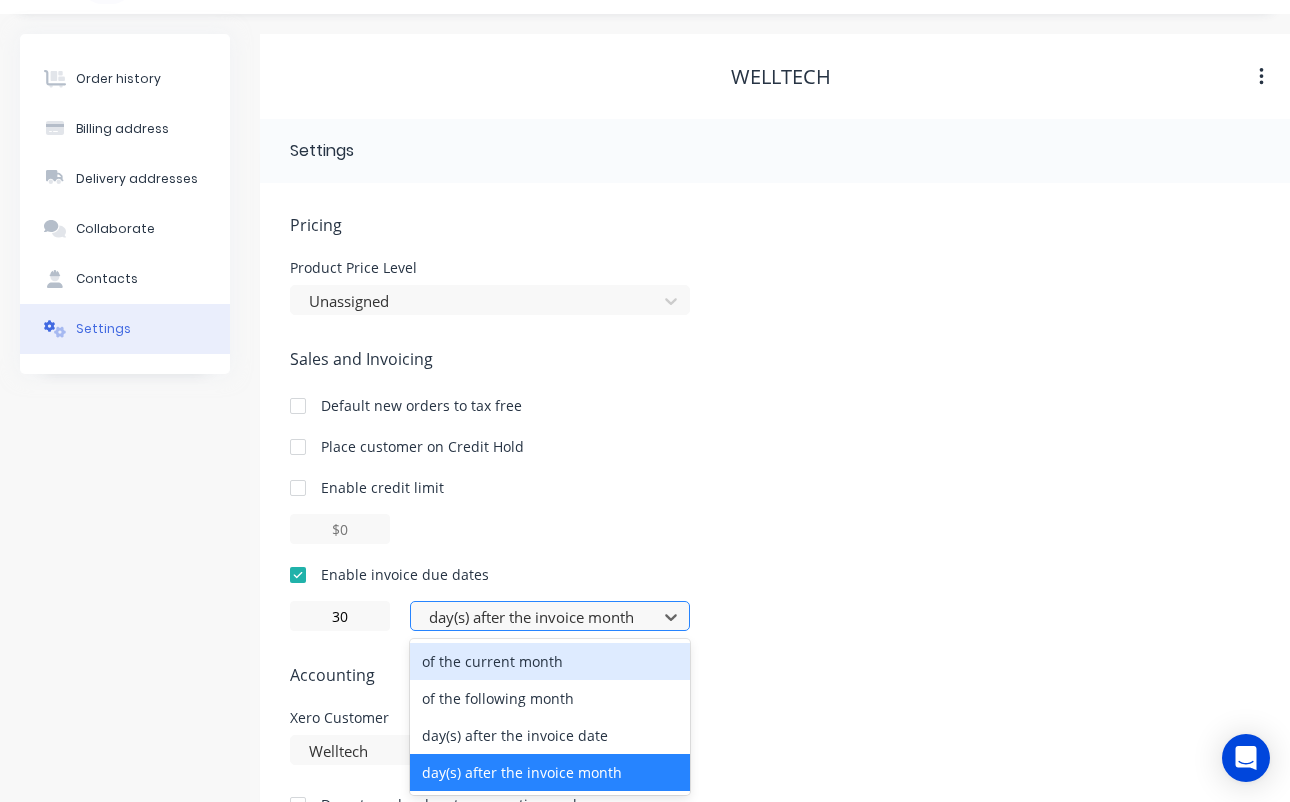 scroll, scrollTop: 47, scrollLeft: 0, axis: vertical 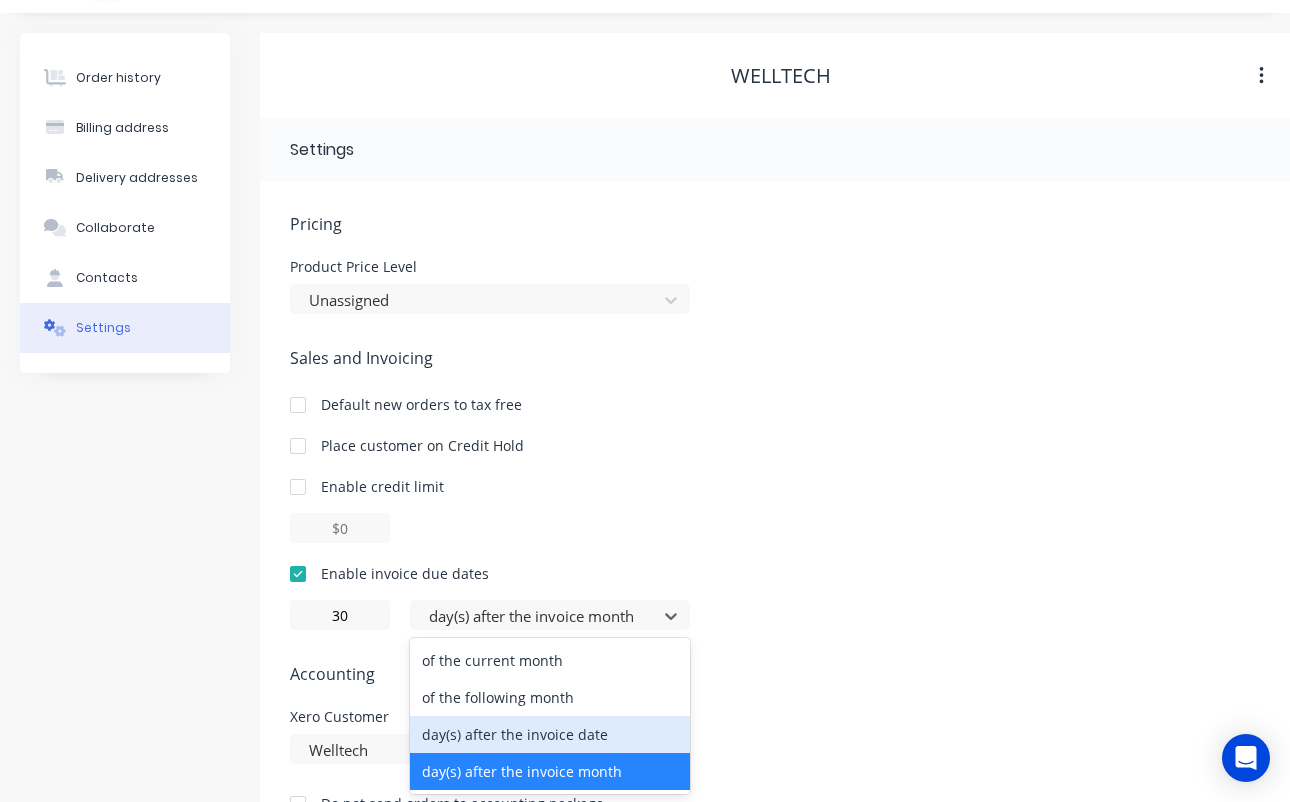 click on "day(s) after the invoice date" at bounding box center [550, 734] 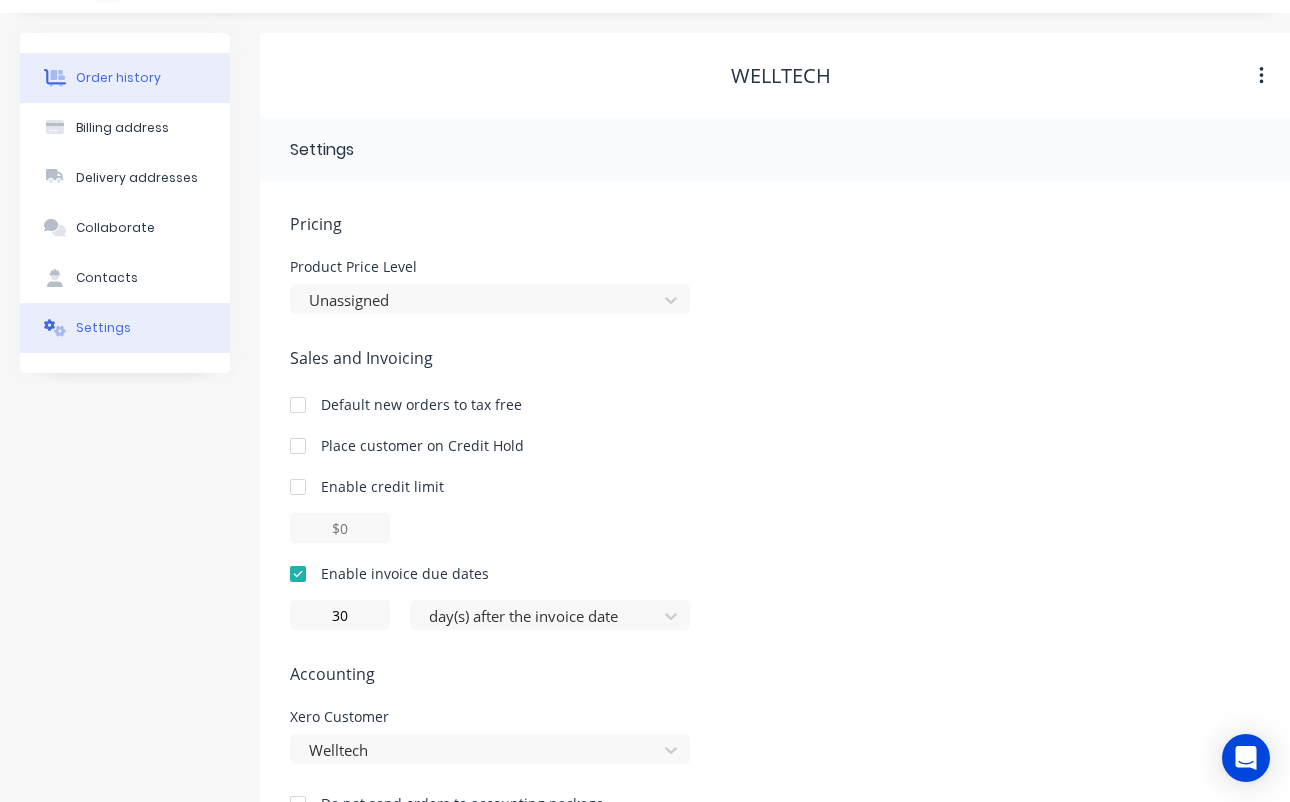 click on "Order history" at bounding box center (118, 78) 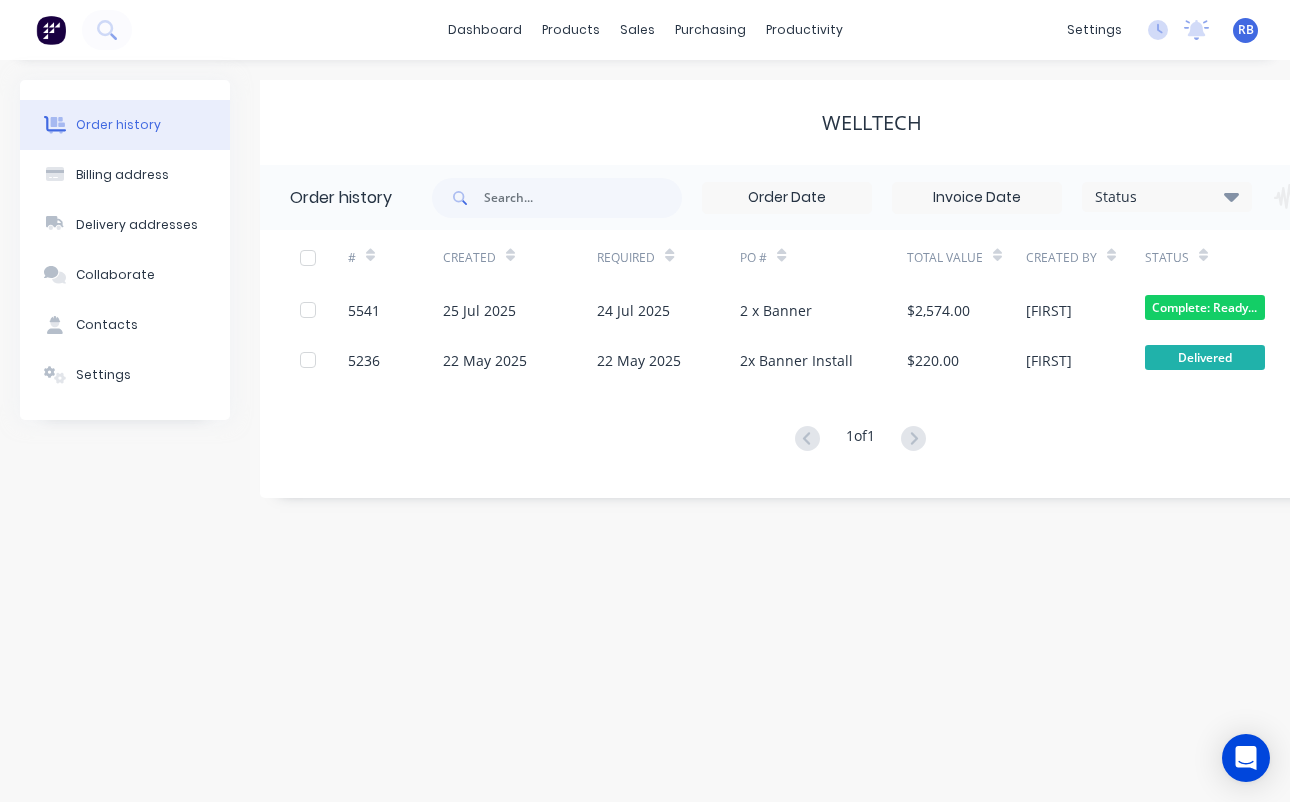 scroll, scrollTop: 0, scrollLeft: 0, axis: both 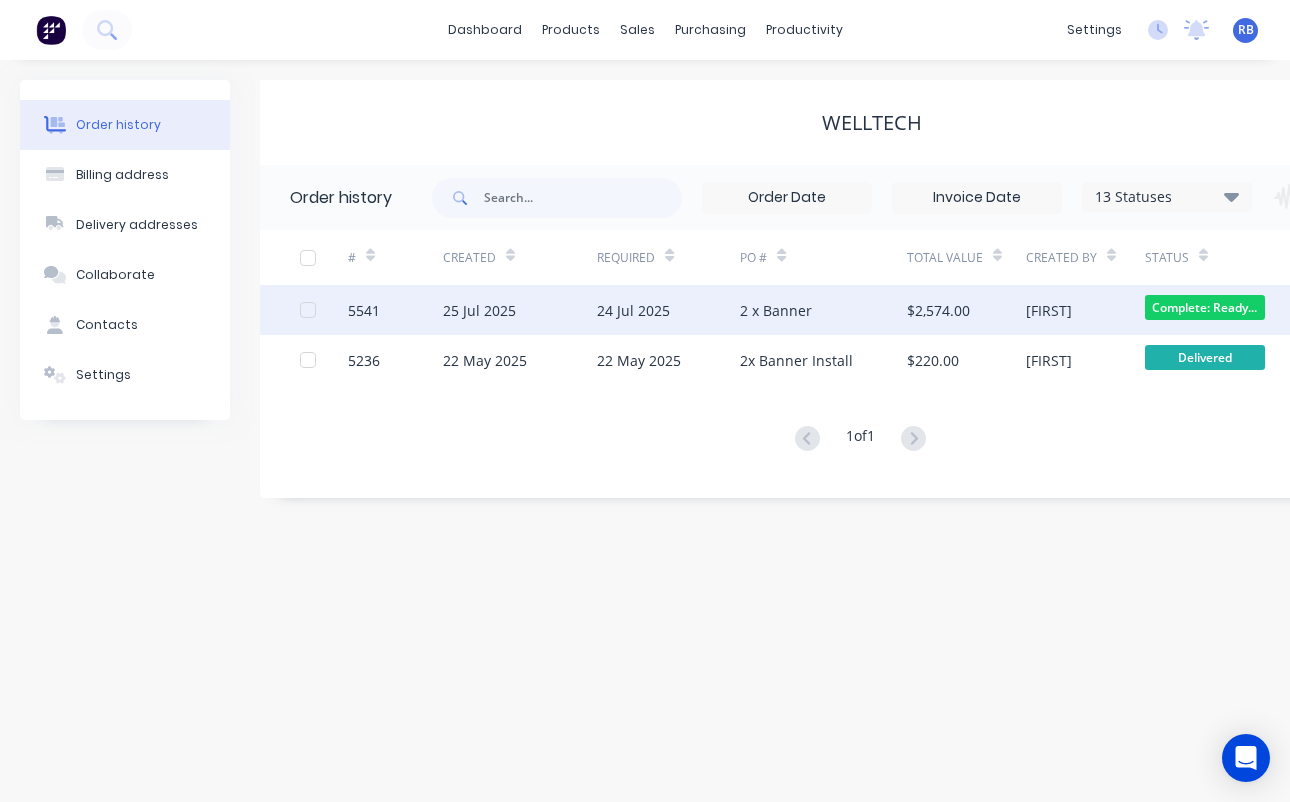 click on "2 x Banner" at bounding box center [823, 310] 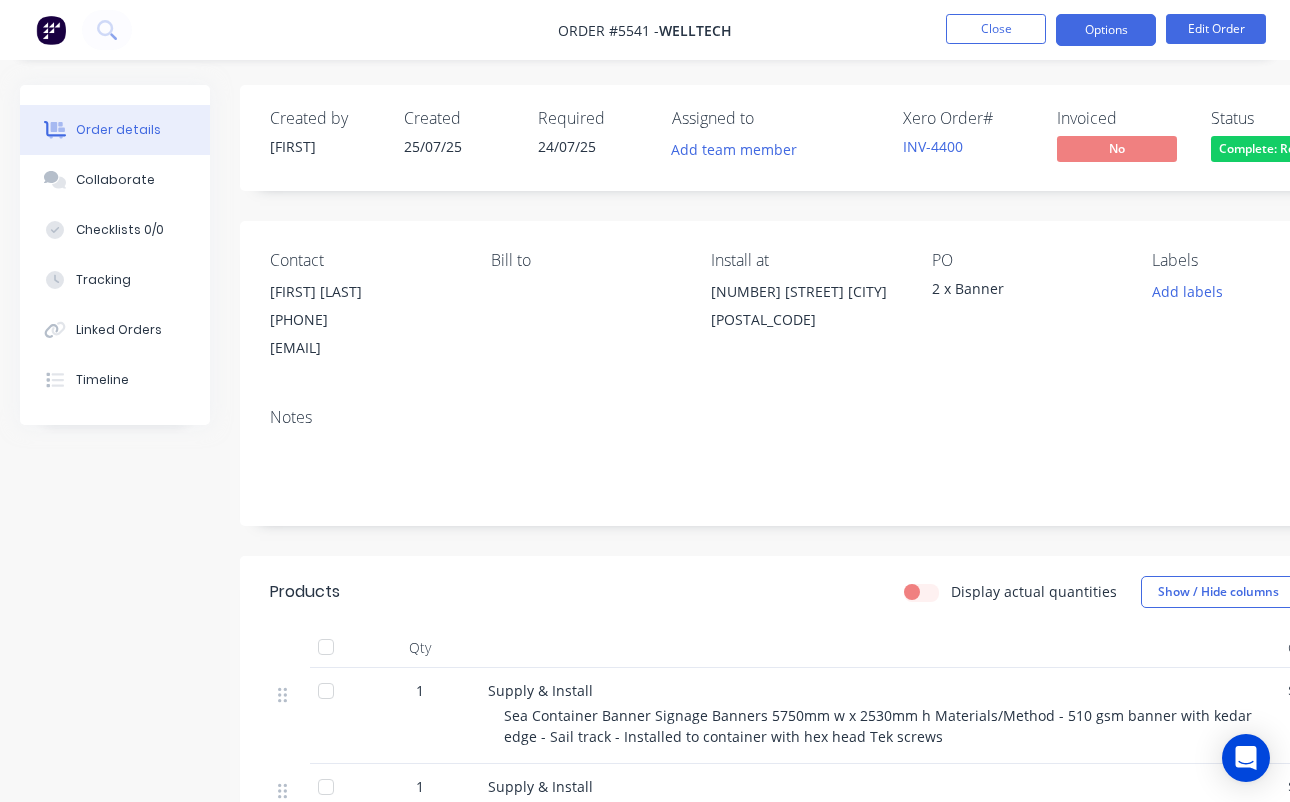 click on "Options" at bounding box center (1106, 30) 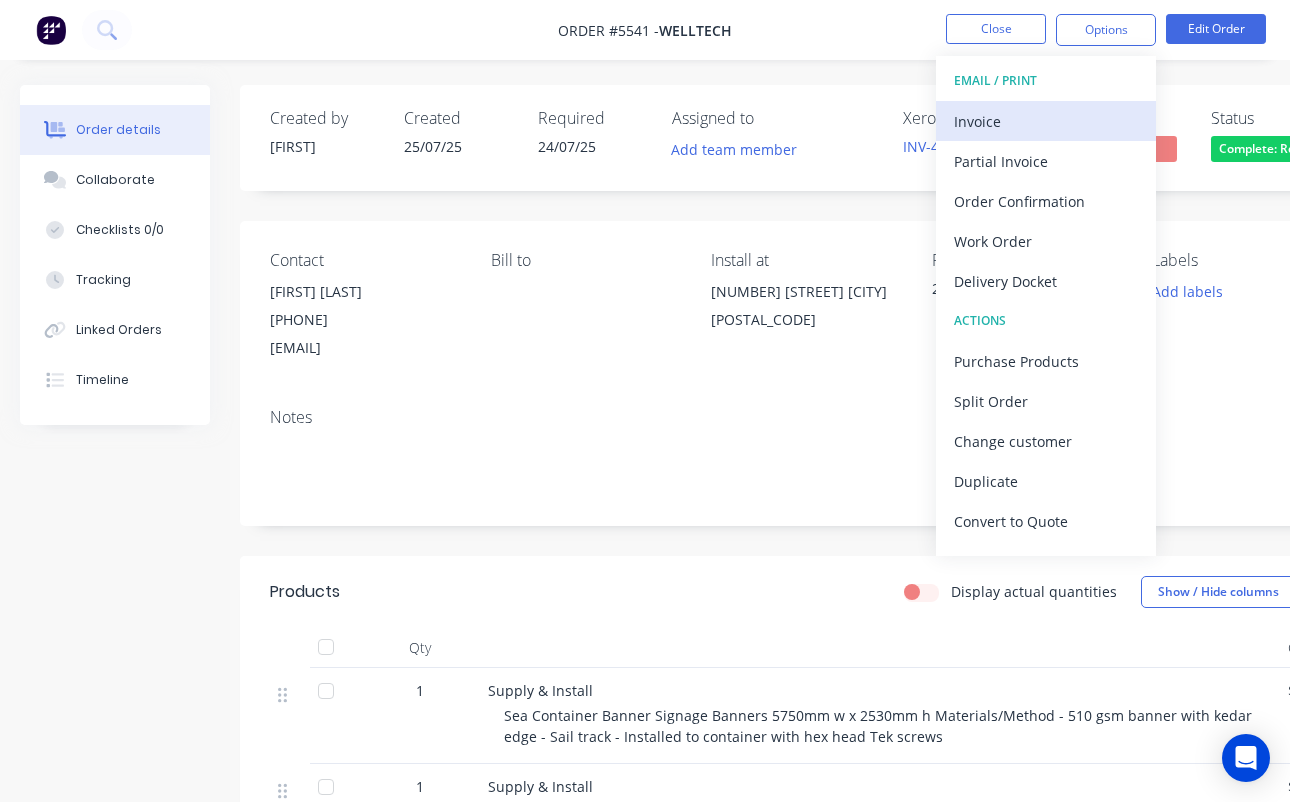 click on "Invoice" at bounding box center [1046, 121] 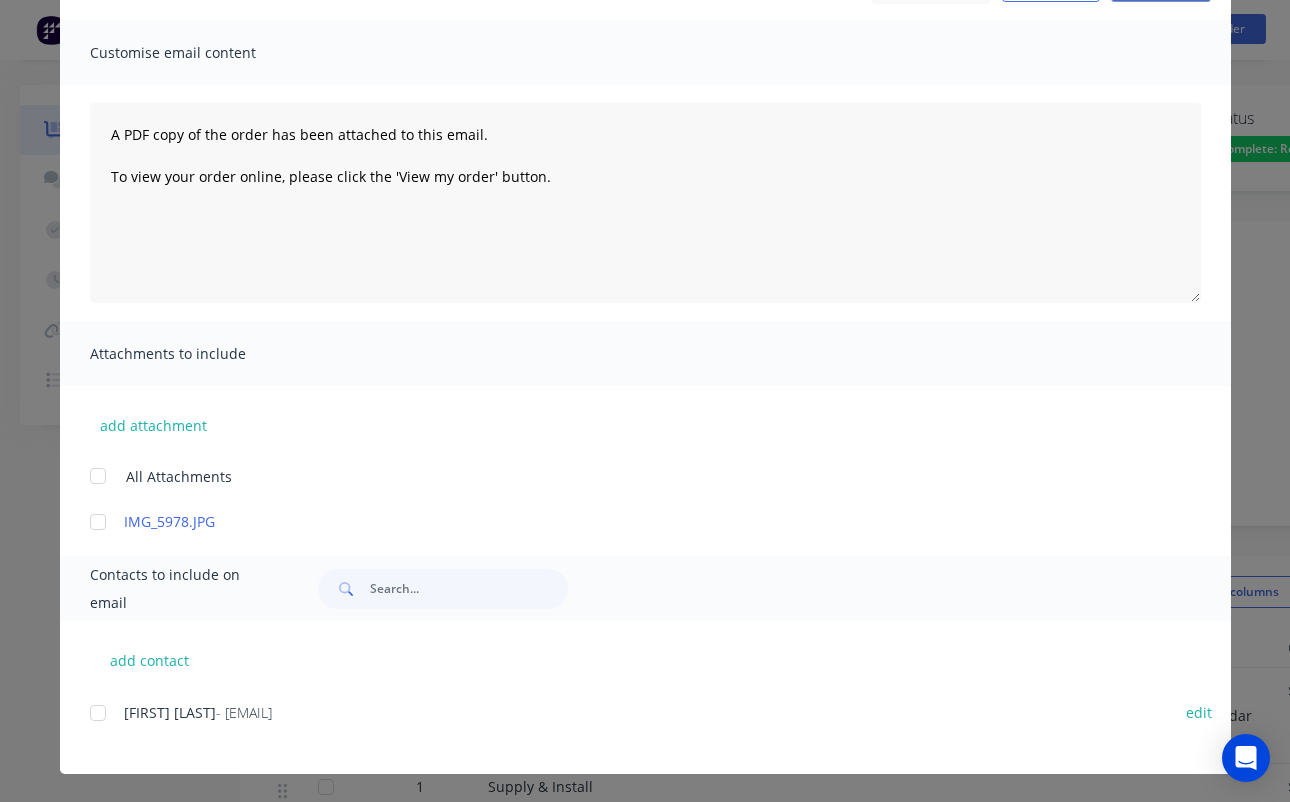 scroll, scrollTop: 125, scrollLeft: 0, axis: vertical 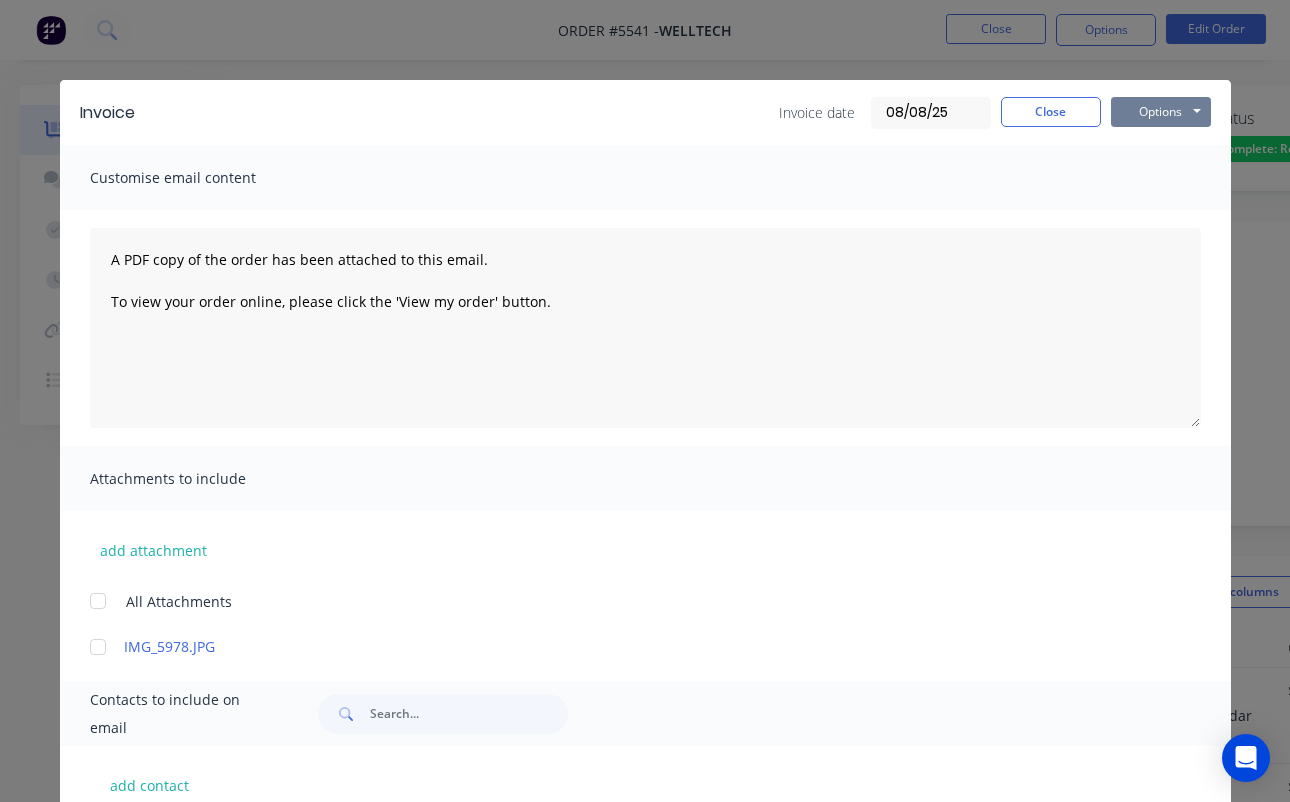 click on "Options" at bounding box center (1161, 112) 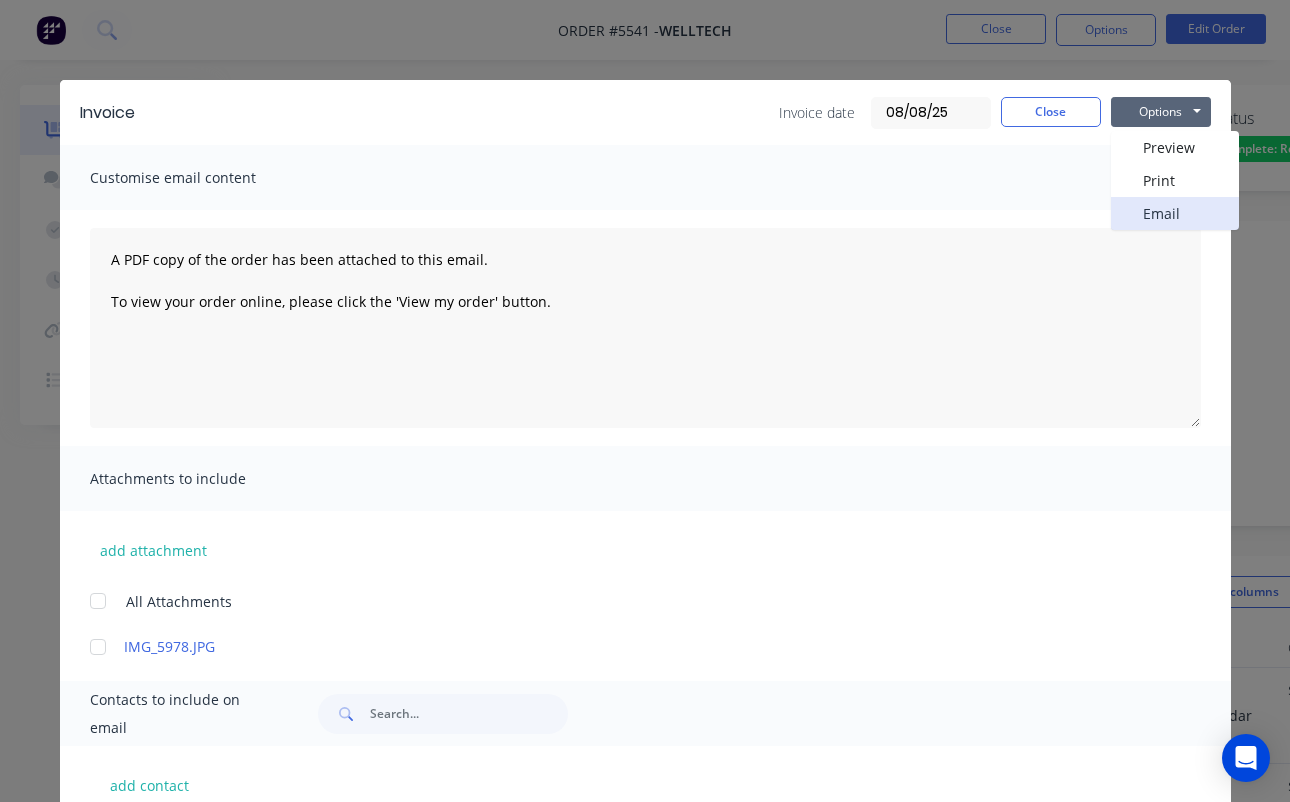 click on "Email" at bounding box center [1175, 213] 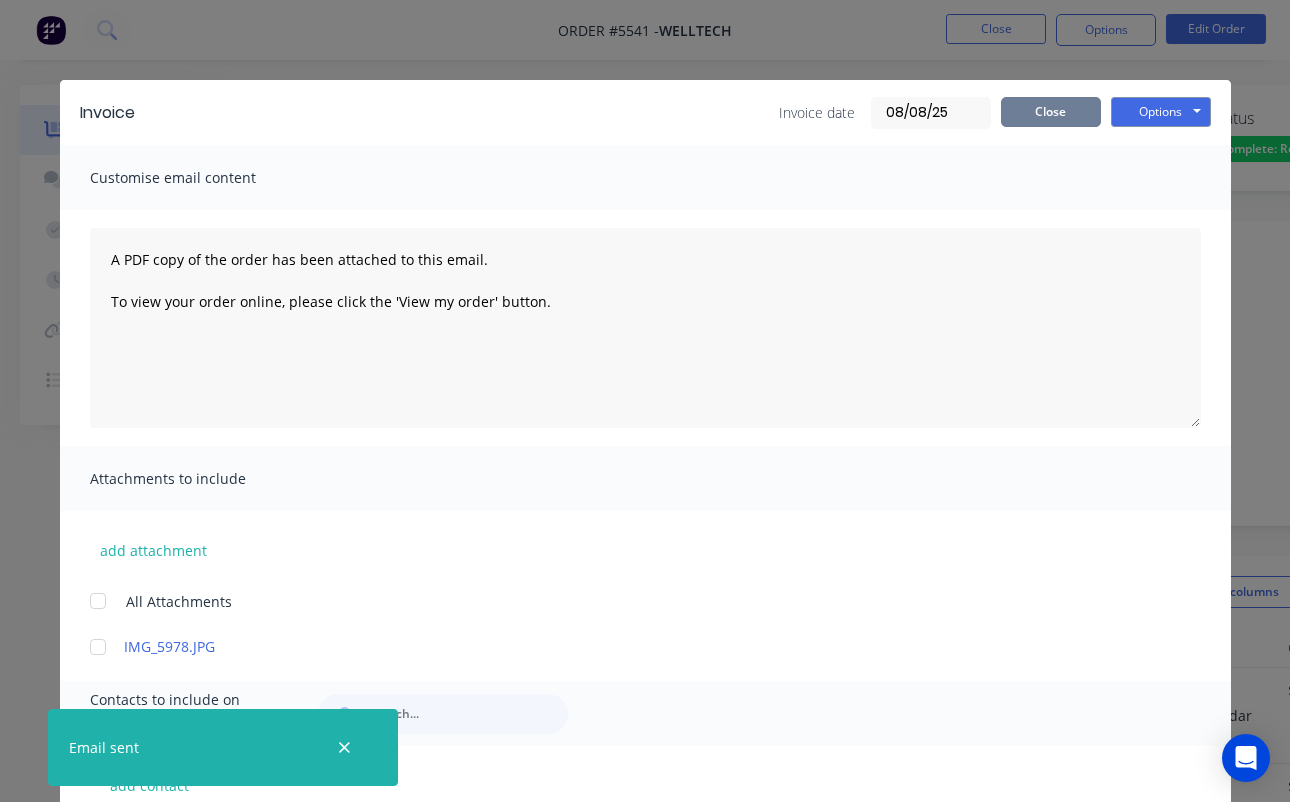 click on "Close" at bounding box center (1051, 112) 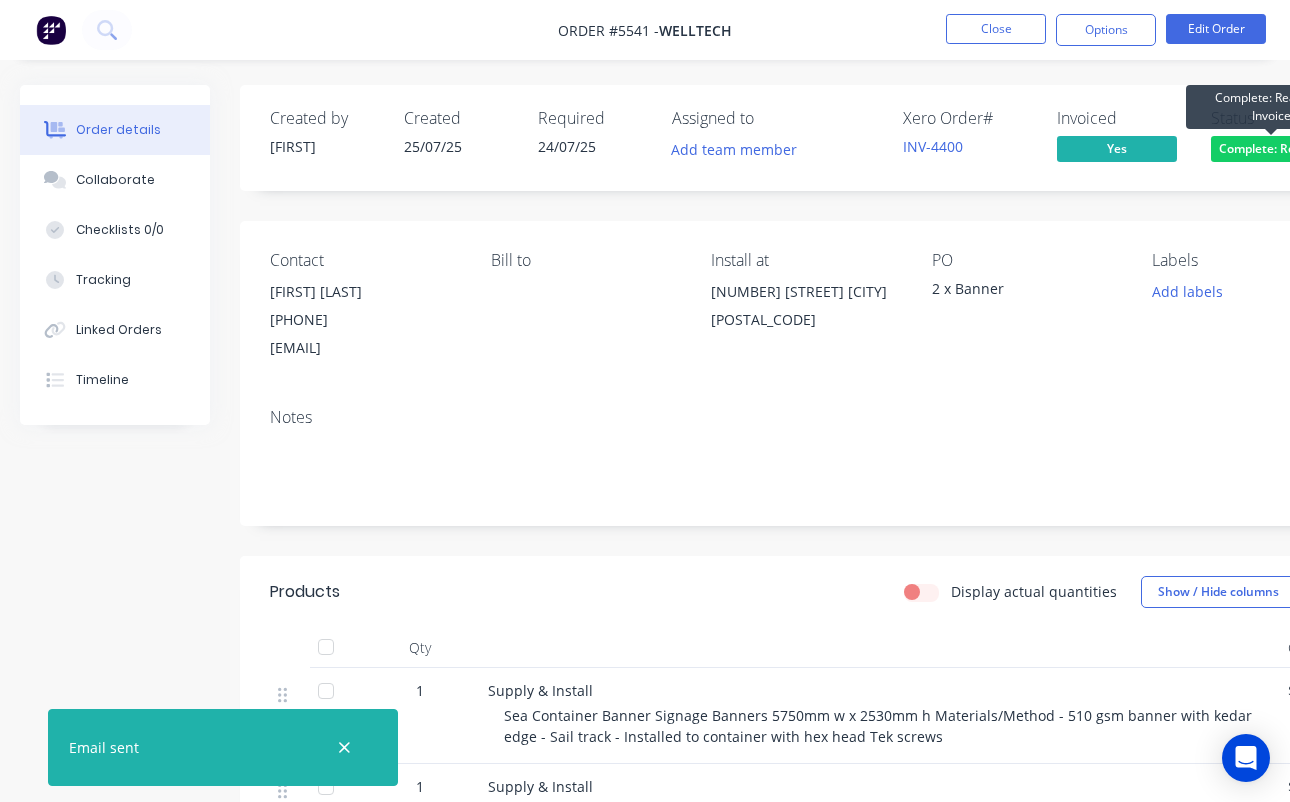 click on "Complete: Ready..." at bounding box center [1271, 148] 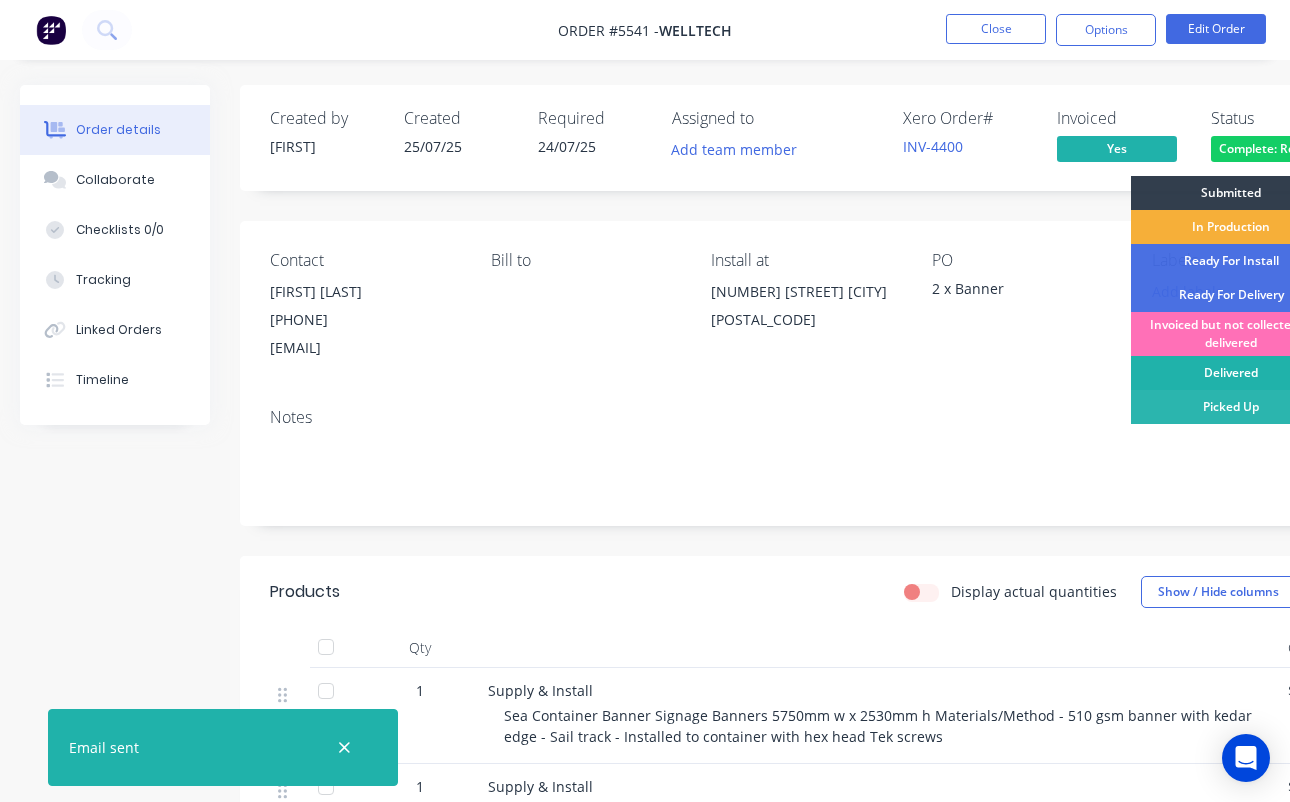 click on "Delivered" at bounding box center [1231, 373] 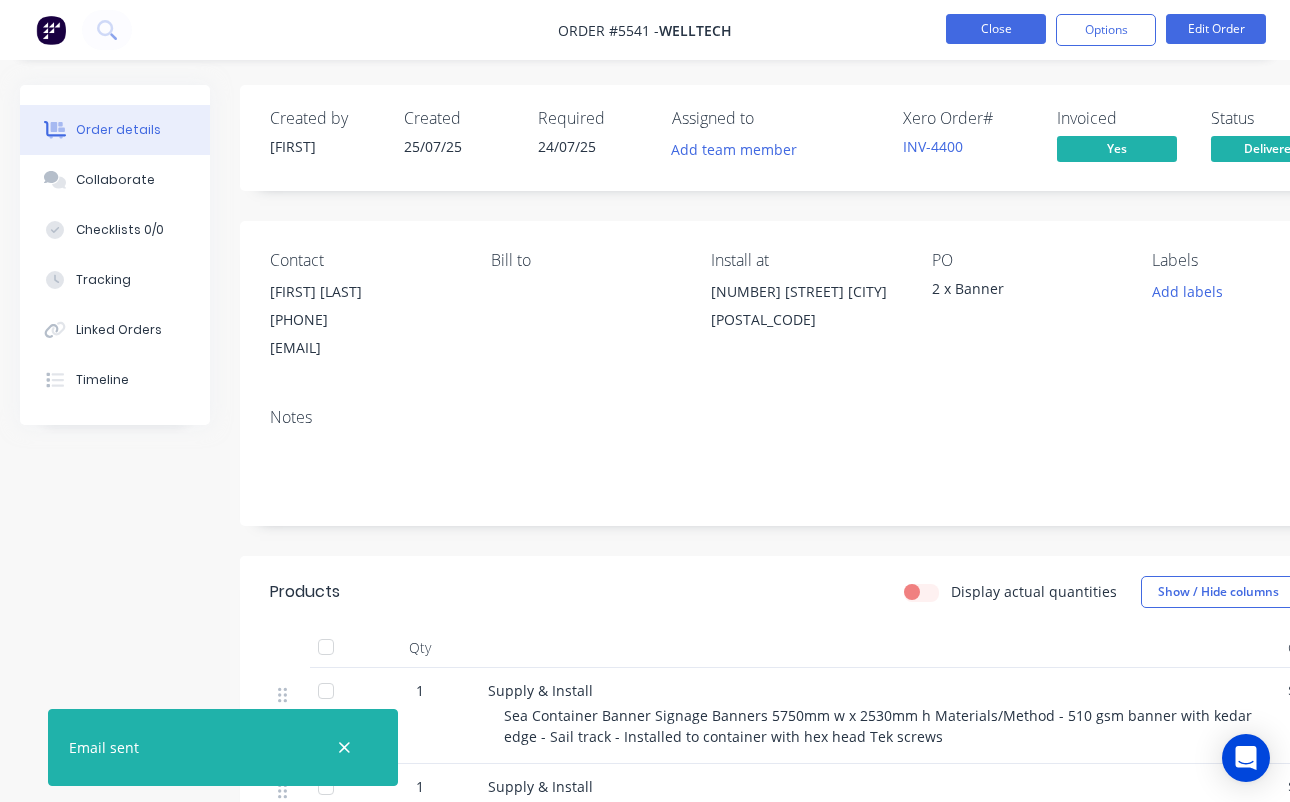 click on "Close" at bounding box center (996, 29) 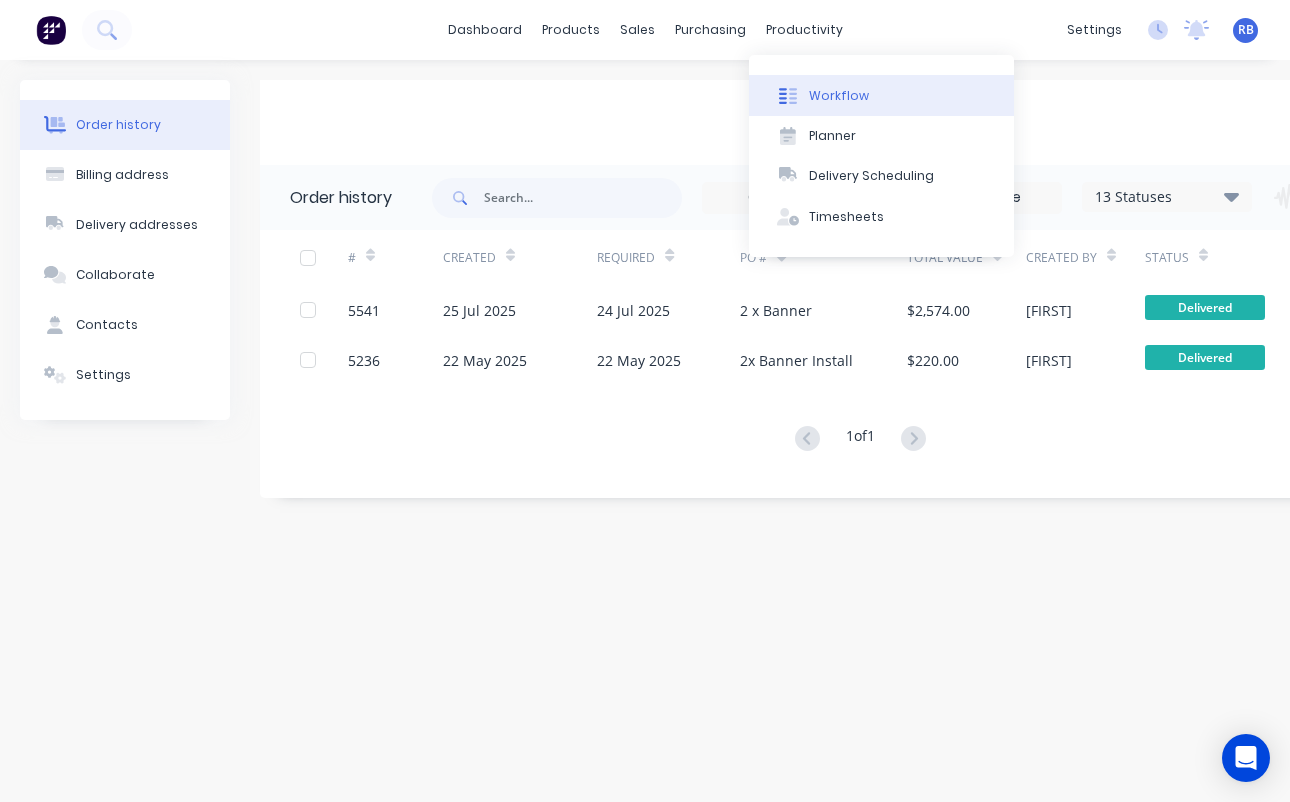 click on "Workflow" at bounding box center [839, 96] 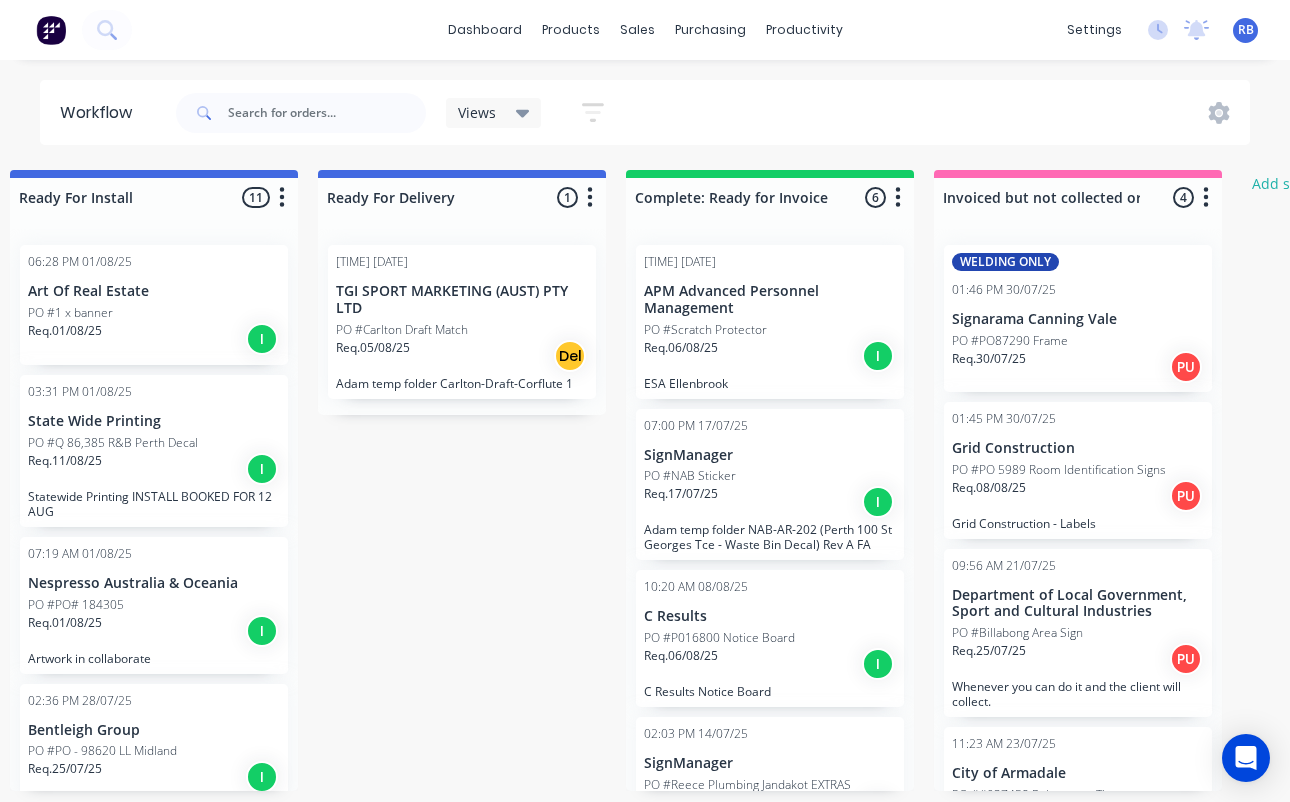 scroll, scrollTop: 0, scrollLeft: 650, axis: horizontal 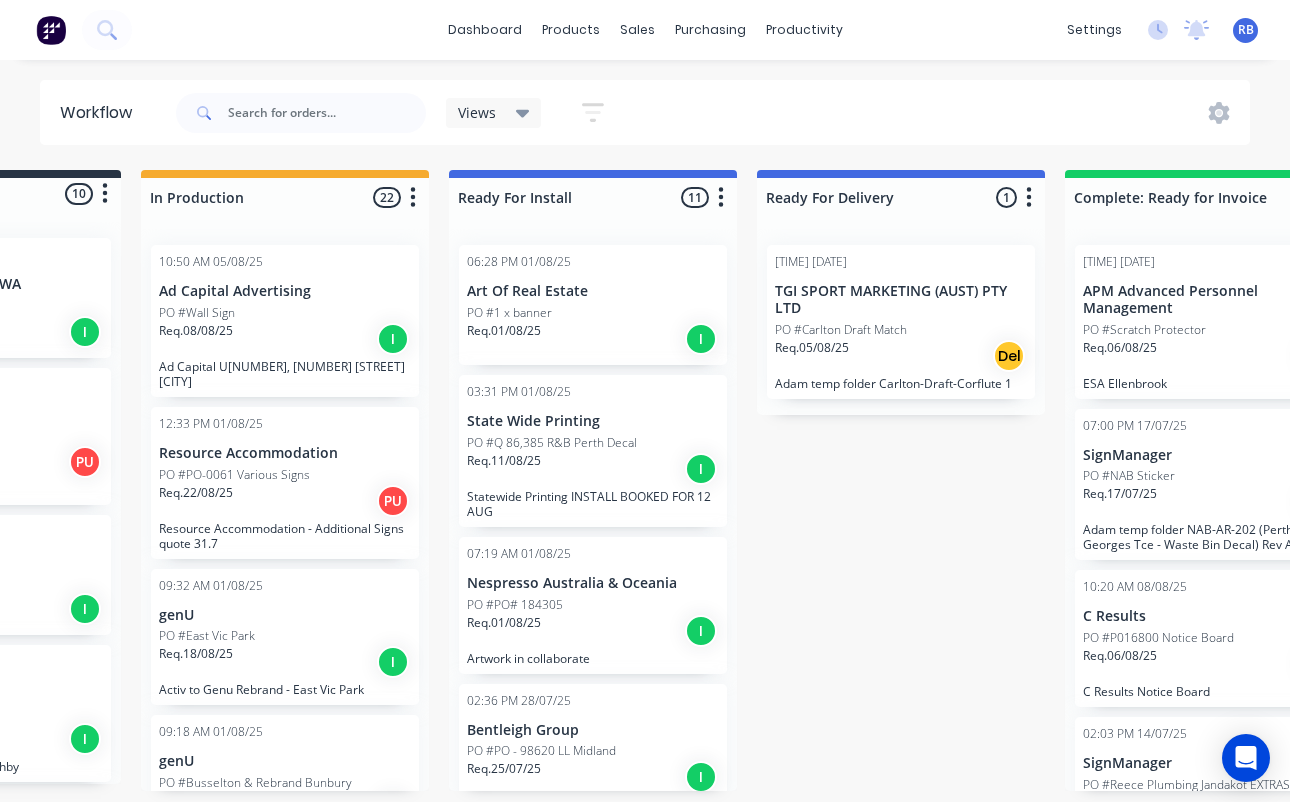 click on "dashboard products sales purchasing productivity dashboard products Product Catalogue Materials sales Sales Orders Customers Price Level Manager purchasing Purchase Orders Suppliers productivity Workflow Planner Delivery Scheduling Timesheets settings No new notifications Mark all as read You have no notifications RB Signup WA [FIRST] [LAST] Administrator Profile Sign out" at bounding box center [645, 30] 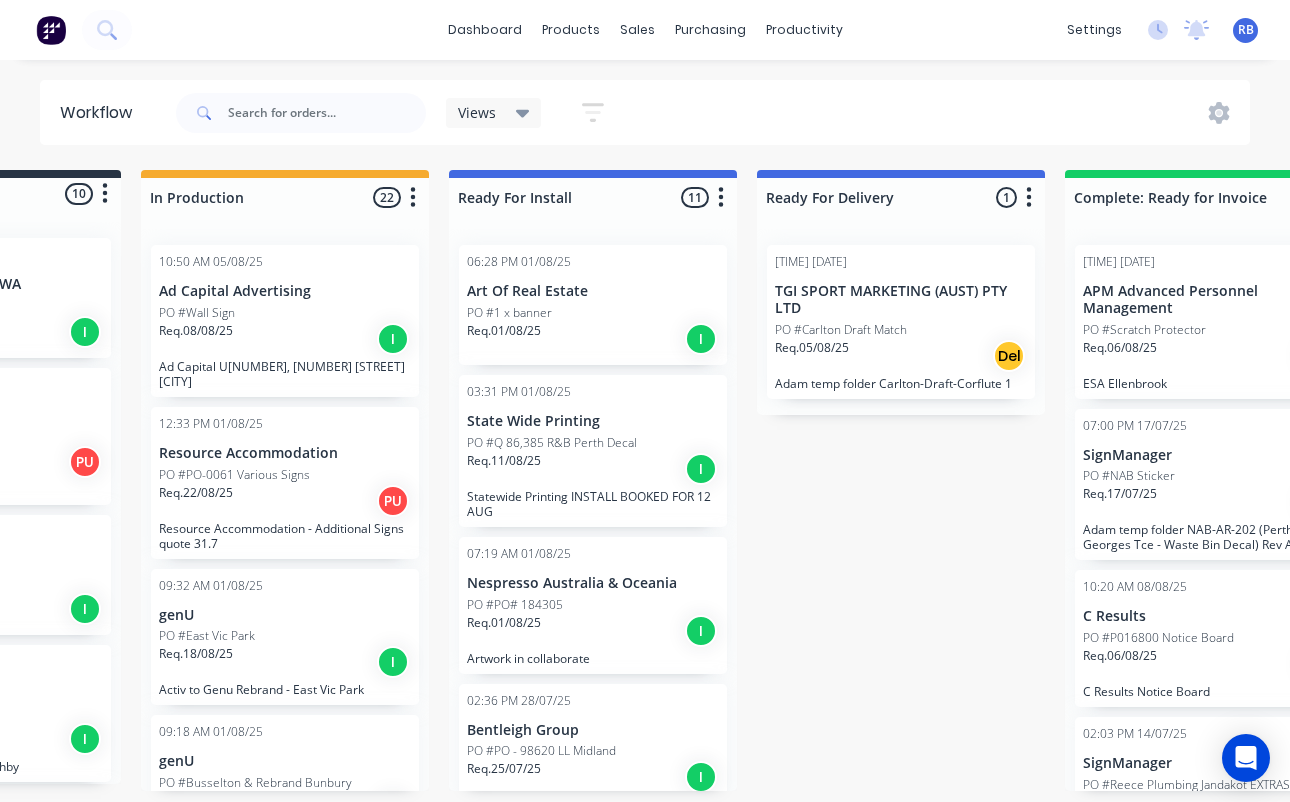 click on "RB Signup WA [FIRST] [LAST] Administrator Profile Sign out" at bounding box center [1245, 30] 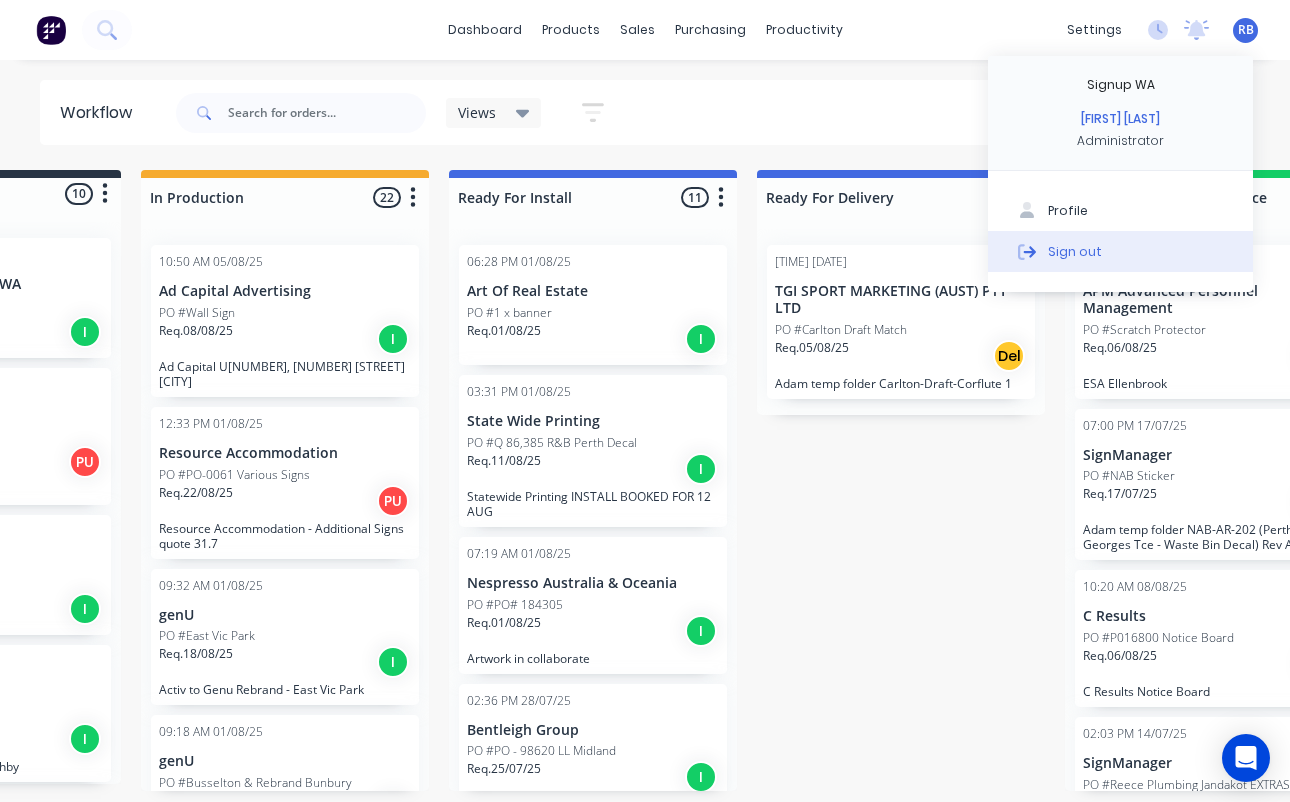 click on "Sign out" at bounding box center [1075, 251] 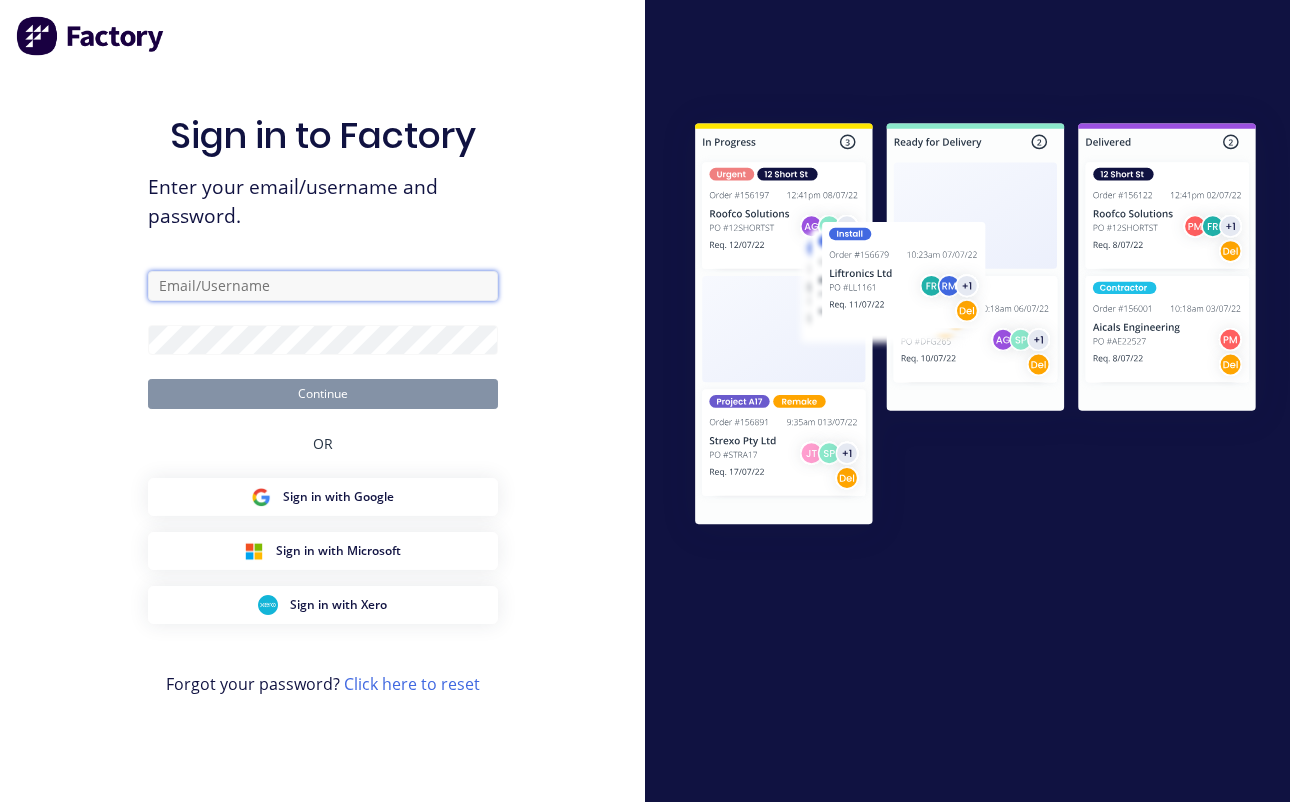 scroll, scrollTop: 0, scrollLeft: 0, axis: both 